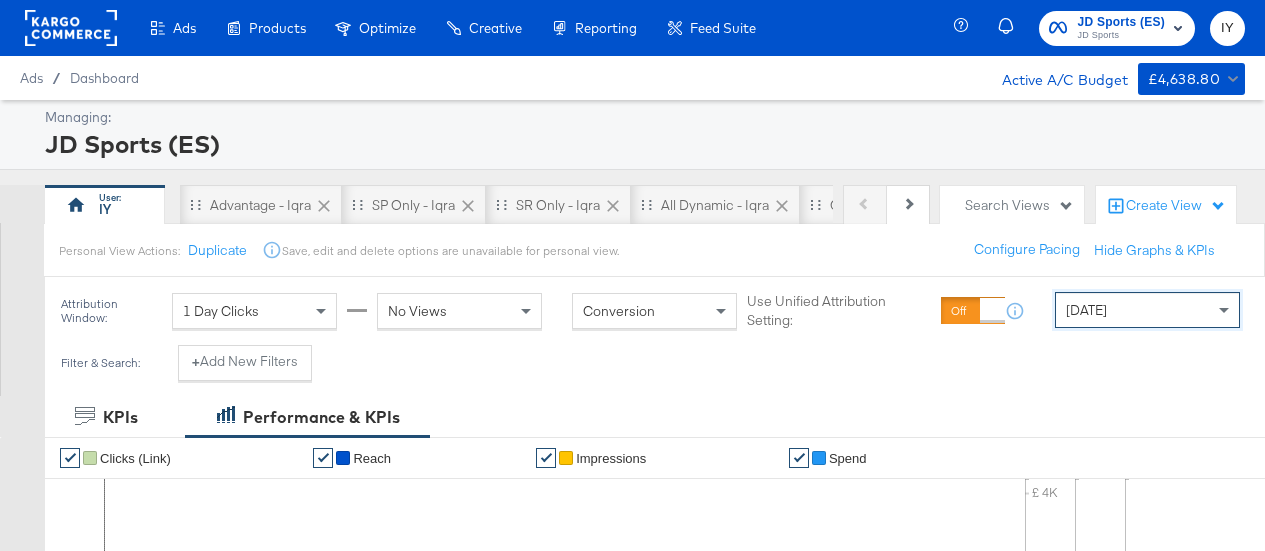 scroll, scrollTop: 0, scrollLeft: 0, axis: both 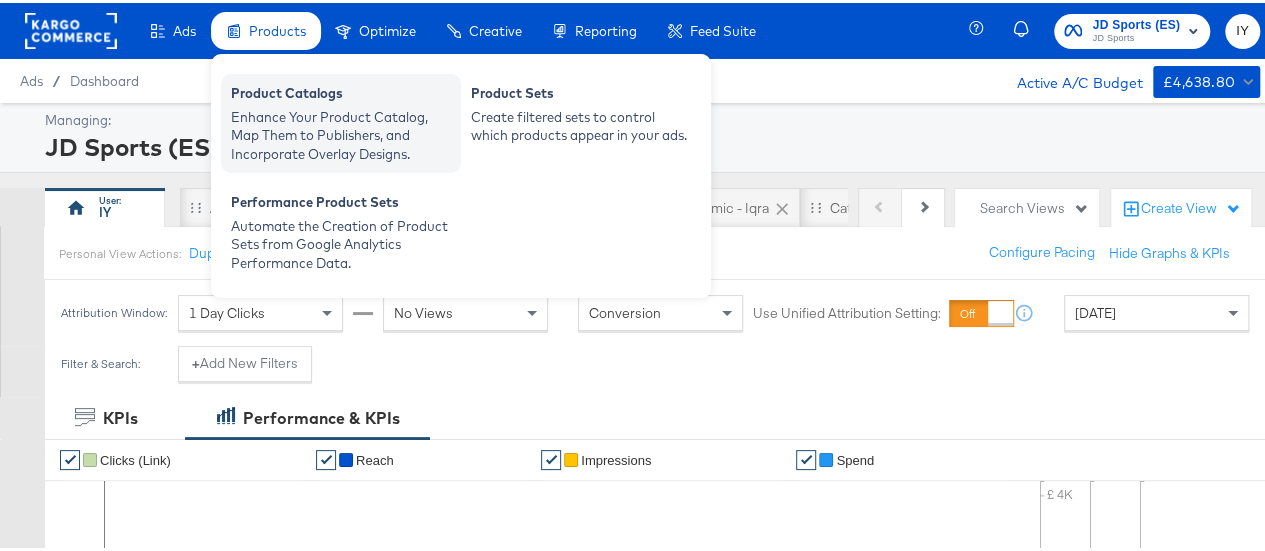 click on "Product Catalogs" at bounding box center (341, 93) 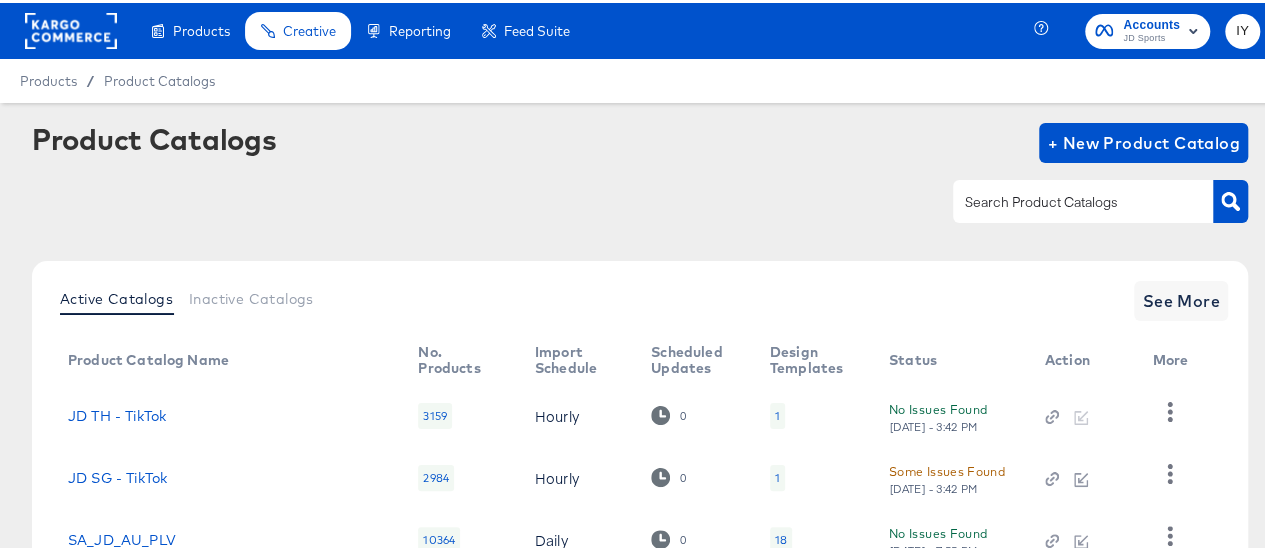 click at bounding box center [1083, 198] 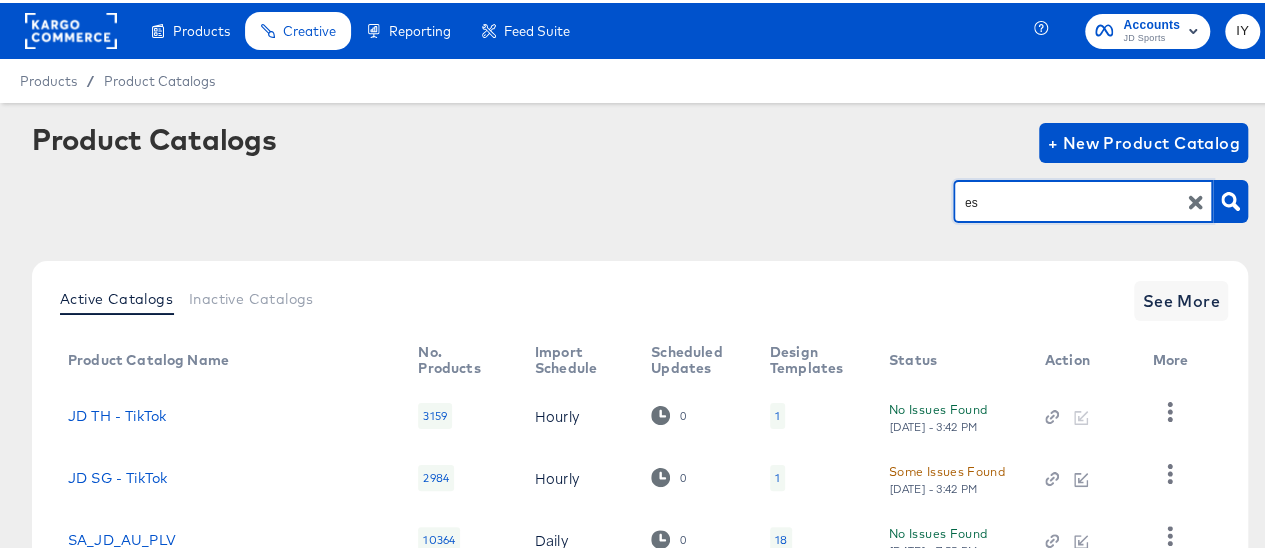 type on "es" 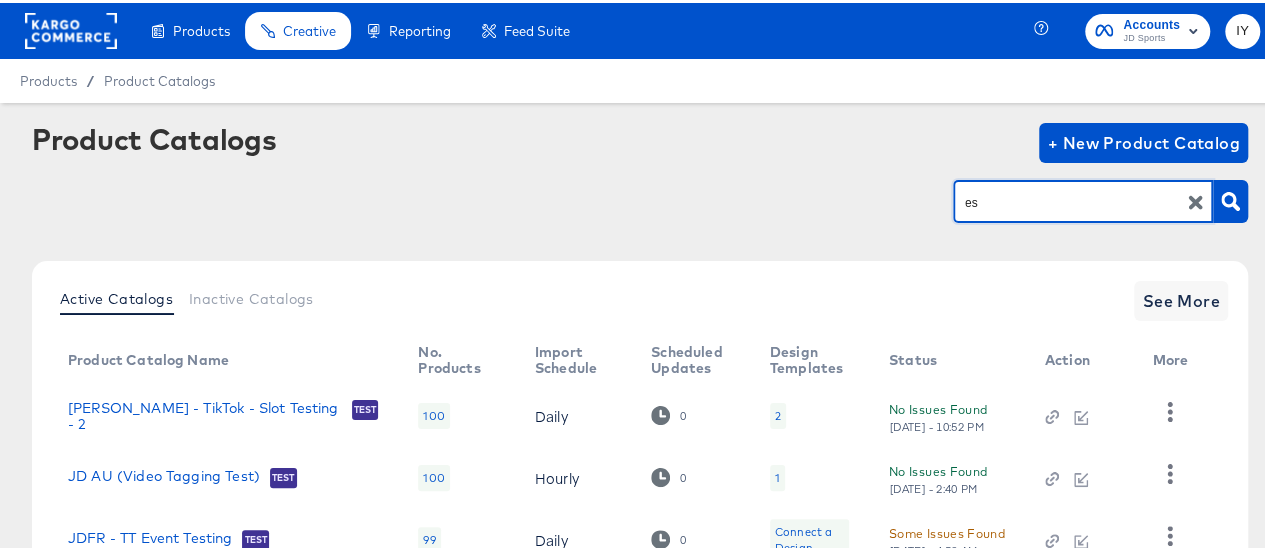 scroll, scrollTop: 272, scrollLeft: 0, axis: vertical 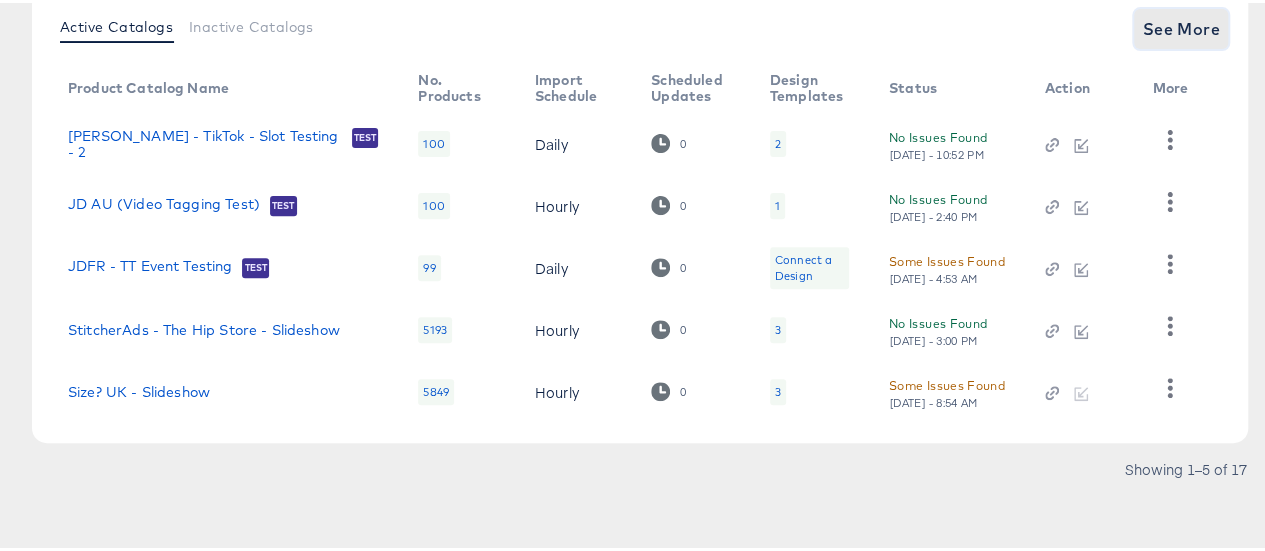 click on "See More" at bounding box center [1181, 26] 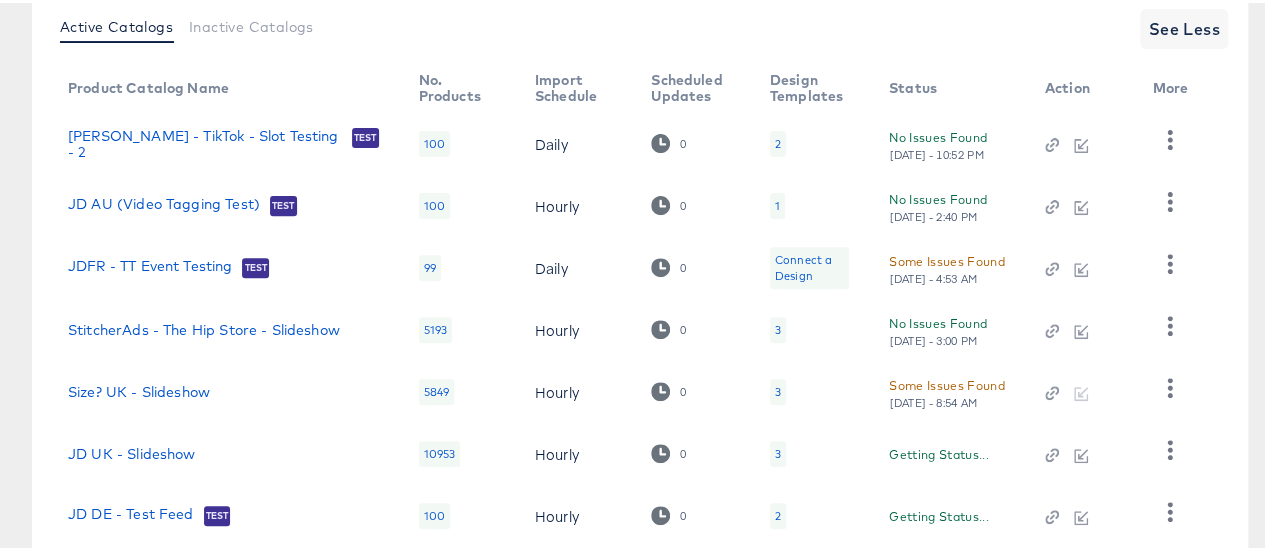 scroll, scrollTop: 582, scrollLeft: 0, axis: vertical 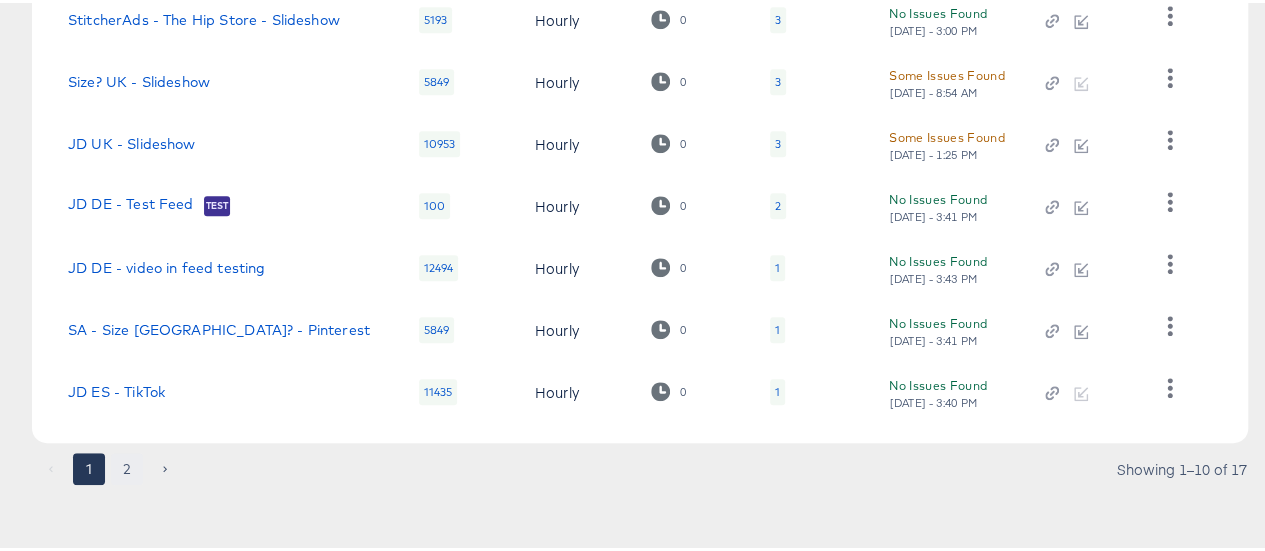 click on "2" at bounding box center (127, 466) 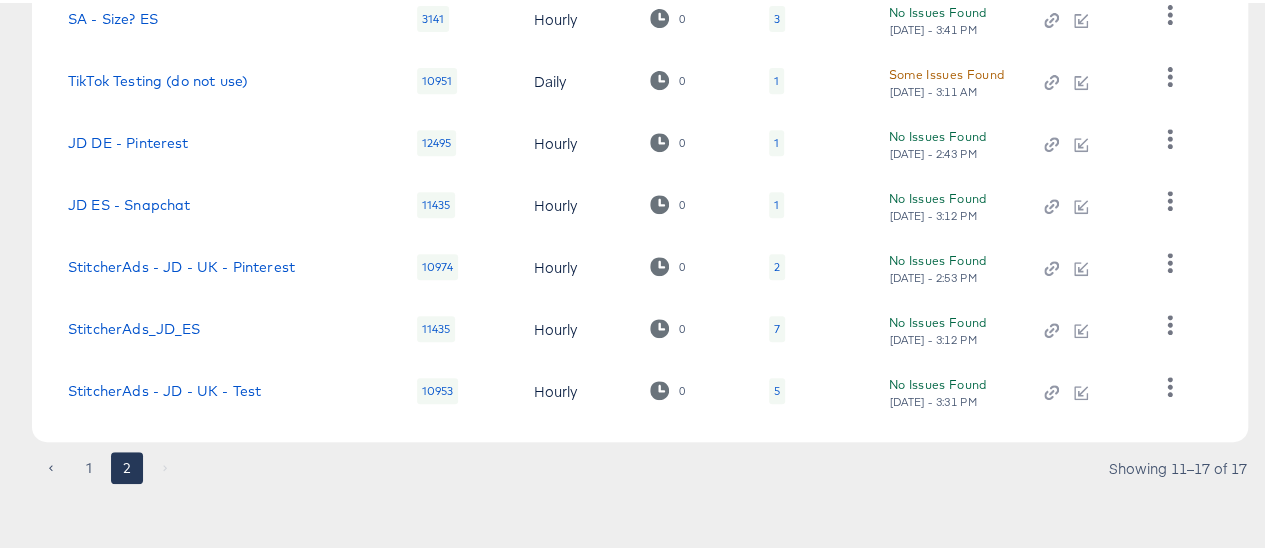scroll, scrollTop: 396, scrollLeft: 0, axis: vertical 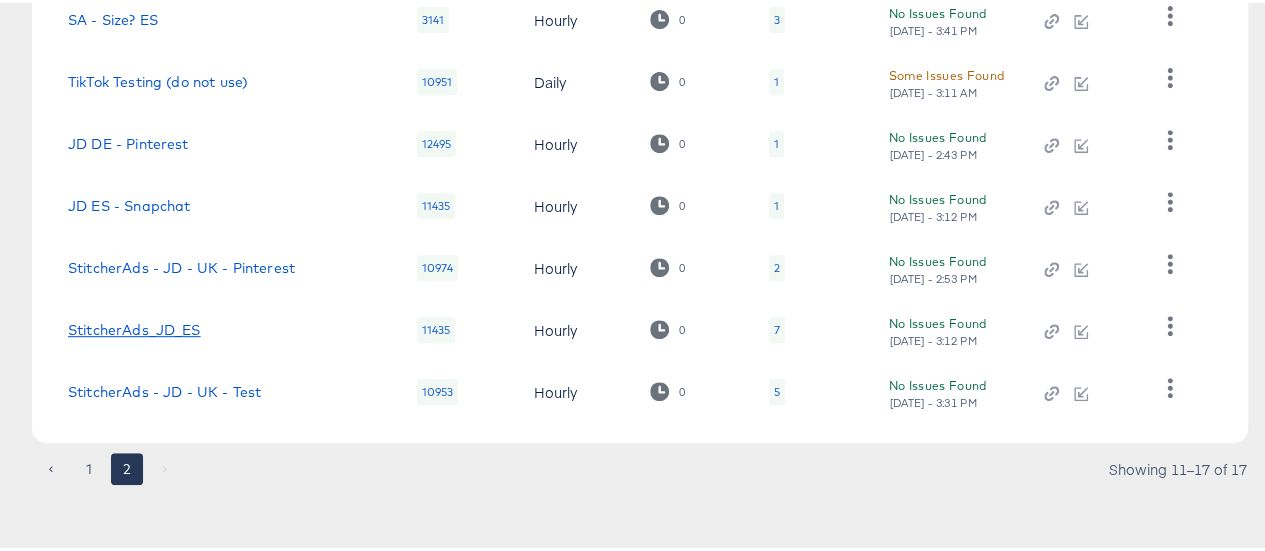 click on "StitcherAds_JD_ES" at bounding box center (134, 327) 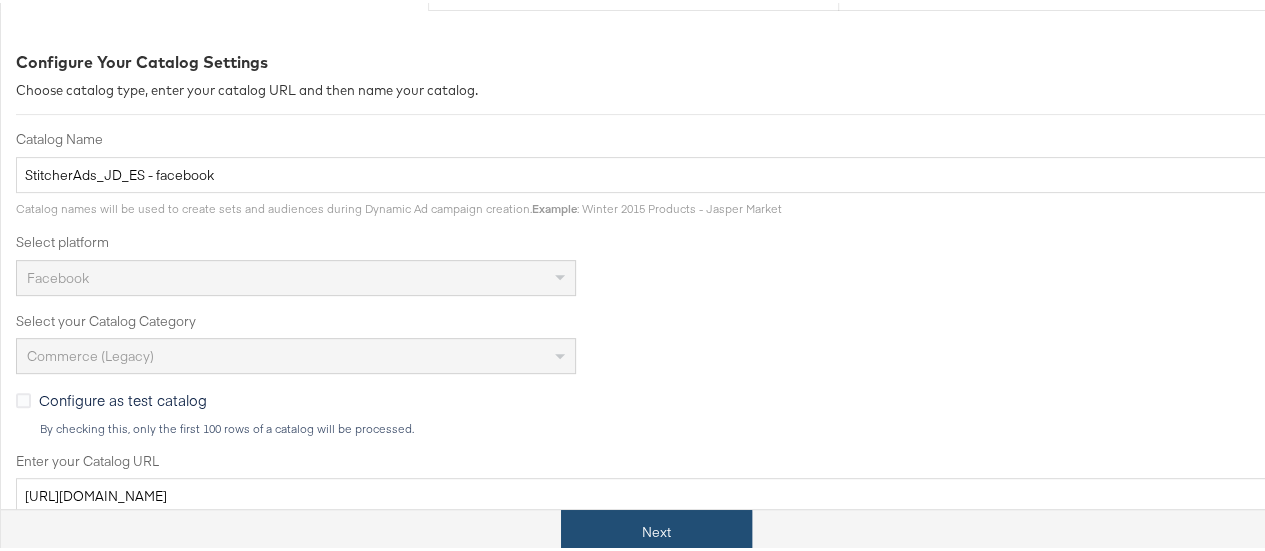 scroll, scrollTop: 250, scrollLeft: 0, axis: vertical 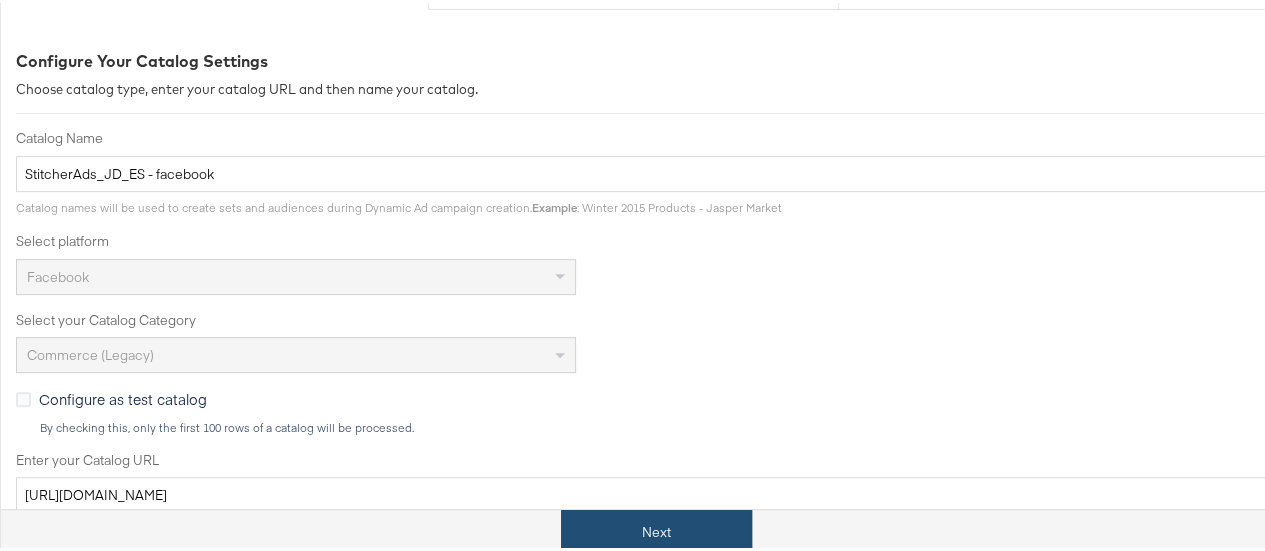 click on "Next" at bounding box center [656, 529] 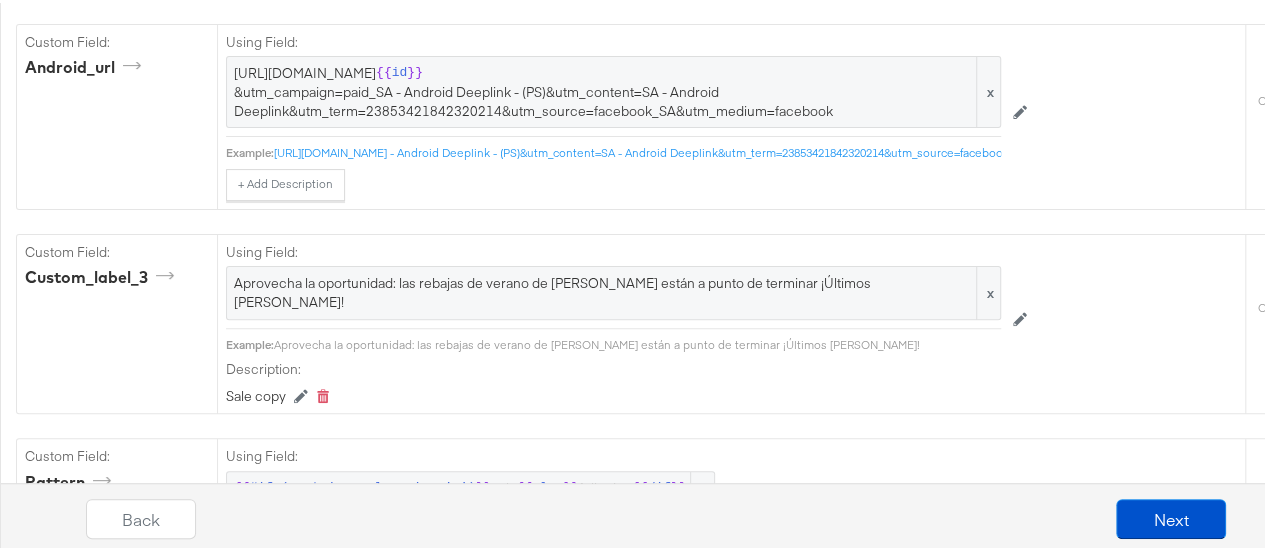 scroll, scrollTop: 4316, scrollLeft: 0, axis: vertical 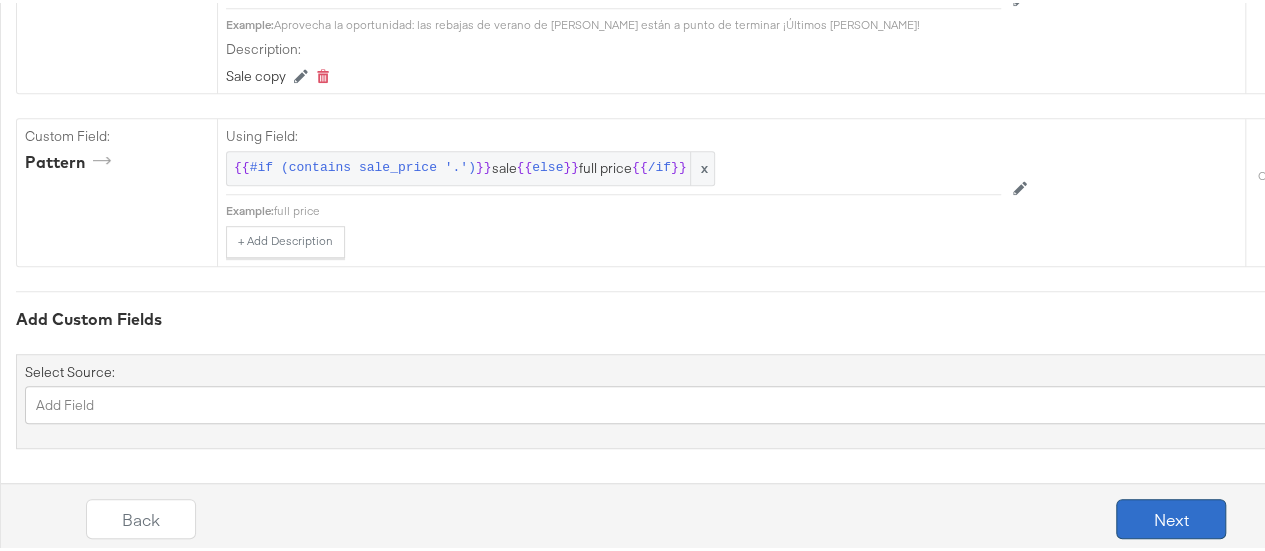 click on "Next" at bounding box center (1171, 516) 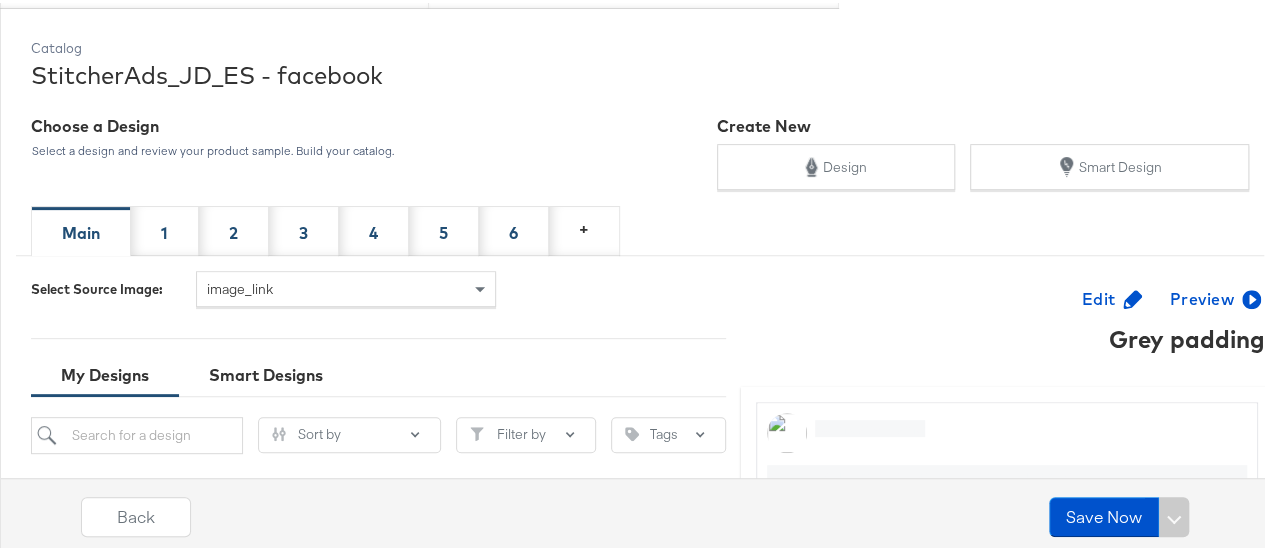 scroll, scrollTop: 252, scrollLeft: 0, axis: vertical 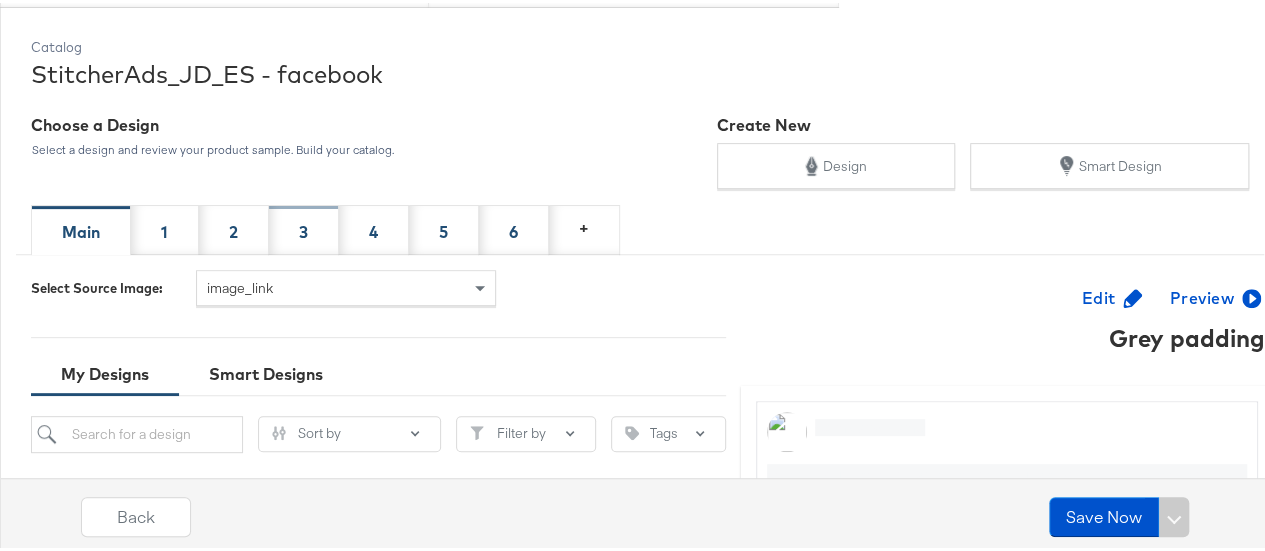 click on "3" at bounding box center [304, 227] 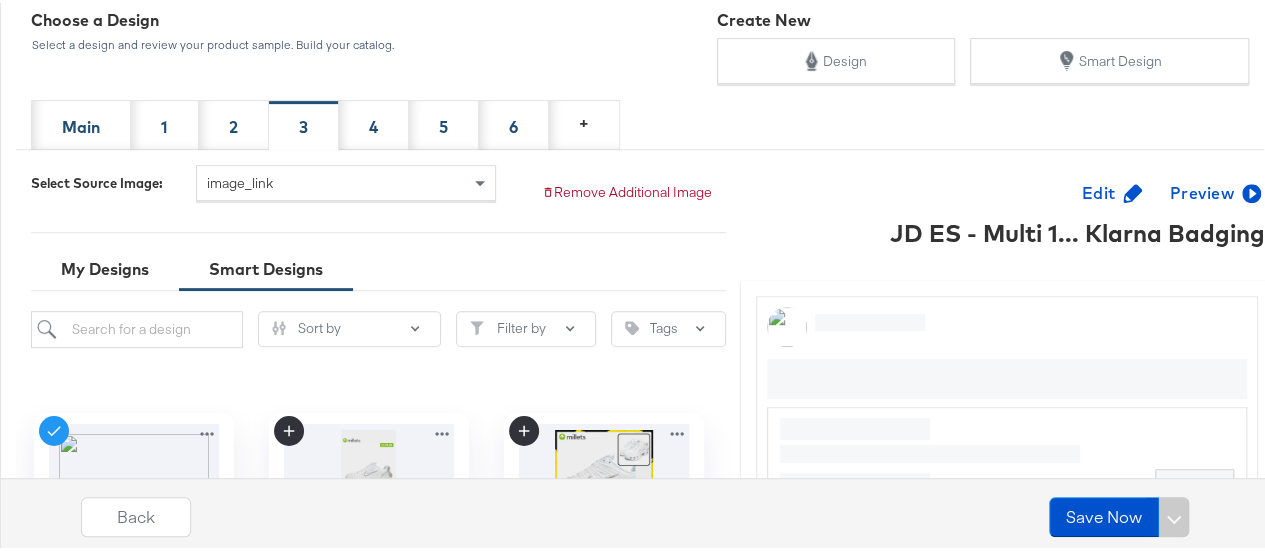 scroll, scrollTop: 339, scrollLeft: 0, axis: vertical 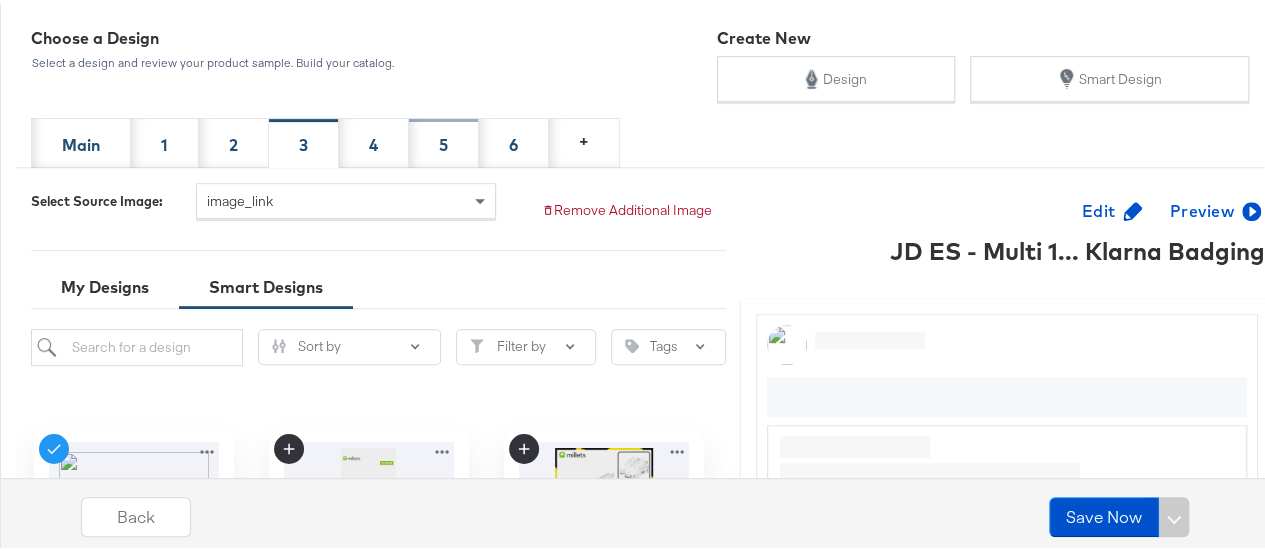 click on "5" at bounding box center (444, 140) 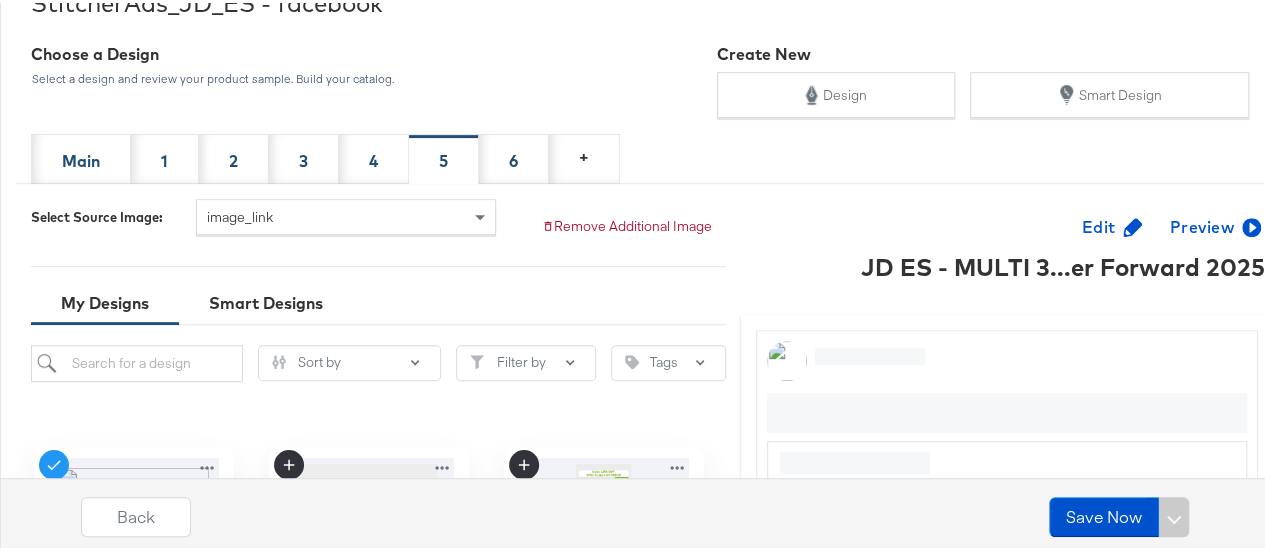scroll, scrollTop: 322, scrollLeft: 0, axis: vertical 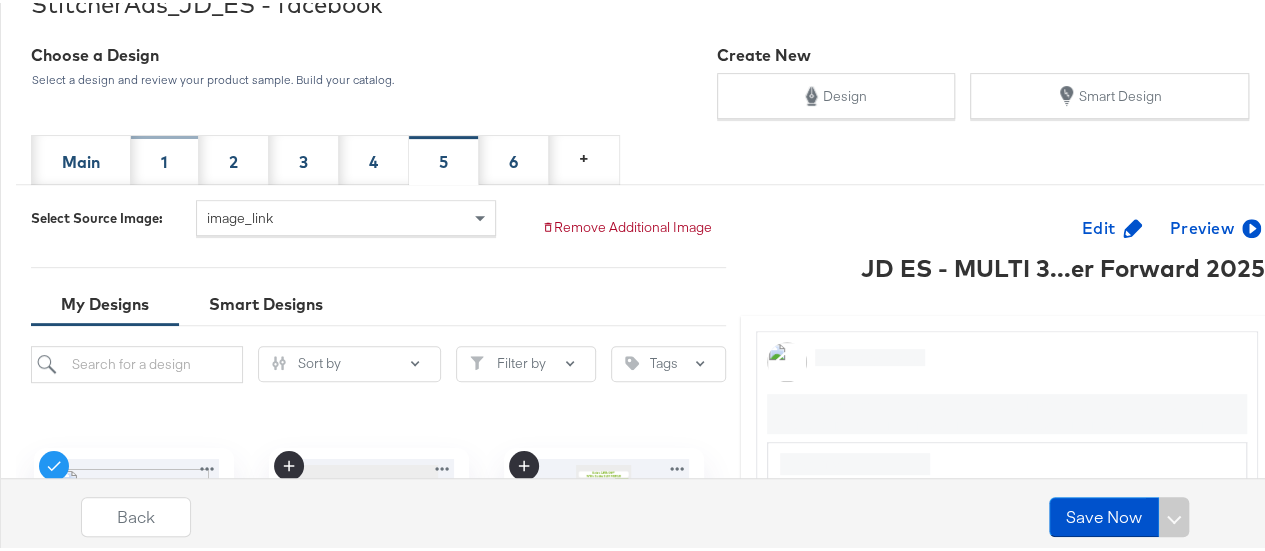 click on "1" at bounding box center [165, 157] 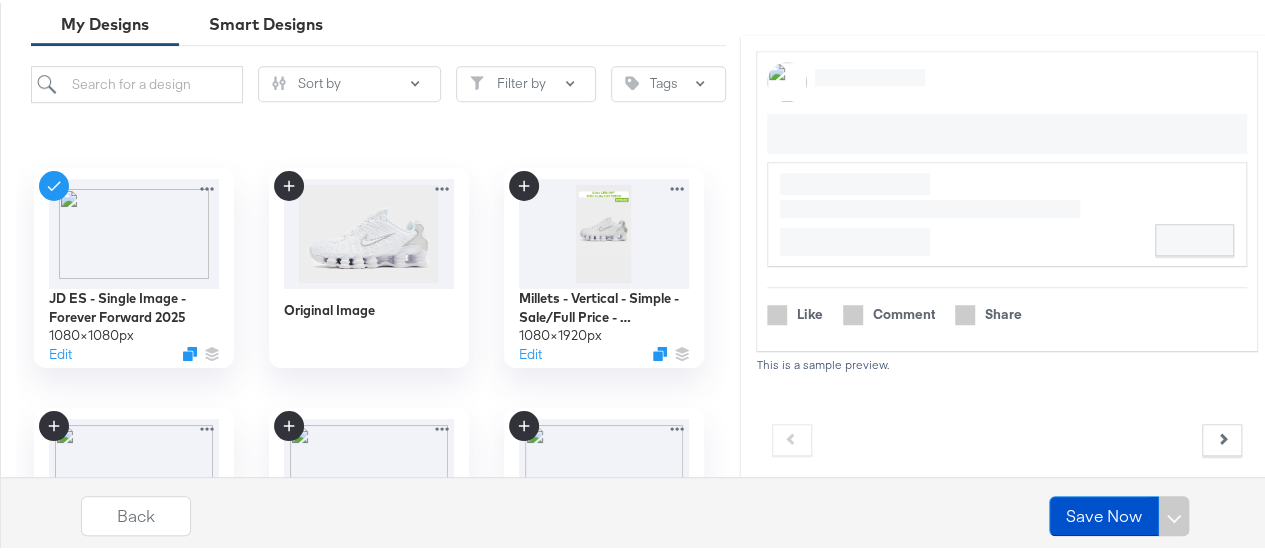 scroll, scrollTop: 581, scrollLeft: 0, axis: vertical 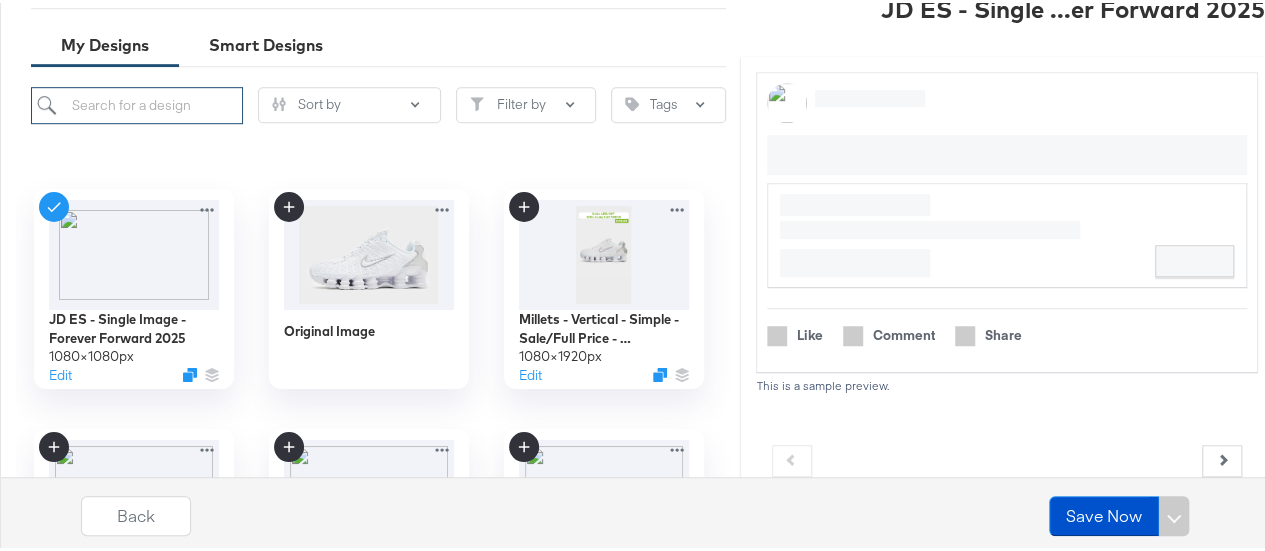 click at bounding box center [137, 102] 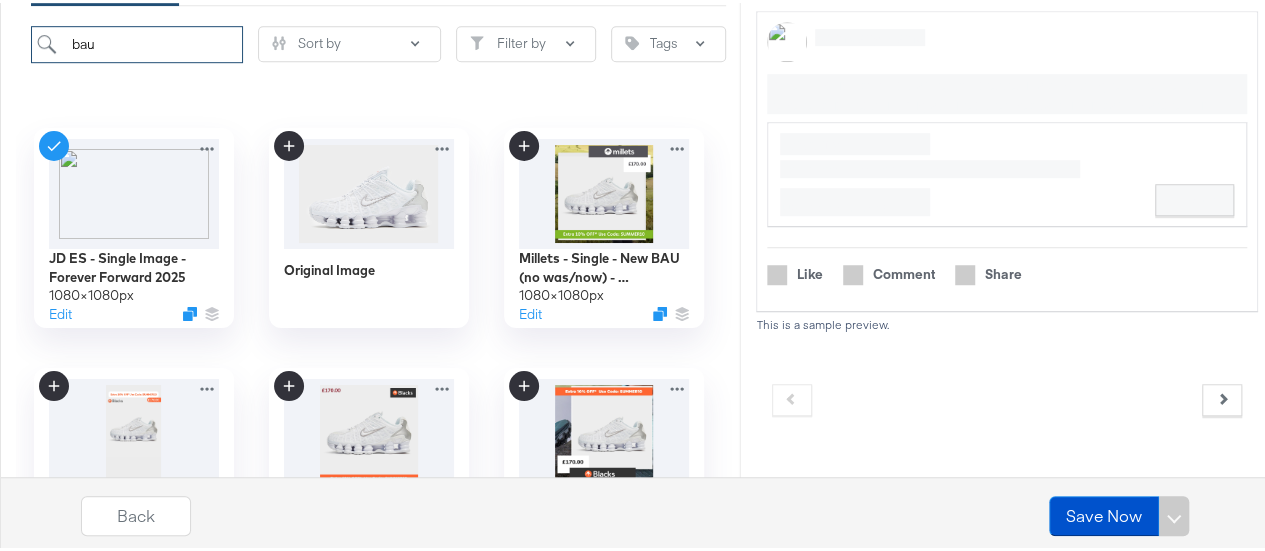scroll, scrollTop: 631, scrollLeft: 0, axis: vertical 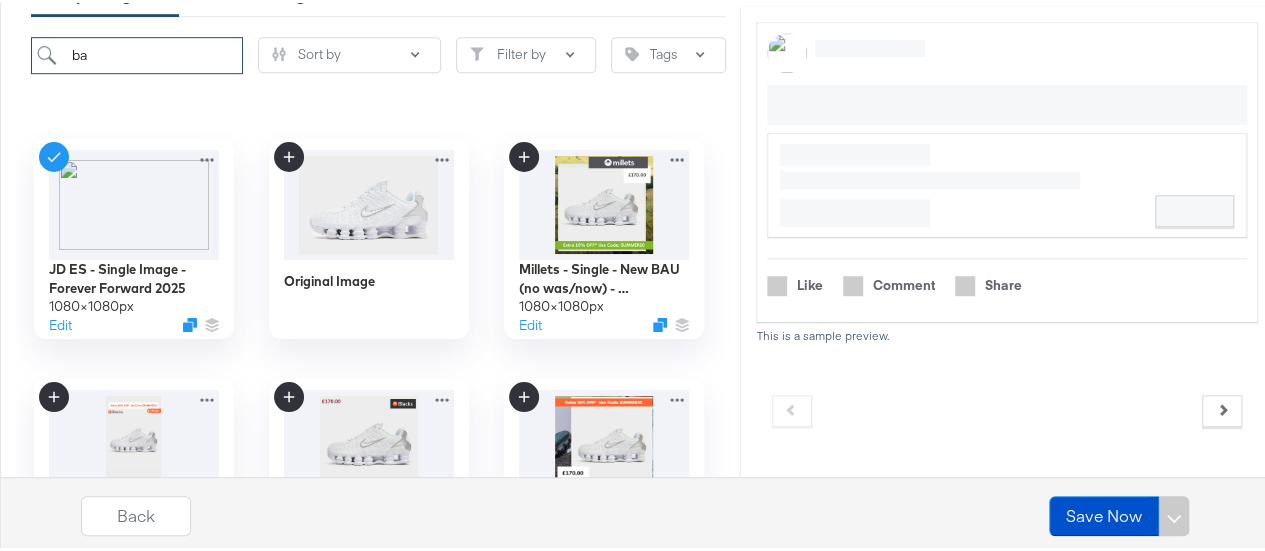 type on "b" 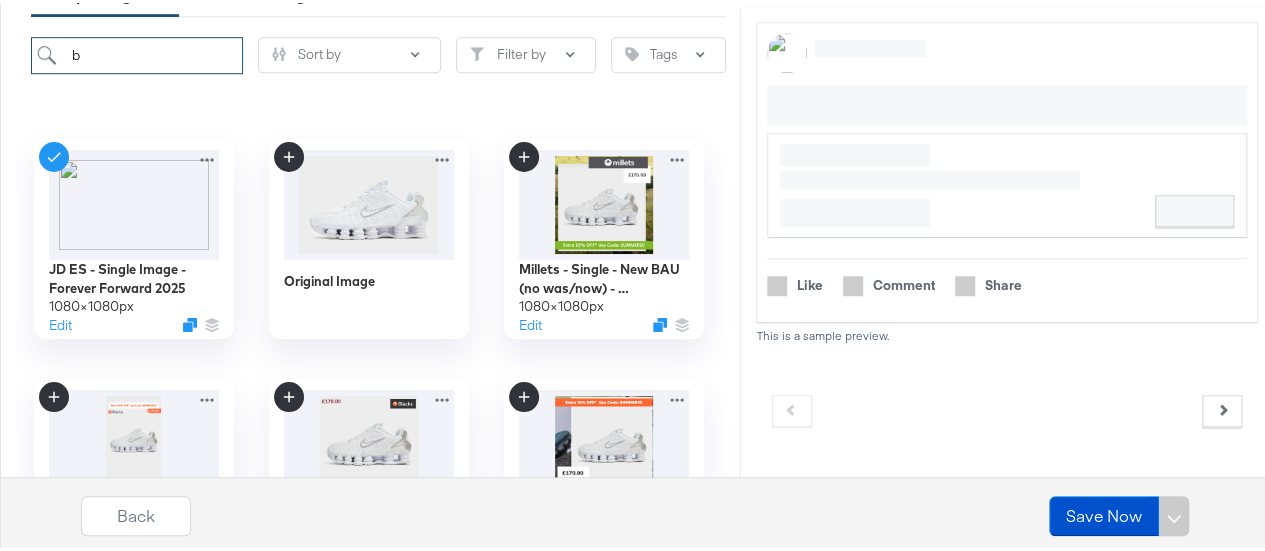 type 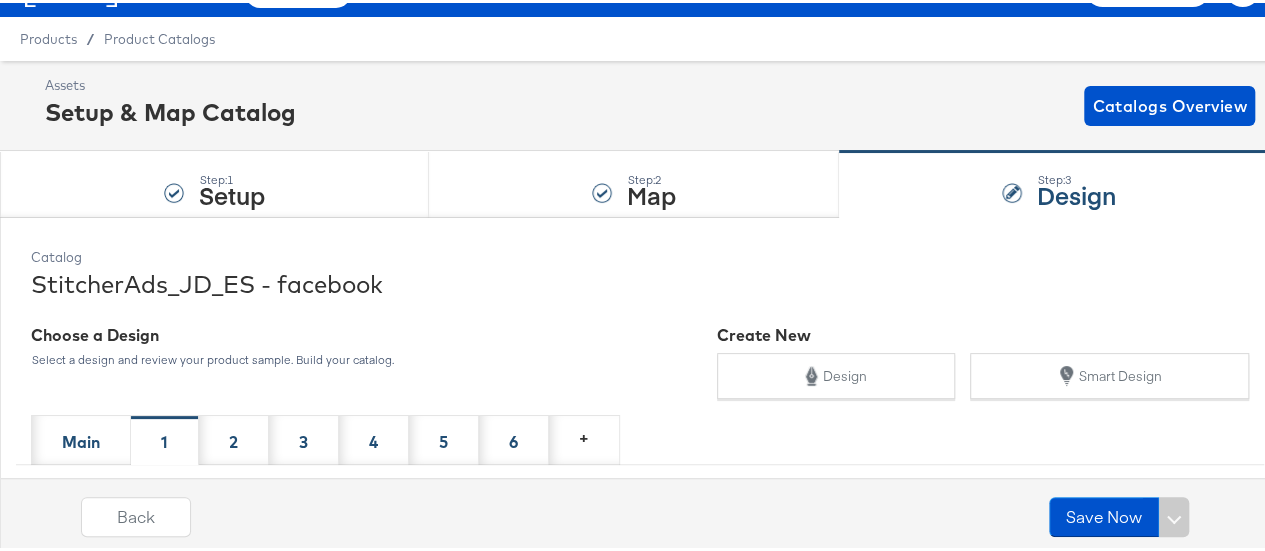 scroll, scrollTop: 34, scrollLeft: 0, axis: vertical 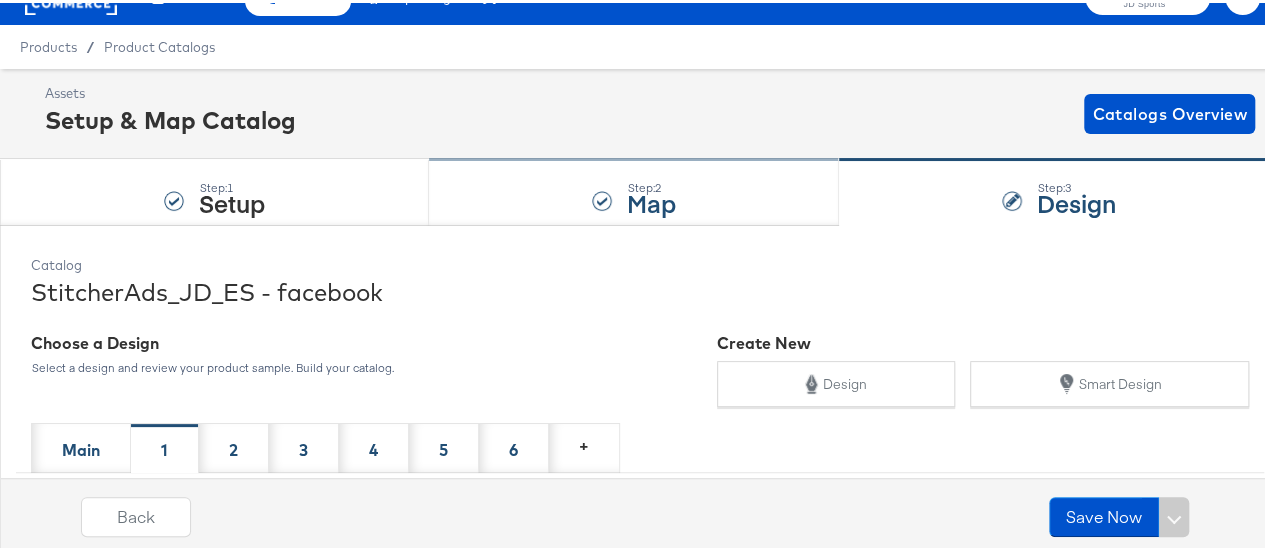 click on "Step:  2   Map" at bounding box center (634, 190) 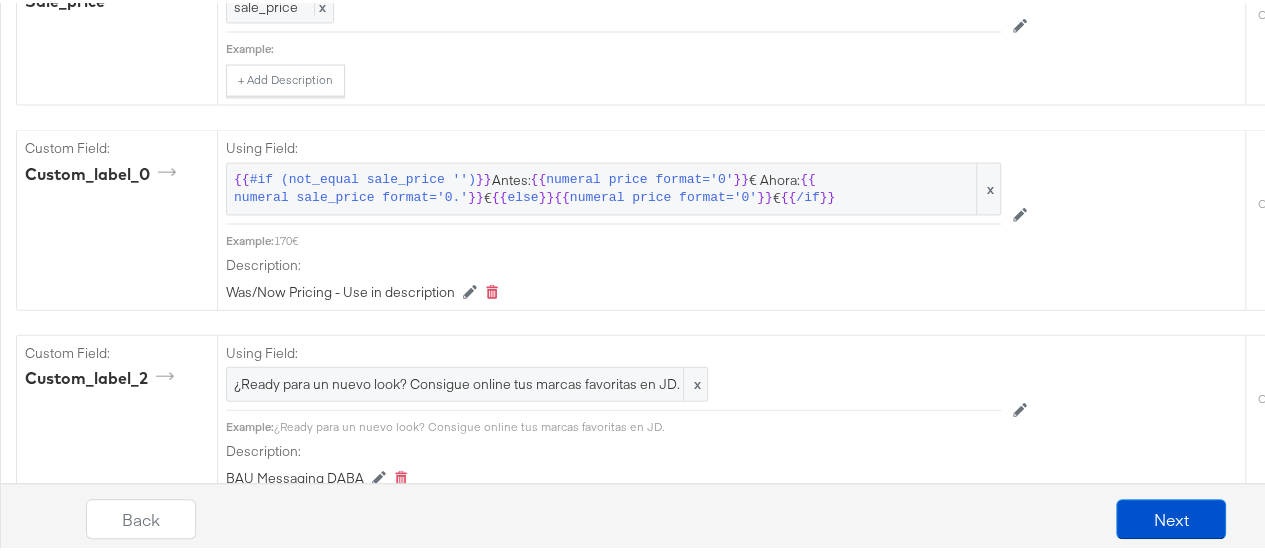scroll, scrollTop: 2093, scrollLeft: 0, axis: vertical 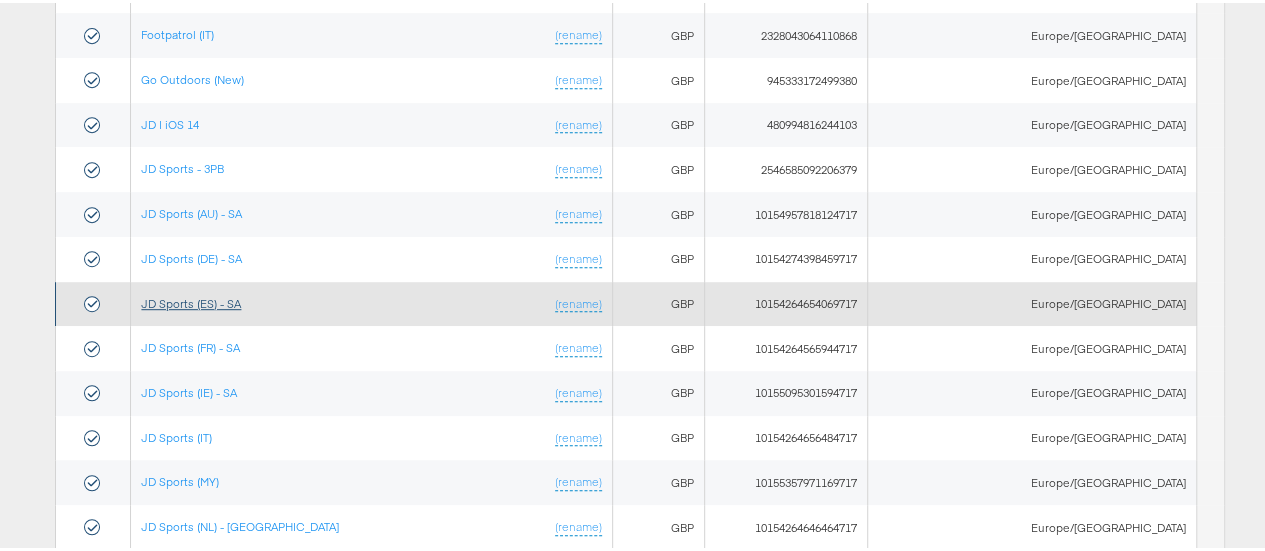 click on "JD Sports (ES) - SA" at bounding box center [191, 300] 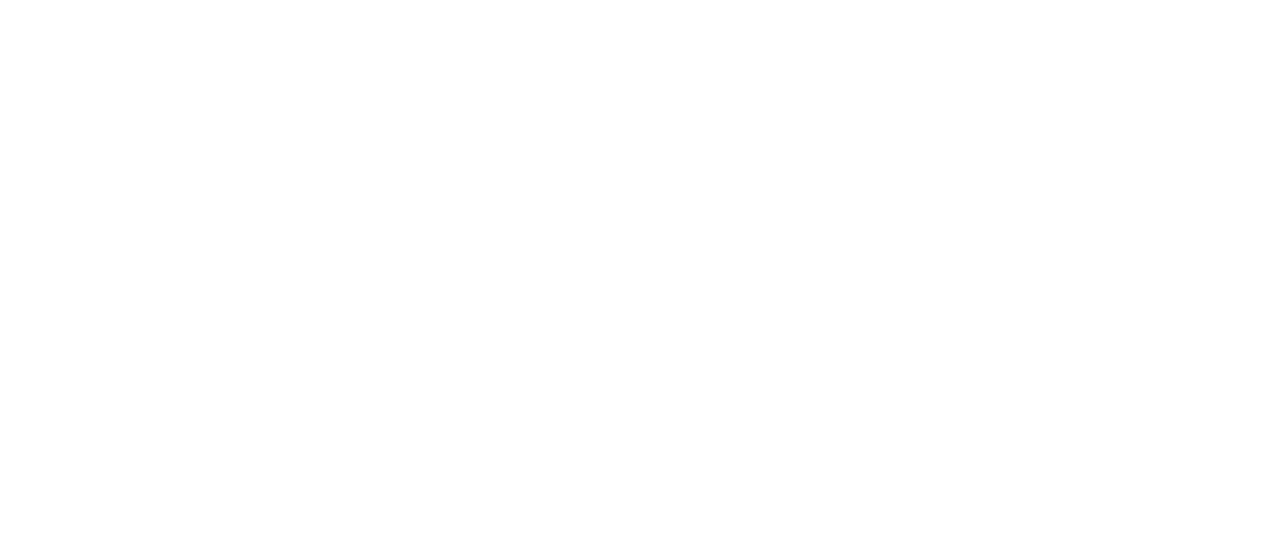 scroll, scrollTop: 0, scrollLeft: 0, axis: both 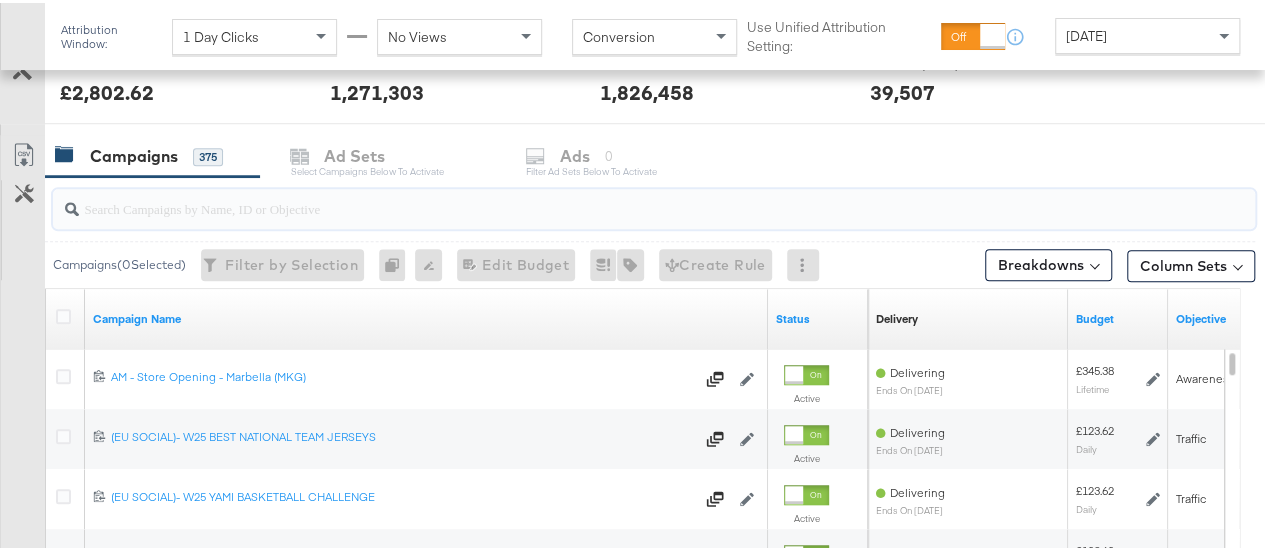 click at bounding box center [614, 197] 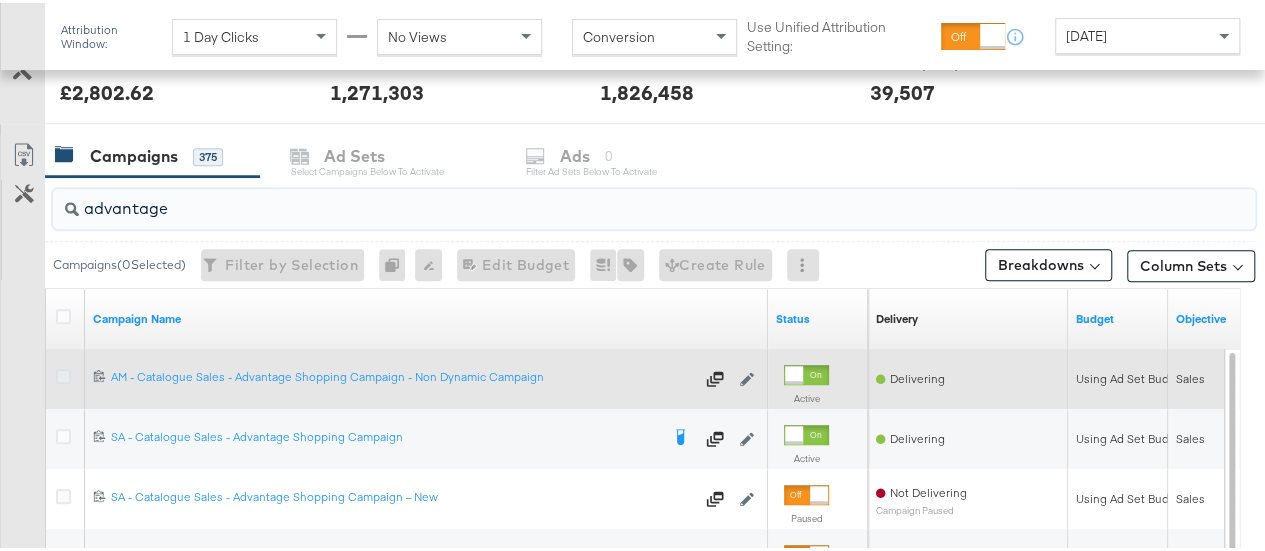 type on "advantage" 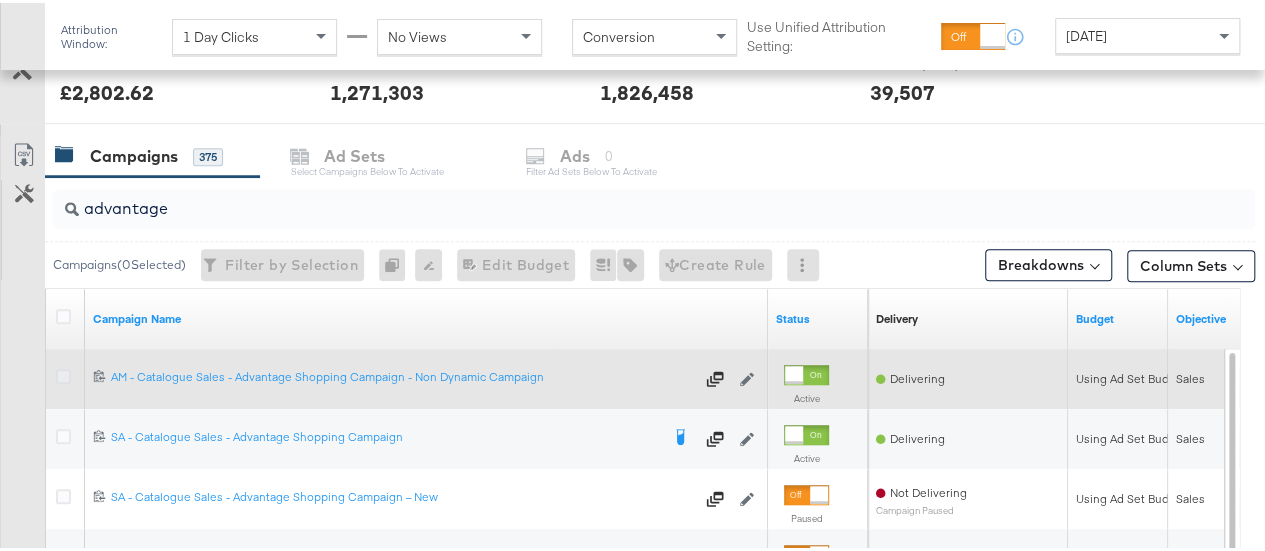 click at bounding box center [63, 373] 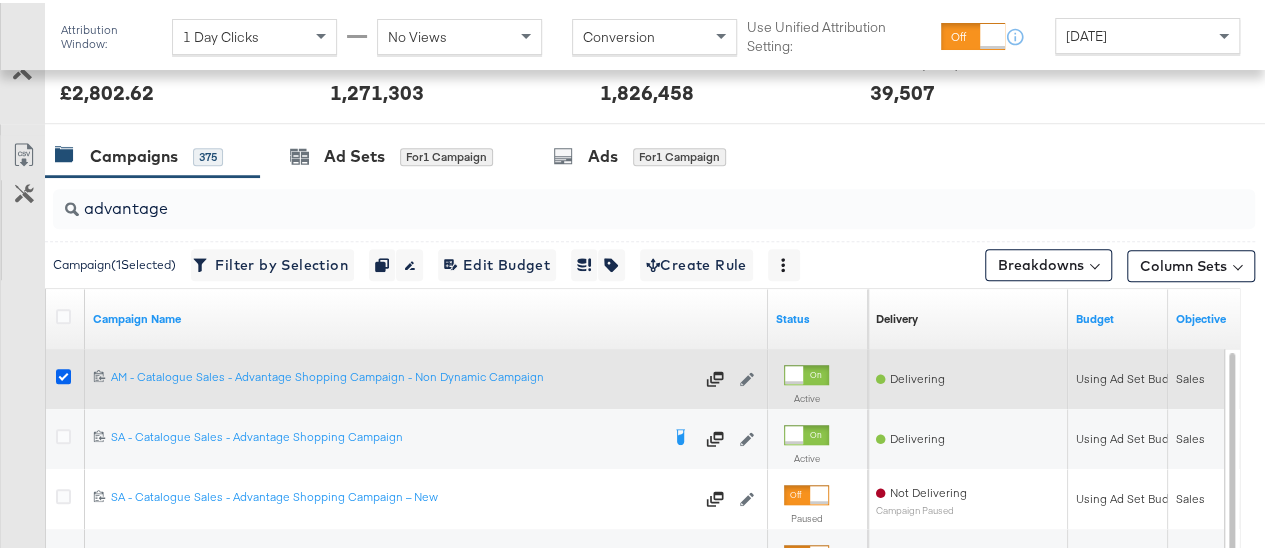 click at bounding box center (63, 373) 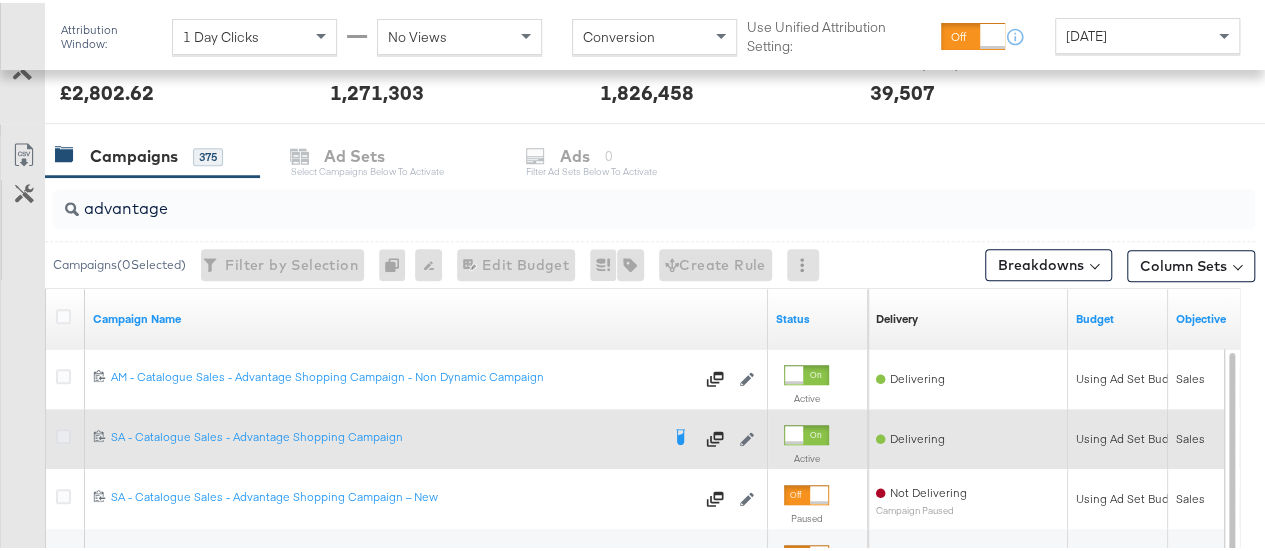 click at bounding box center [63, 433] 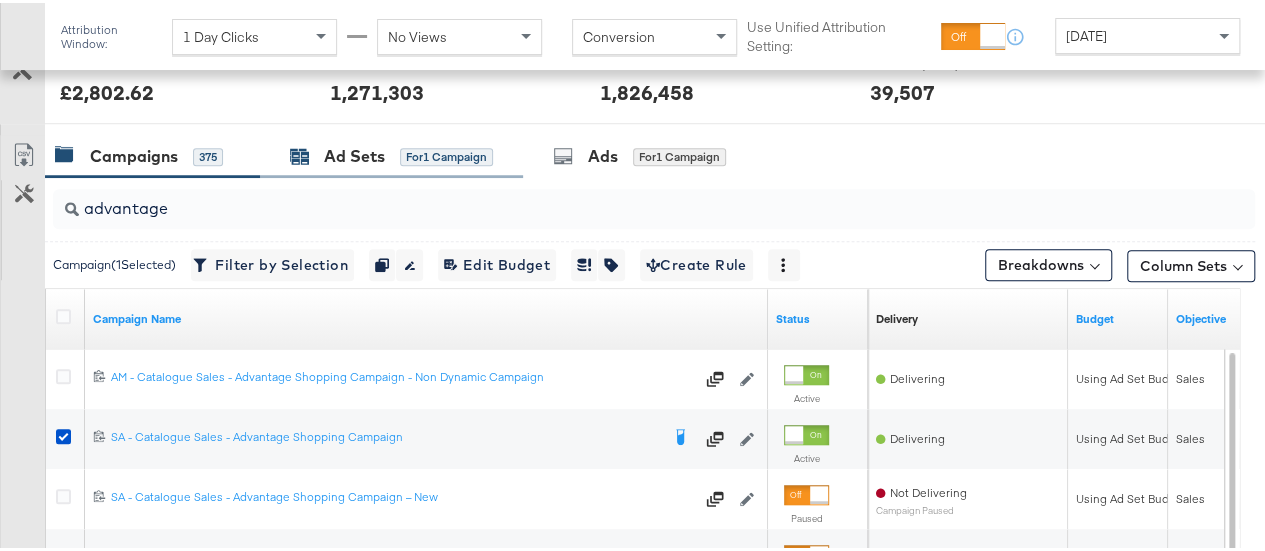 click on "Ad Sets" at bounding box center (354, 153) 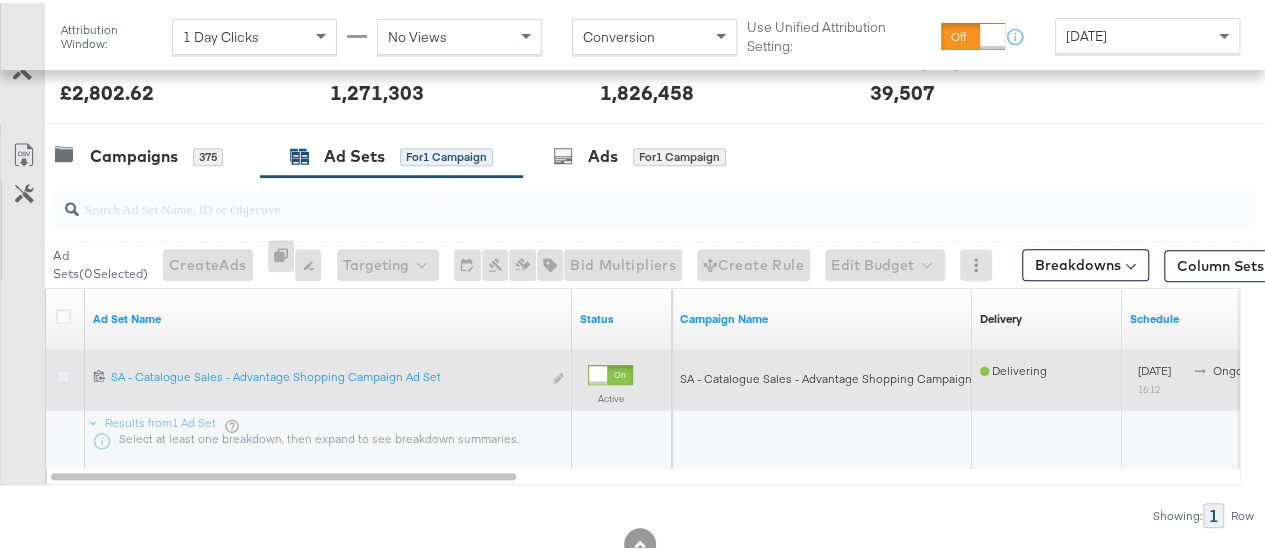 click at bounding box center (63, 373) 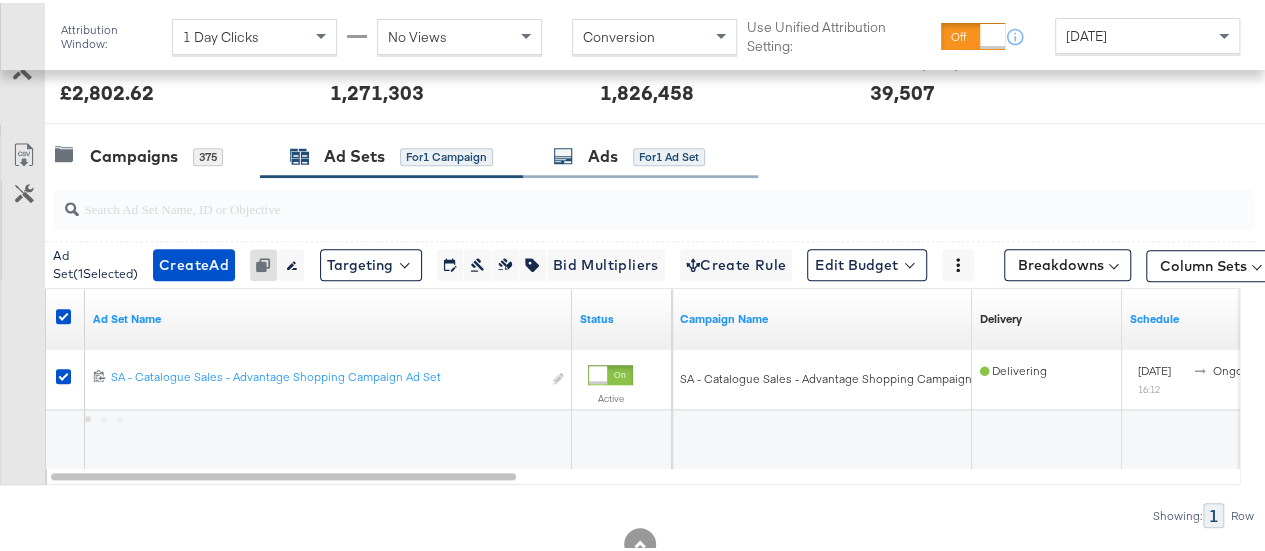 click on "Ads" at bounding box center (603, 153) 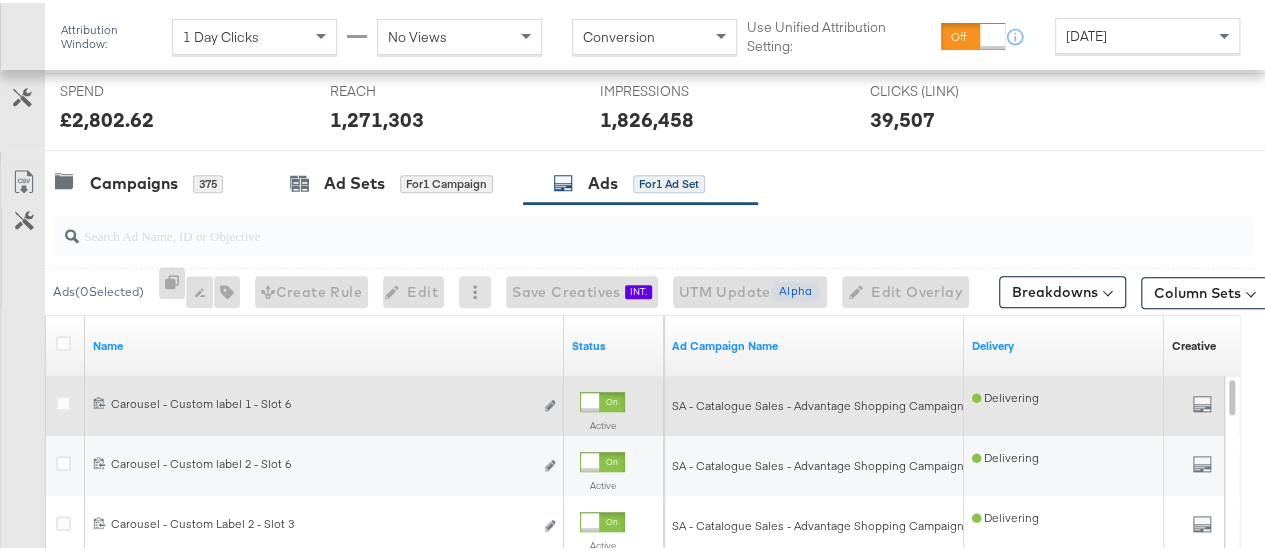 scroll, scrollTop: 755, scrollLeft: 0, axis: vertical 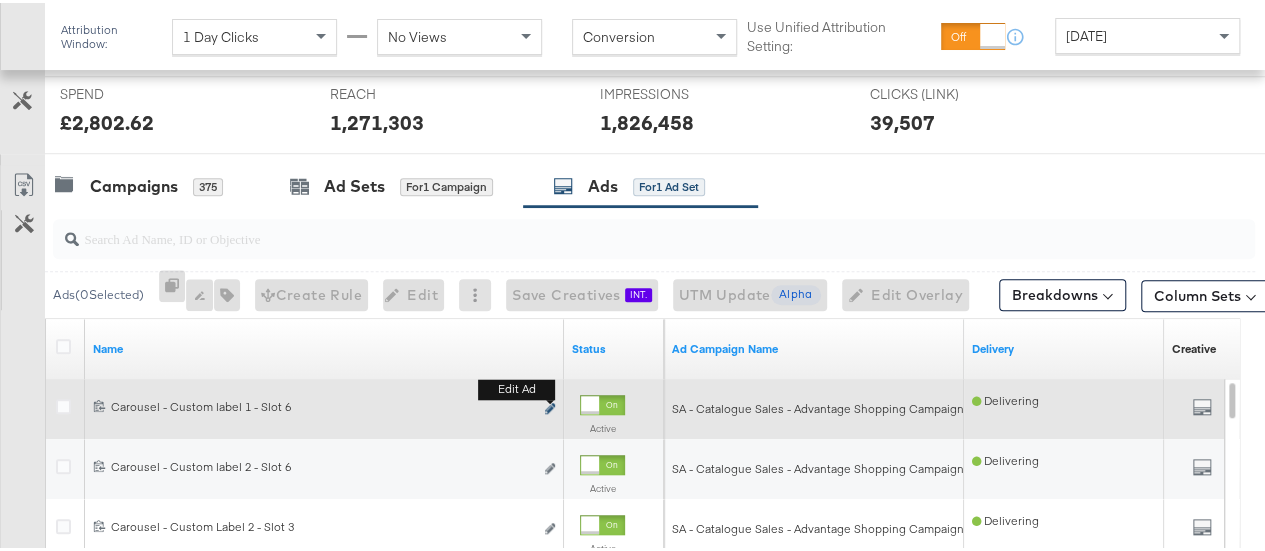 click on "Edit ad" at bounding box center [550, 406] 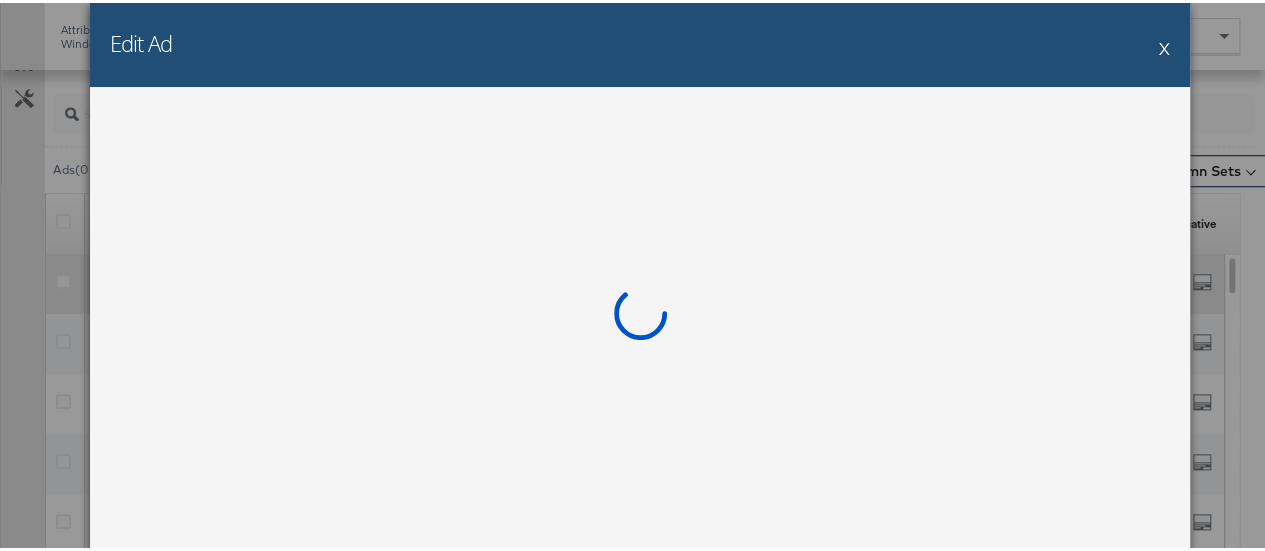 scroll, scrollTop: 893, scrollLeft: 0, axis: vertical 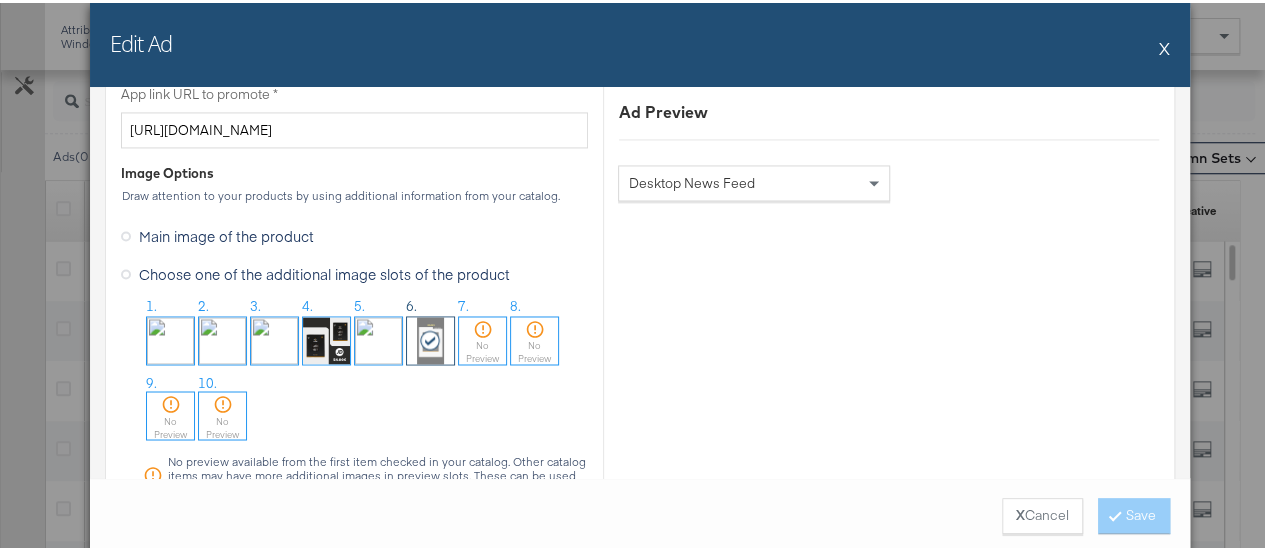 click on "X" at bounding box center (1164, 45) 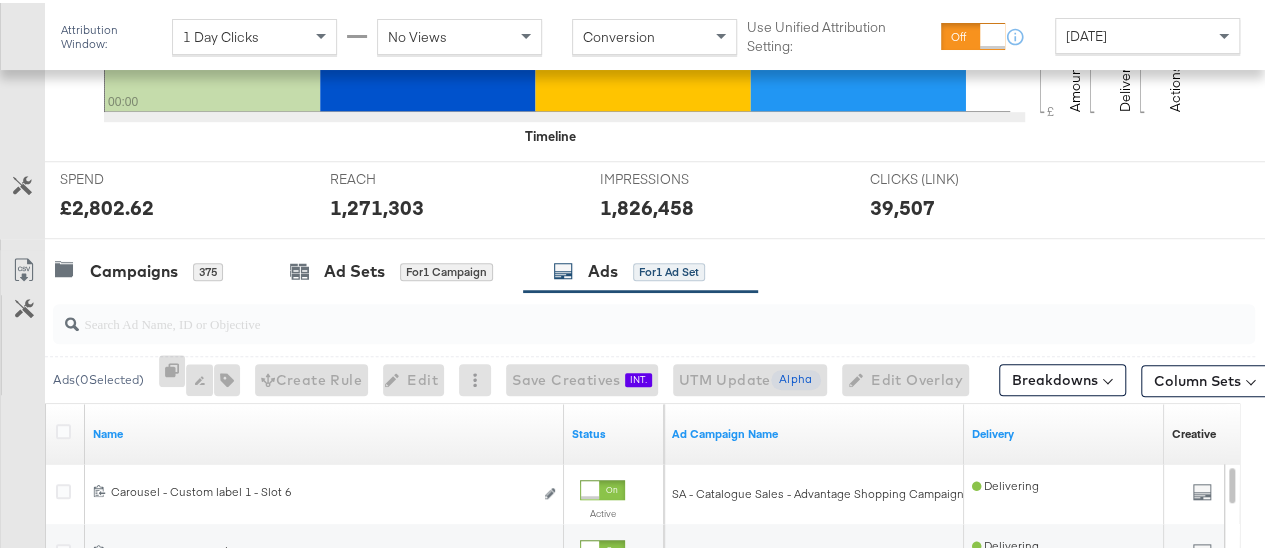 scroll, scrollTop: 668, scrollLeft: 0, axis: vertical 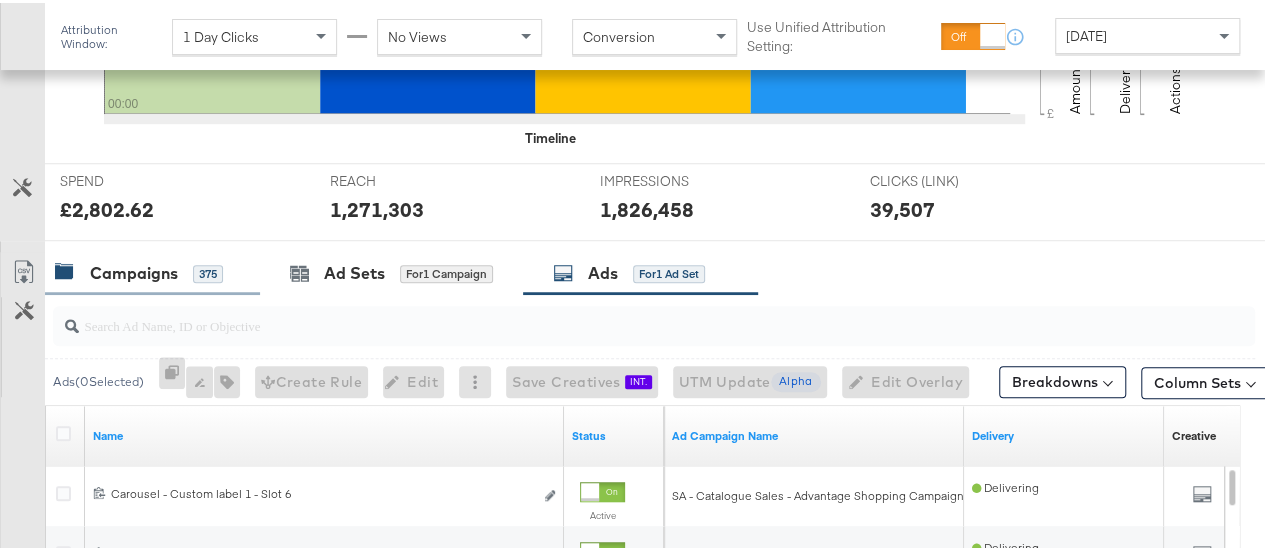 click on "Campaigns 375" at bounding box center (152, 270) 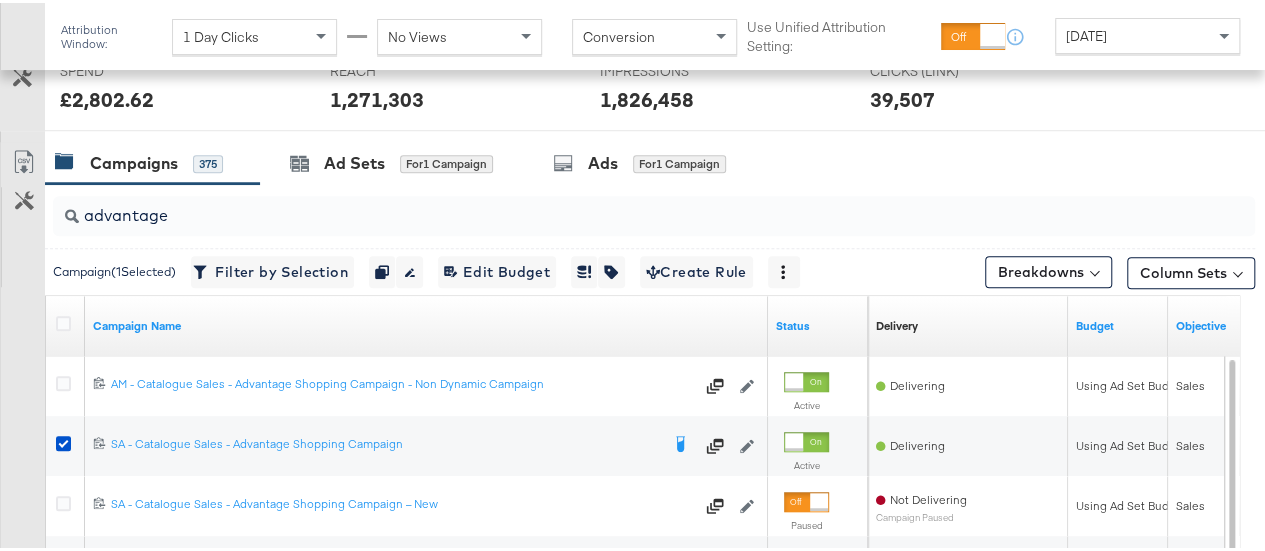 scroll, scrollTop: 834, scrollLeft: 0, axis: vertical 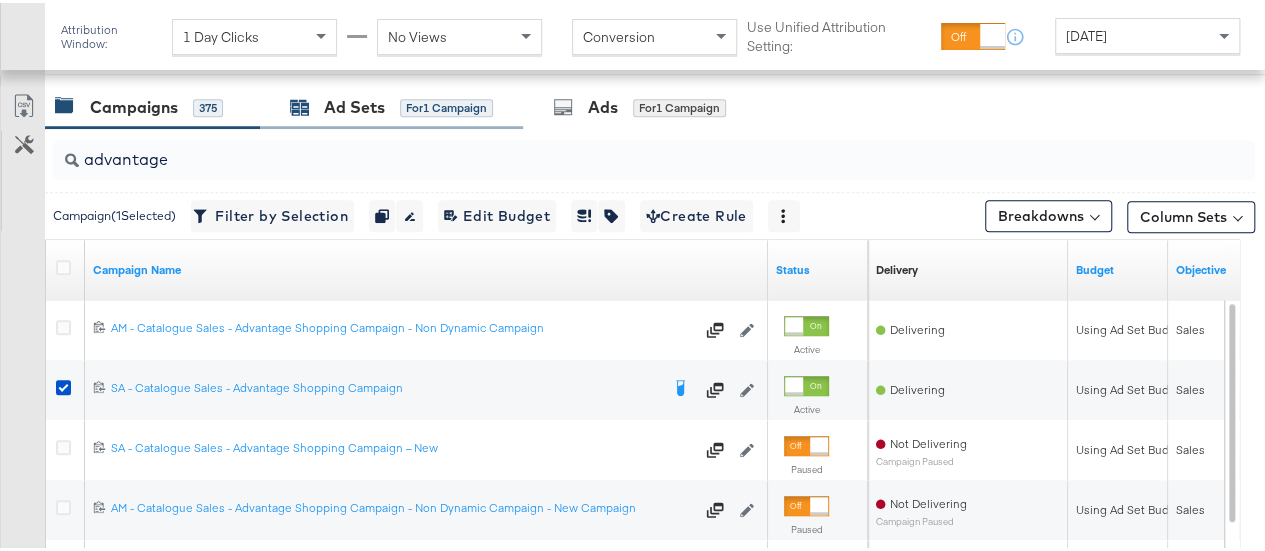 click on "Ad Sets" at bounding box center [354, 104] 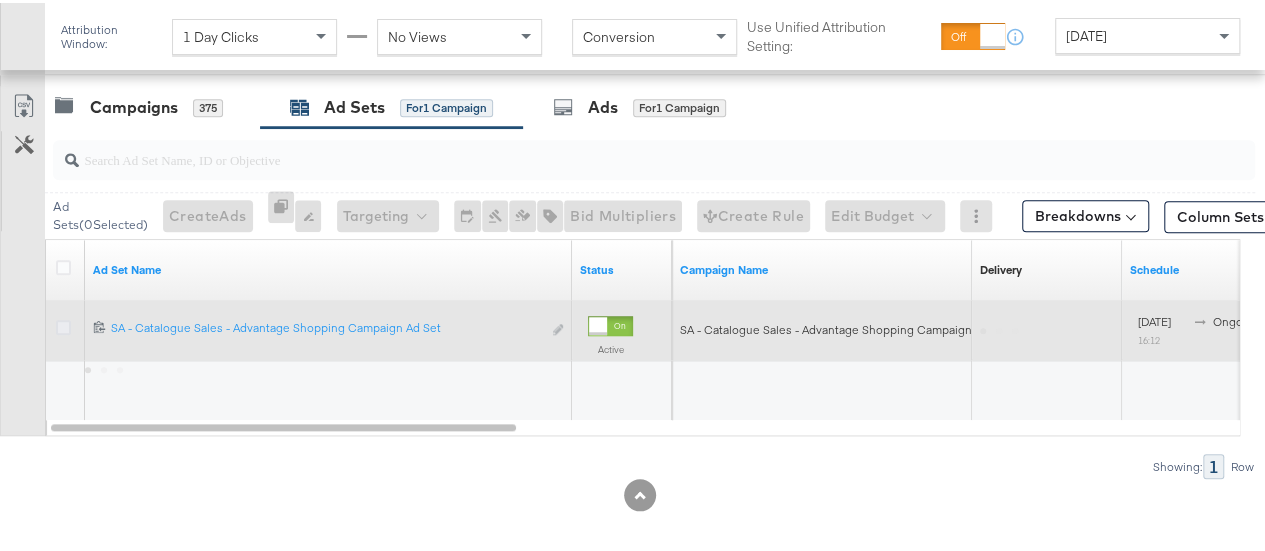 click at bounding box center (63, 324) 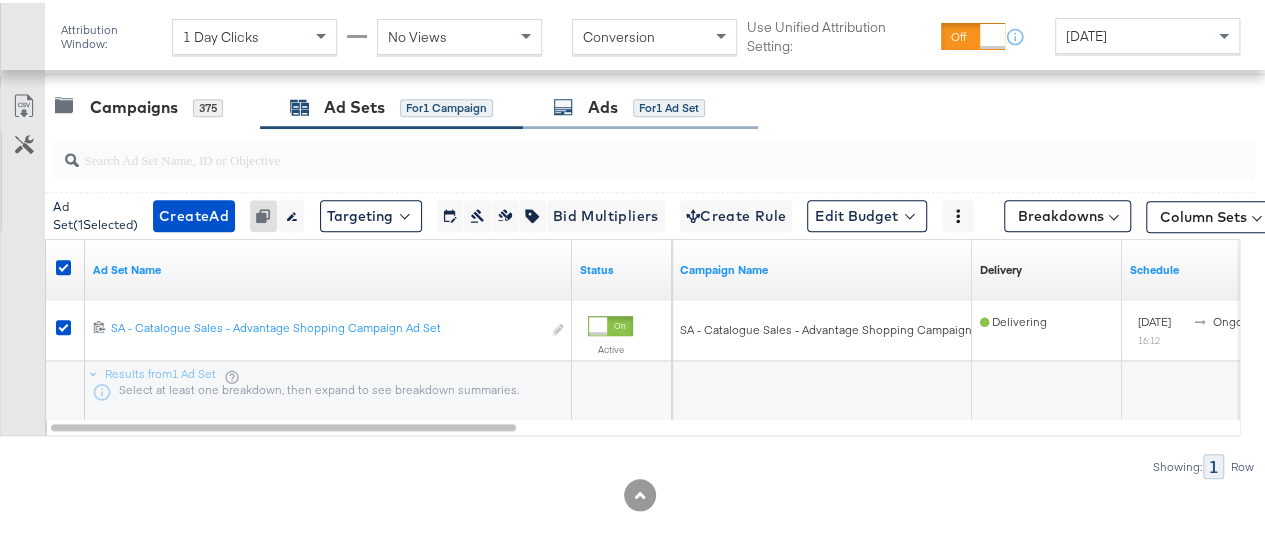 click on "Ads" at bounding box center [603, 104] 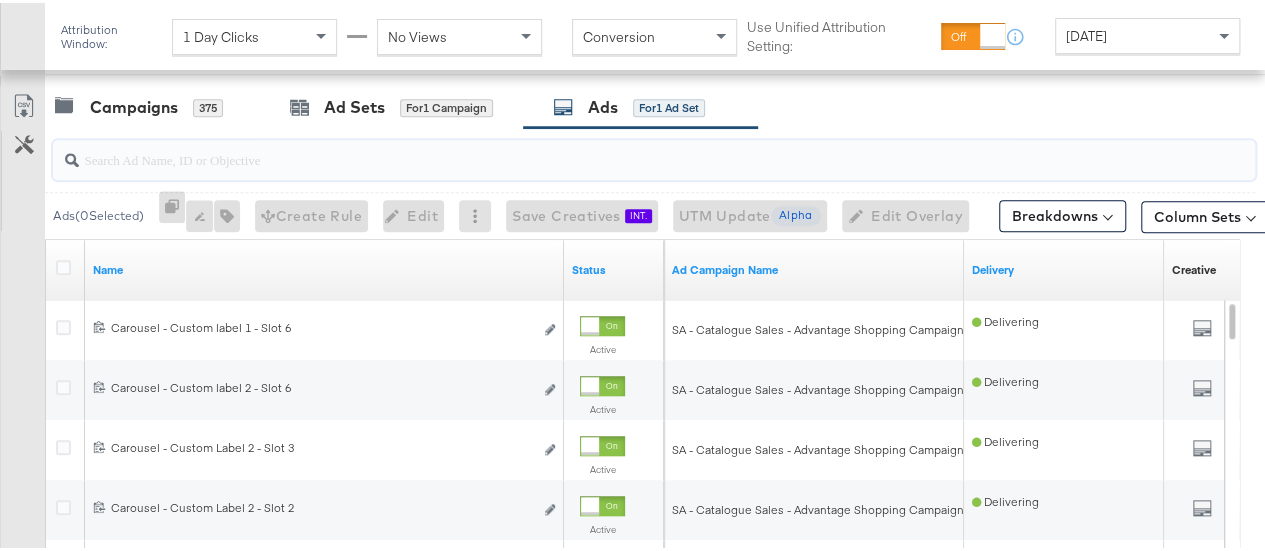 click at bounding box center (614, 148) 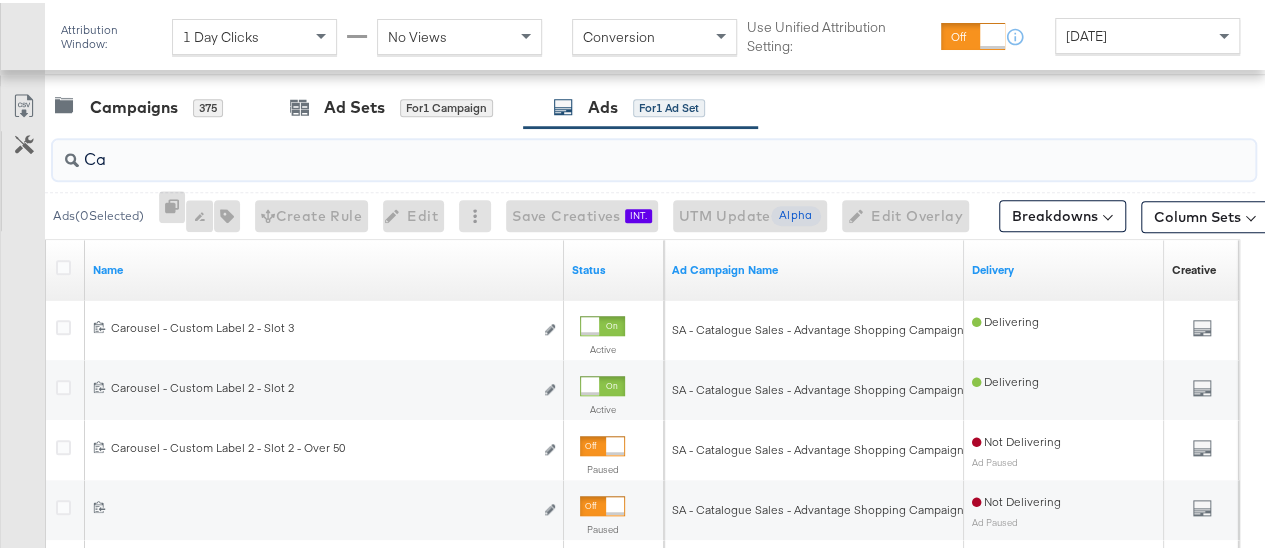 type on "C" 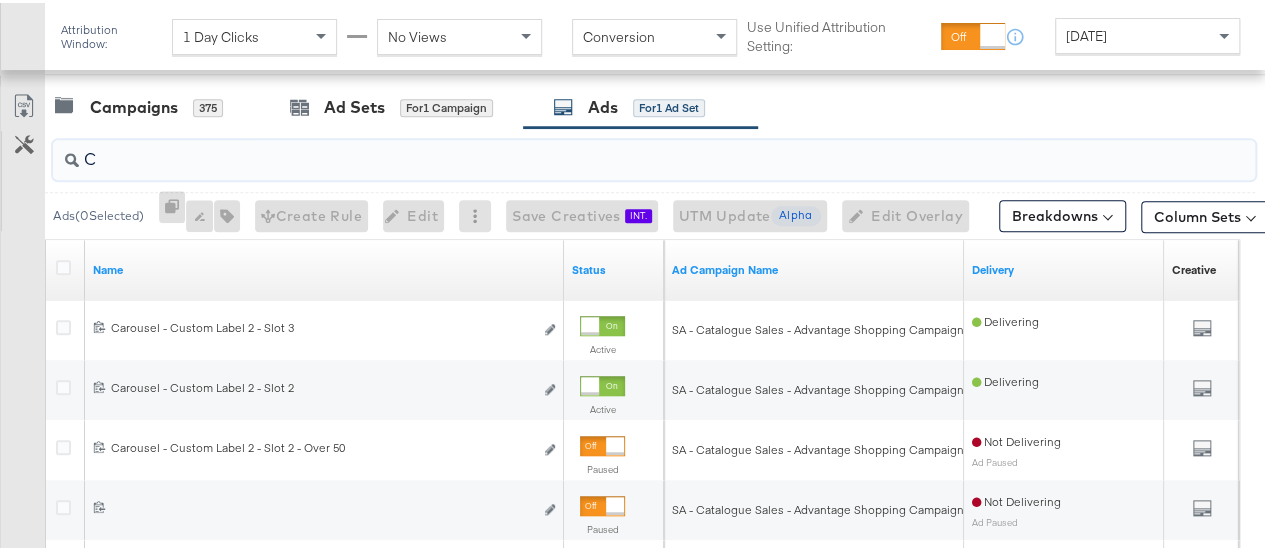 type 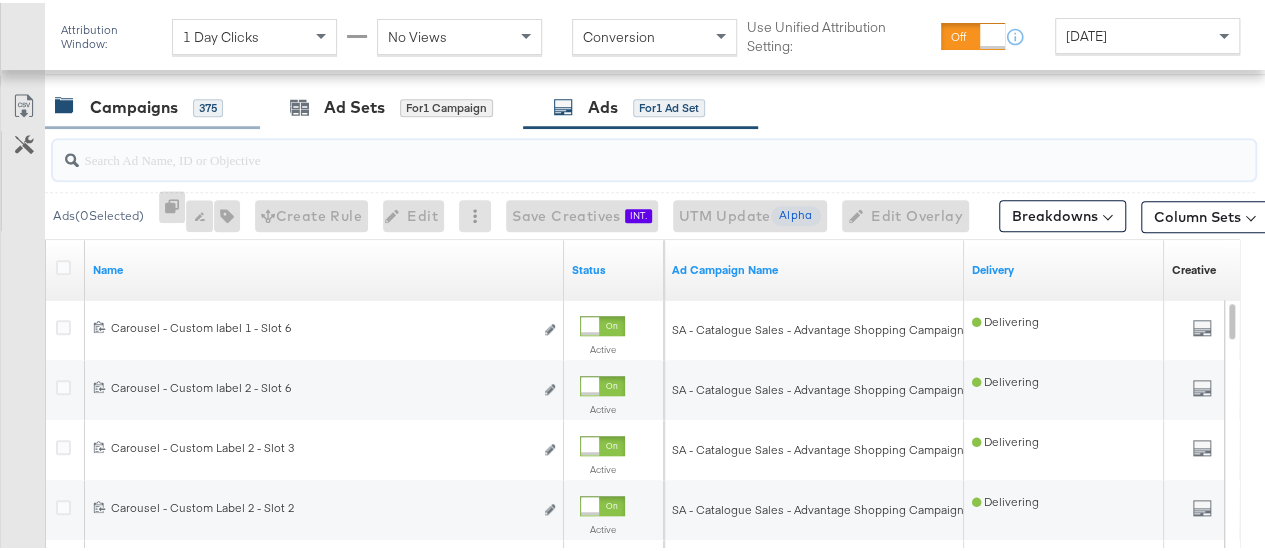 click on "KPIs Performance & KPIs Customize KPIs ✔ Clicks (Link) ✔ Reach ✔ Impressions ✔ Spend KPIs Thu, Jul 24th '25 Reach: 1,271,303 00:00 £  £ 1K £ 2K £ 3K £ 4K Amount (GBP) 1M 2M Delivery 20K 40K Actions Timeline SPEND SPEND £2,802.62 REACH REACH 1,271,303 IMPRESSIONS IMPRESSIONS 1,826,458 CLICKS (LINK) CLICKS (LINK) 39,507 Campaigns 375 Ad Sets for  1   Campaign Ads for  1   Ad Set Ads  ( 0  Selected) 0 Rename  0 ads Tags for  0 campaigns   Create Rule Edit 0 ads Edit Save Creatives    INT. Generate Saved Creatives UTM Update   Alpha Update UTMs for  0 ads Edit Overlay Edit up to 50 ads Breakdowns Column Sets Customize KPIs Export as CSV Name Status Ad Campaign Name Delivery Creative Sorting Unavailable 6757950850308 Carousel -  Custom label 1 - Slot 6 Carousel -  Custom label 1 - Slot 6   Edit ad   Active   SA - Catalogue Sales - Advantage Shopping Campaign     Delivering     All Previews   6741737030308 Carousel -  Custom label 2 - Slot 6 Carousel -  Custom label 2 - Slot 6   Edit ad   Active" at bounding box center (640, 243) 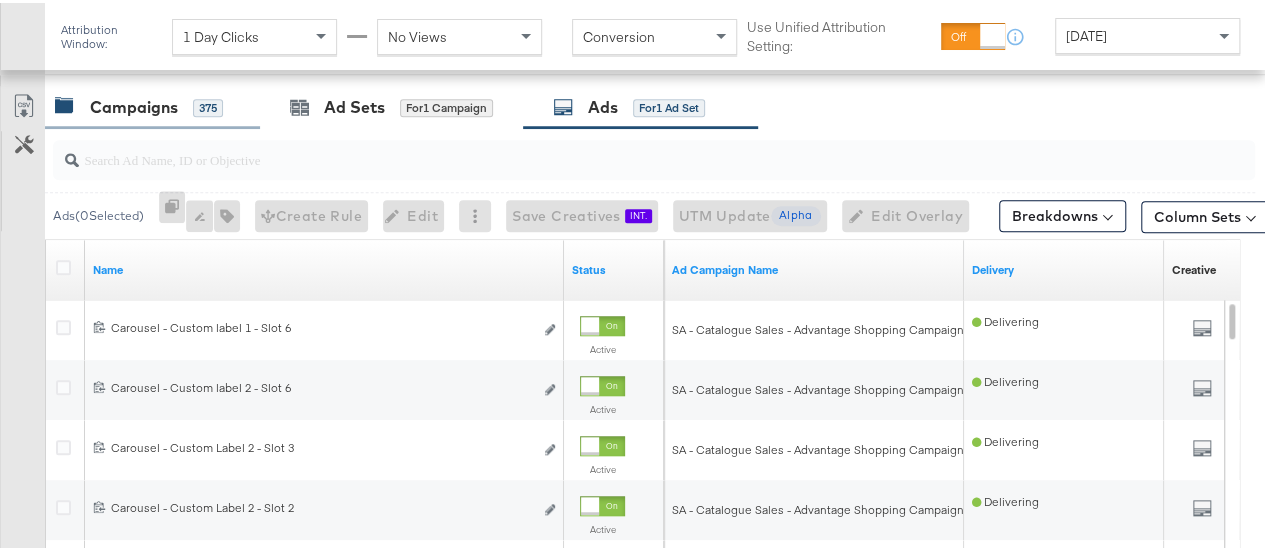 click on "Campaigns 375" at bounding box center [152, 104] 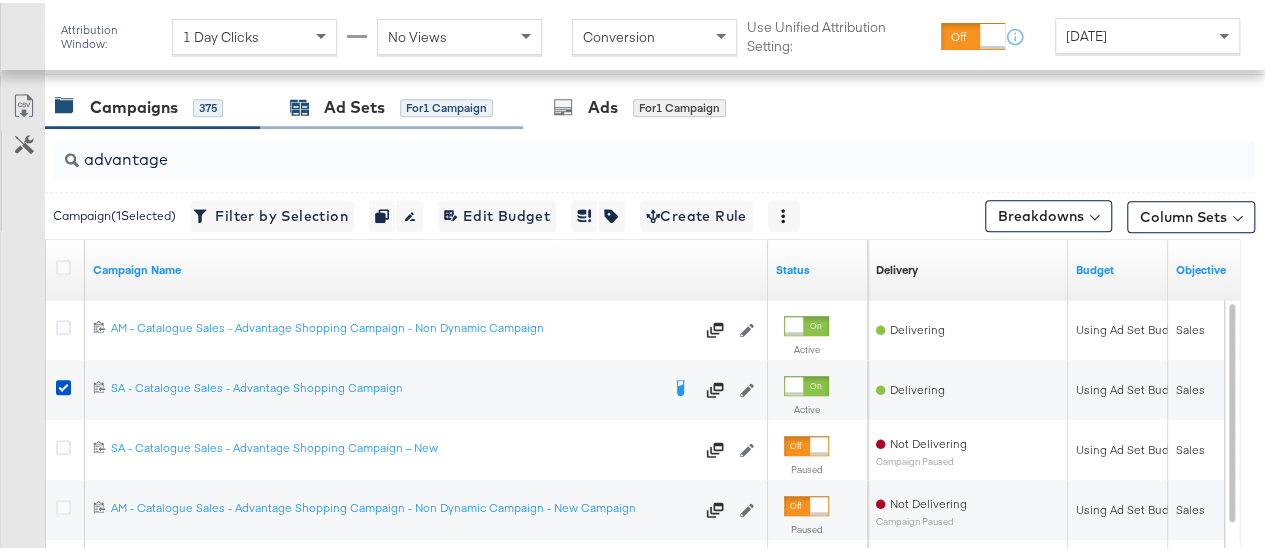 click on "Ad Sets" at bounding box center [354, 104] 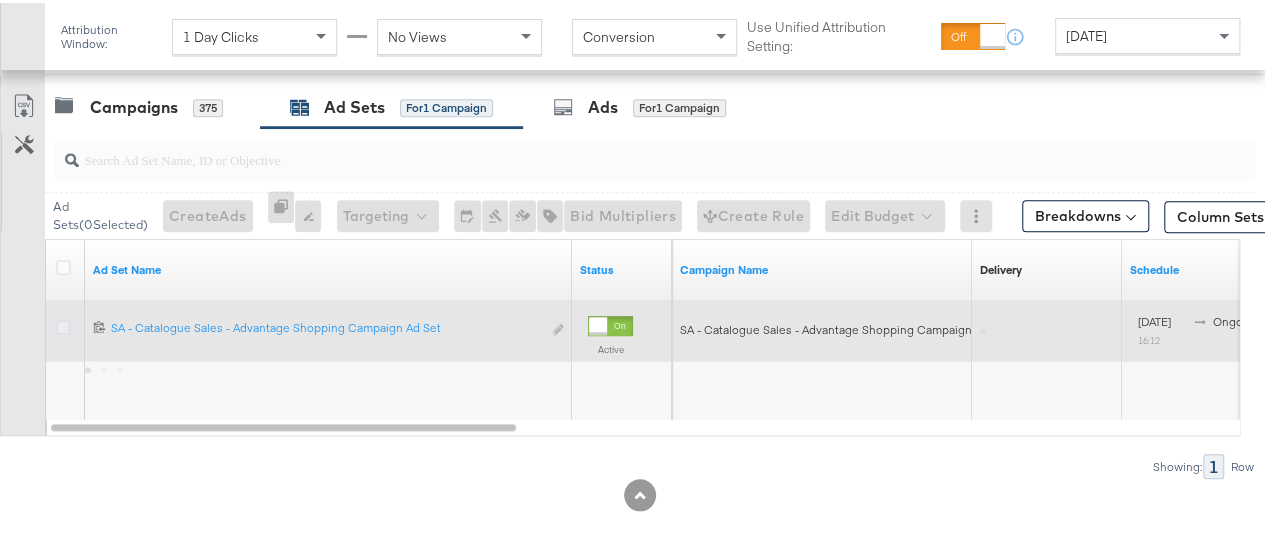 click at bounding box center [63, 324] 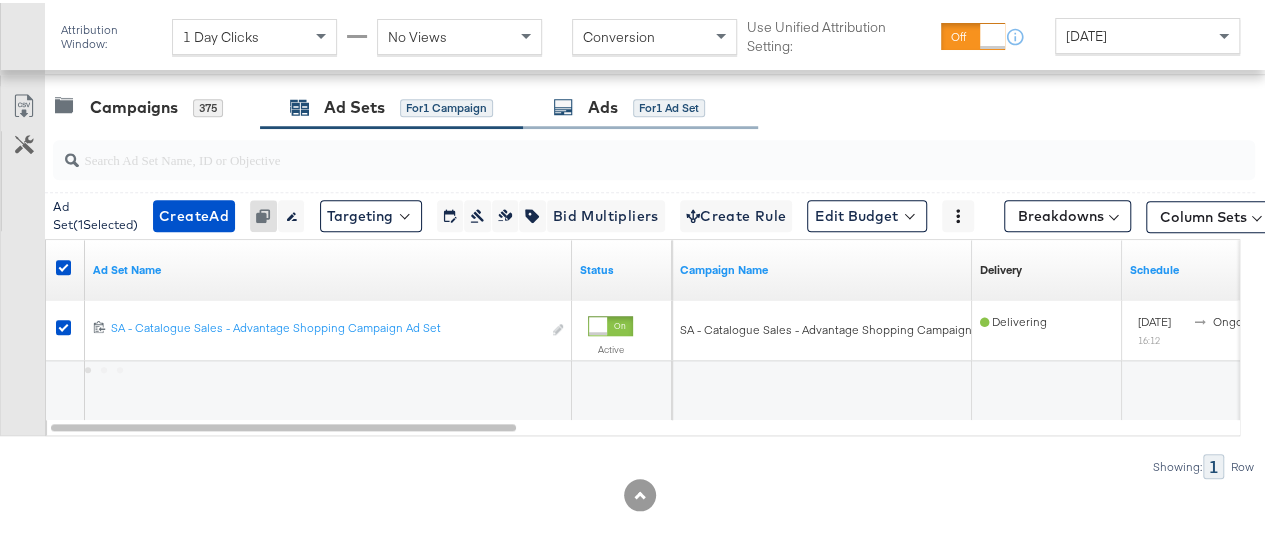 click on "Ads for  1   Ad Set" at bounding box center (629, 104) 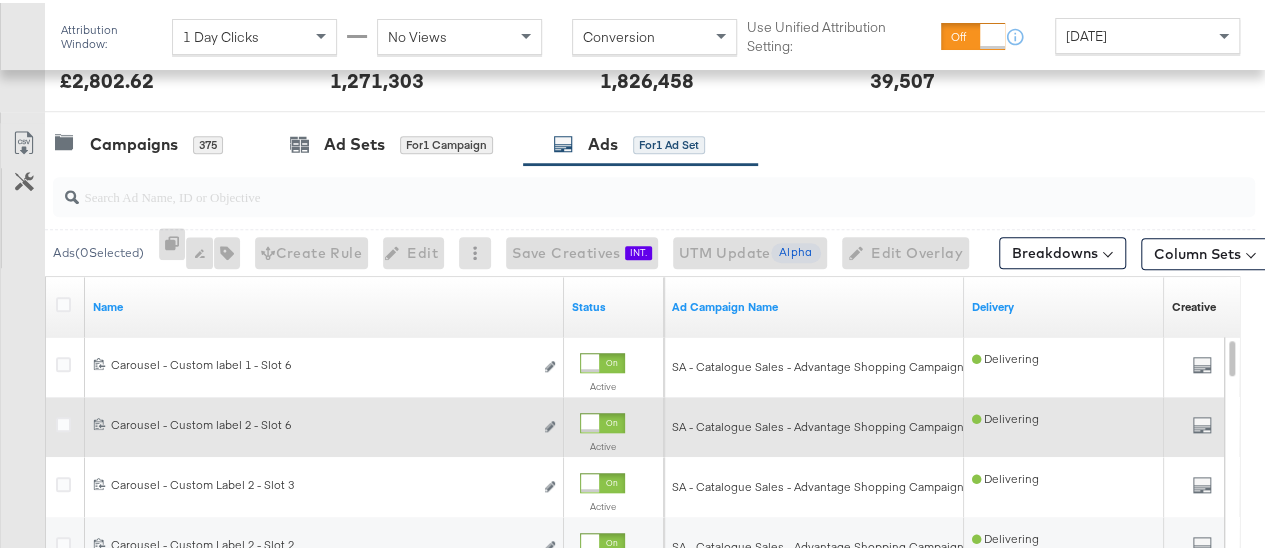 scroll, scrollTop: 672, scrollLeft: 0, axis: vertical 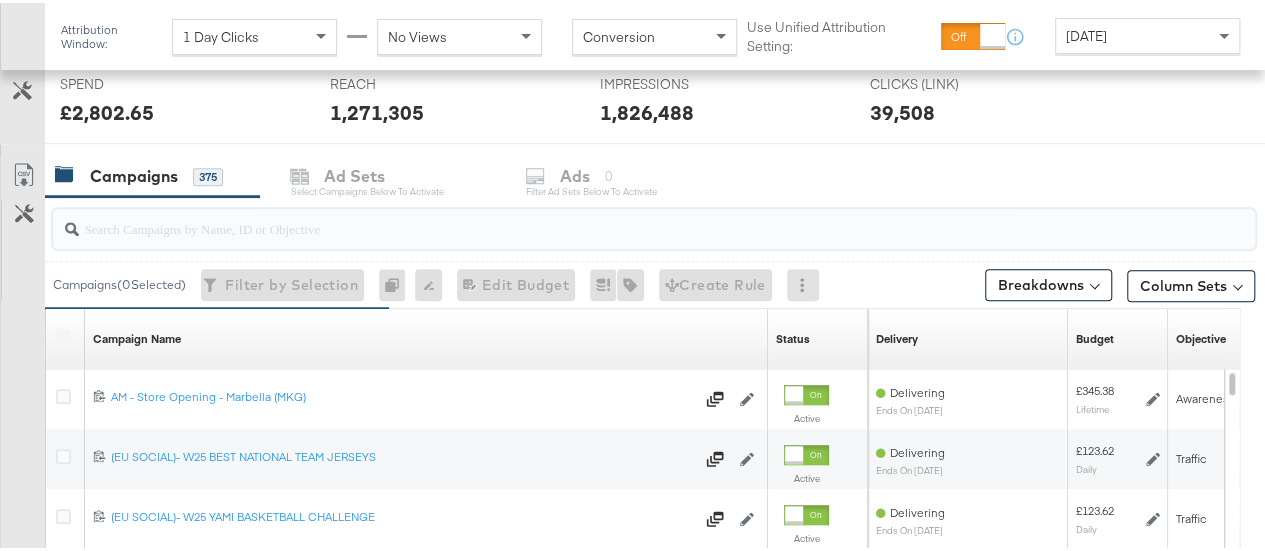 click at bounding box center (614, 217) 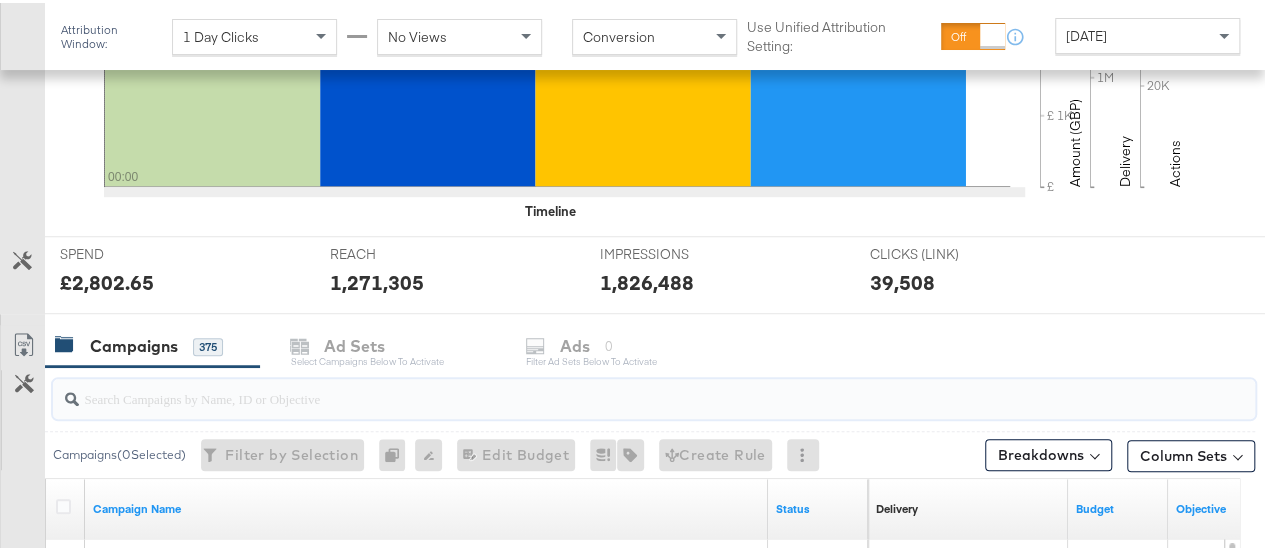 scroll, scrollTop: 841, scrollLeft: 0, axis: vertical 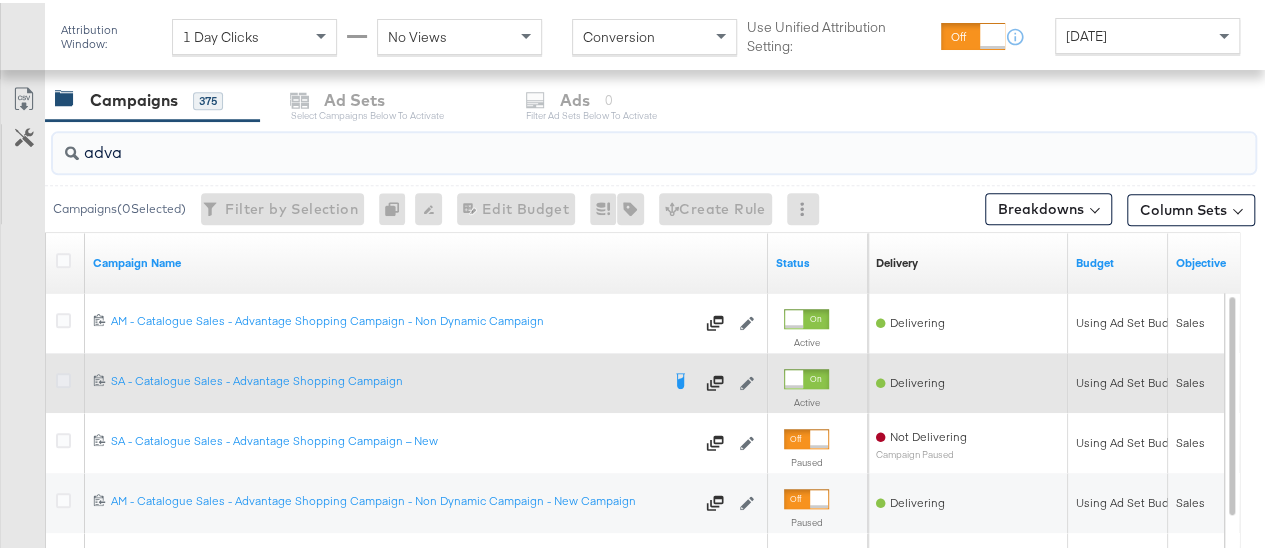 type on "adva" 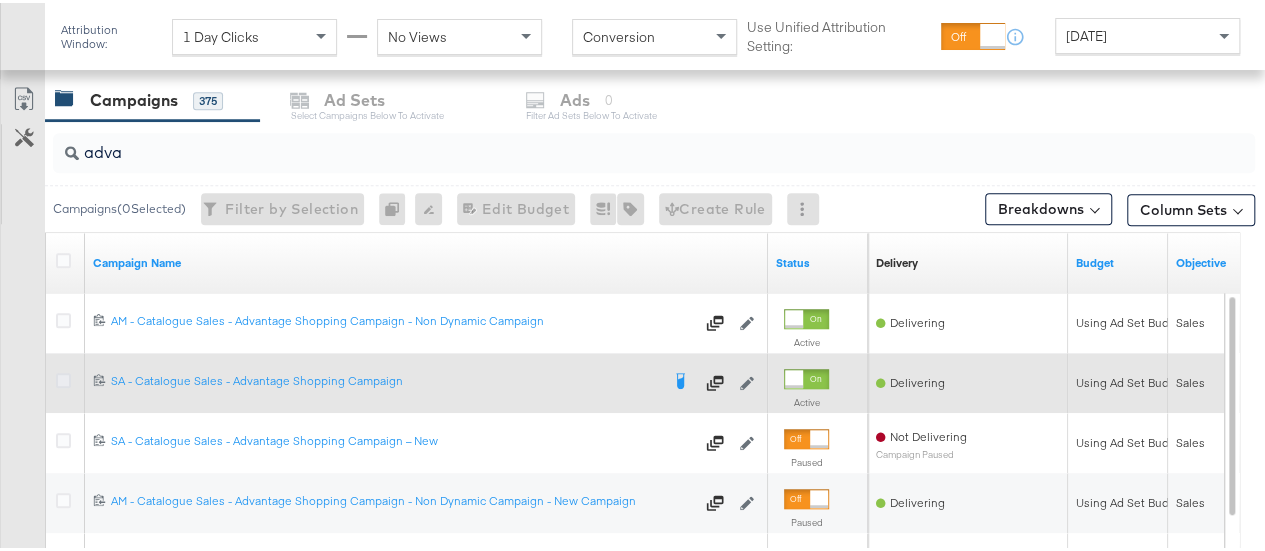 click at bounding box center (63, 377) 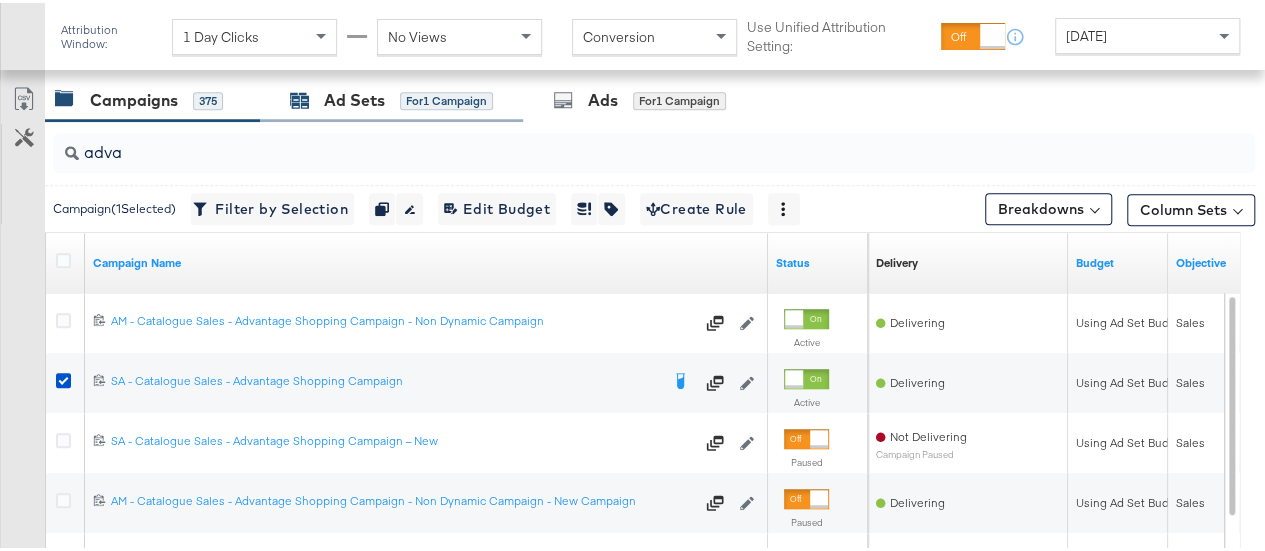 click on "Ad Sets for  1   Campaign" at bounding box center (391, 97) 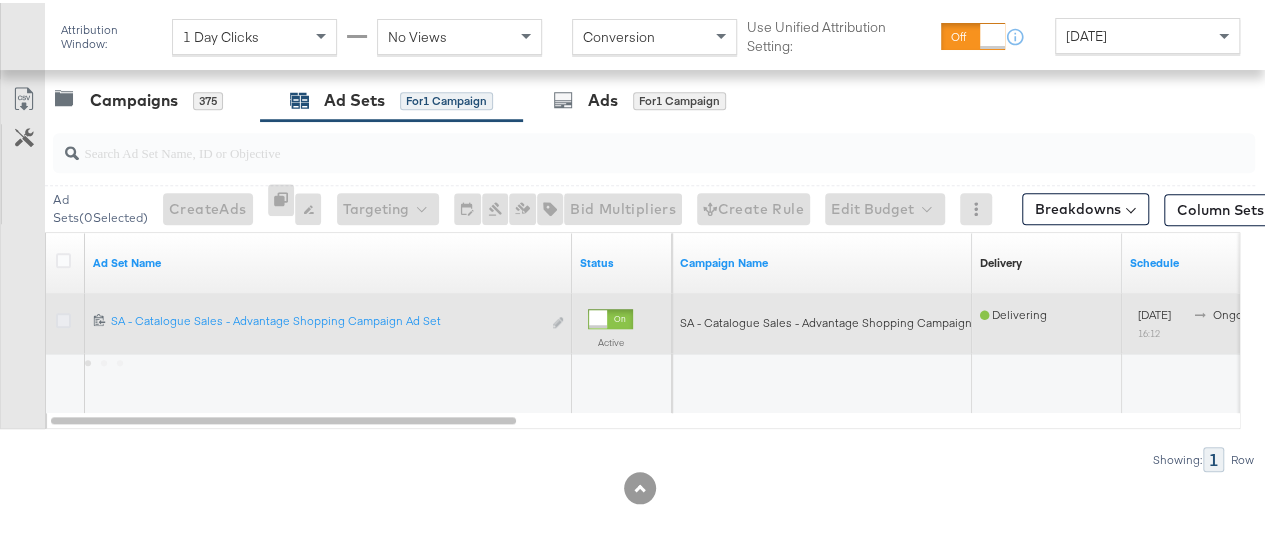 click at bounding box center (63, 317) 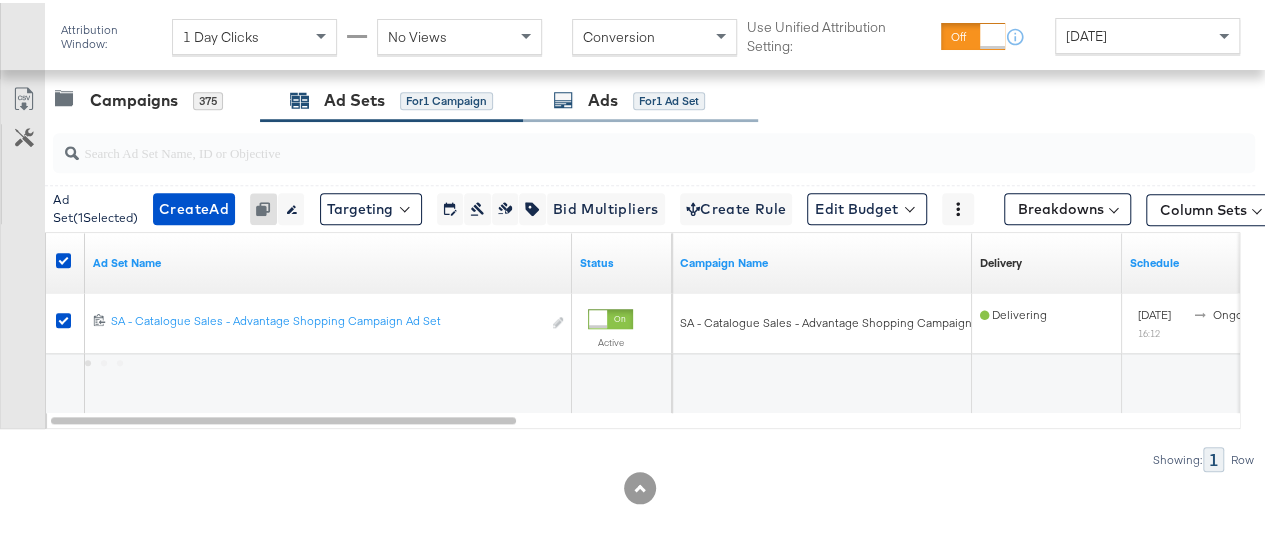 click on "Ads for  1   Ad Set" at bounding box center (629, 97) 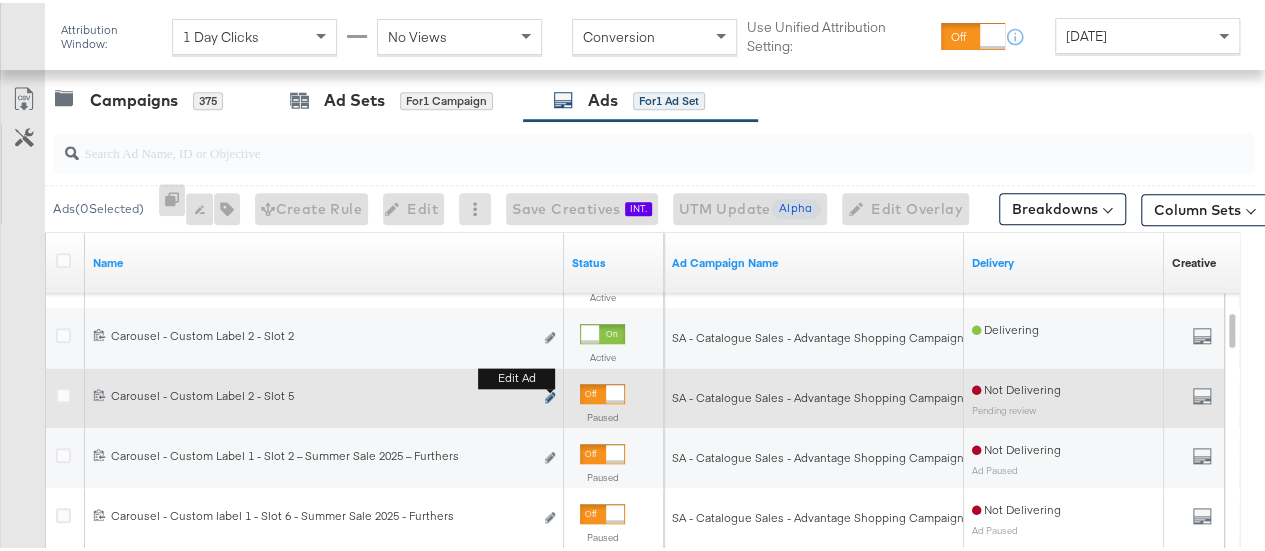 click at bounding box center (550, 394) 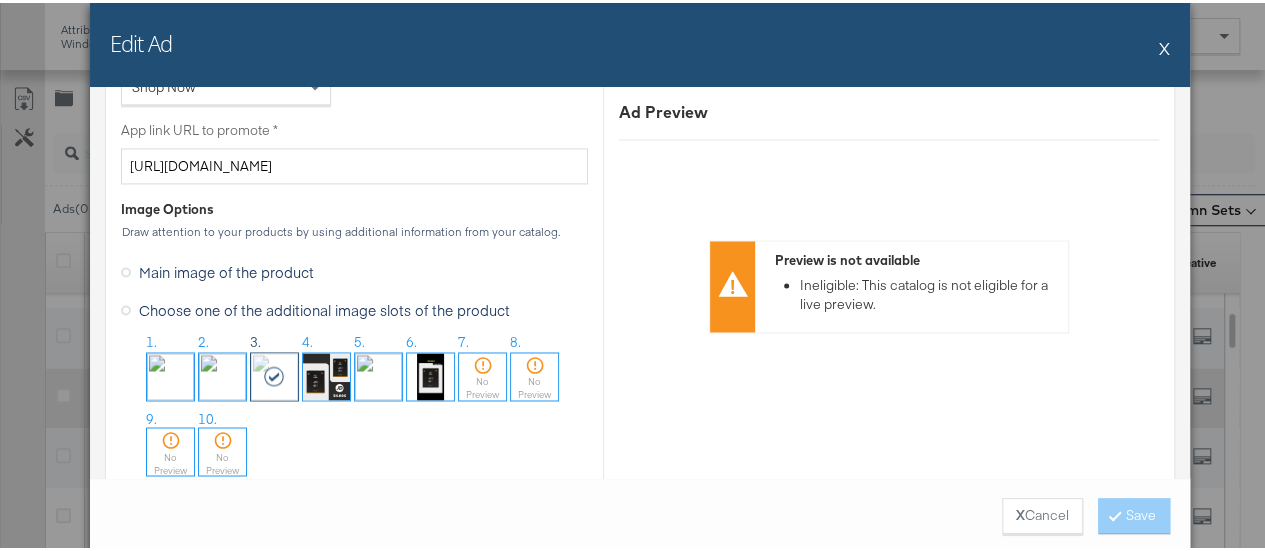 scroll, scrollTop: 1663, scrollLeft: 0, axis: vertical 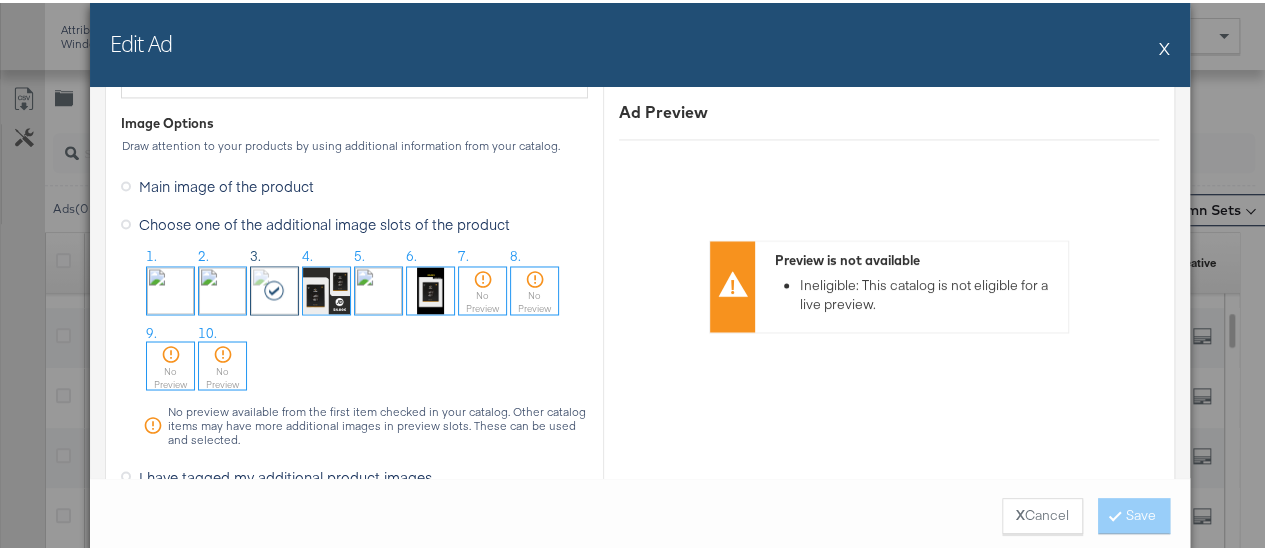click at bounding box center [378, 287] 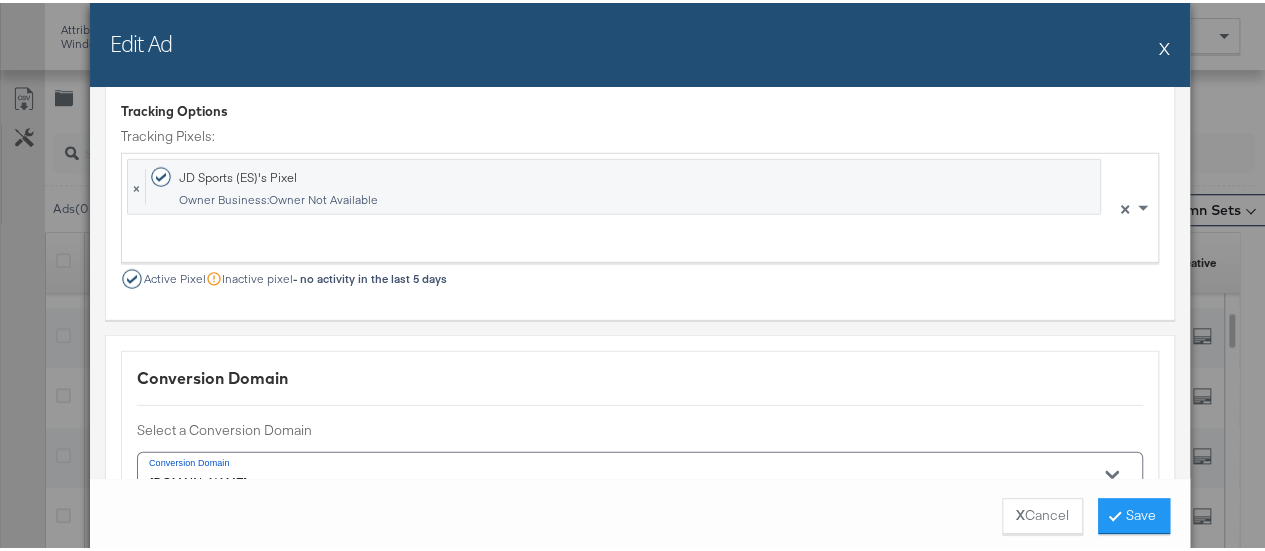 scroll, scrollTop: 3025, scrollLeft: 0, axis: vertical 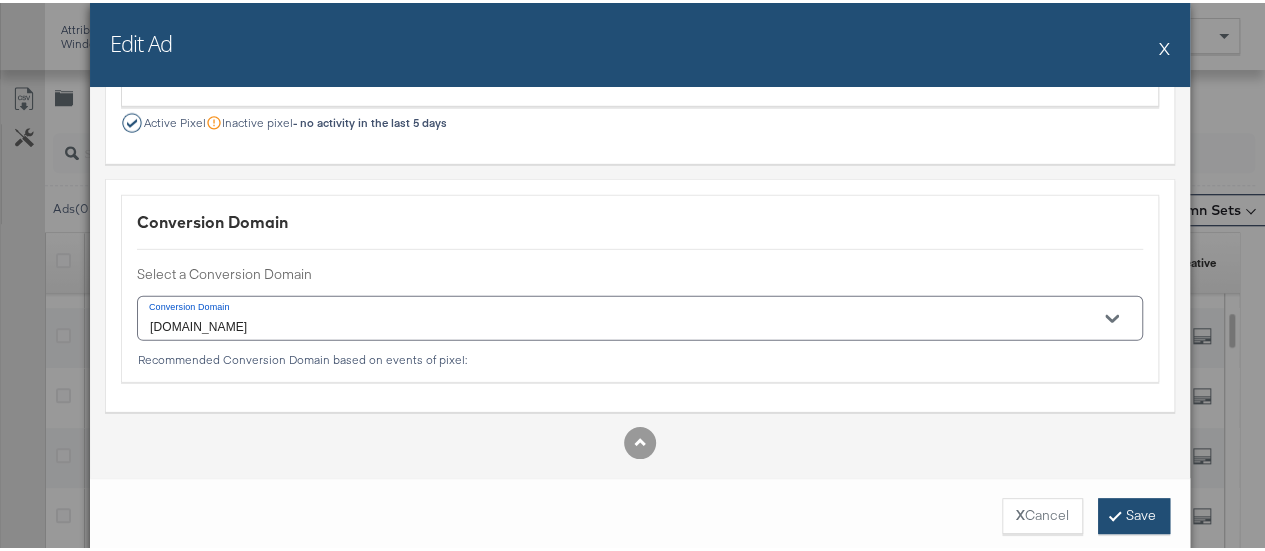 click on "Save" at bounding box center (1134, 513) 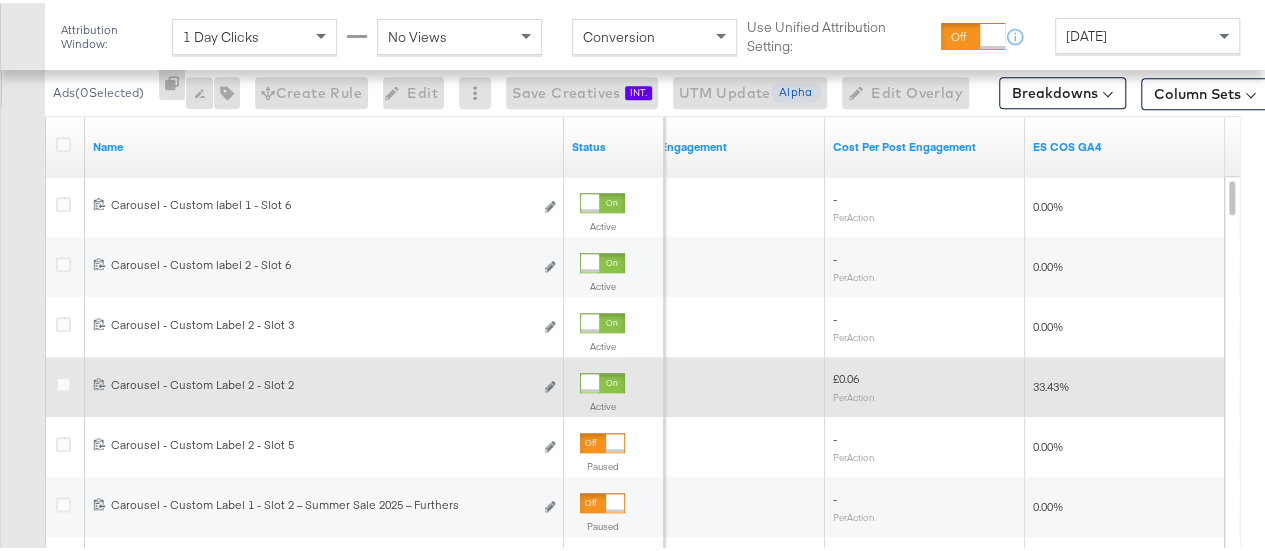 scroll, scrollTop: 938, scrollLeft: 0, axis: vertical 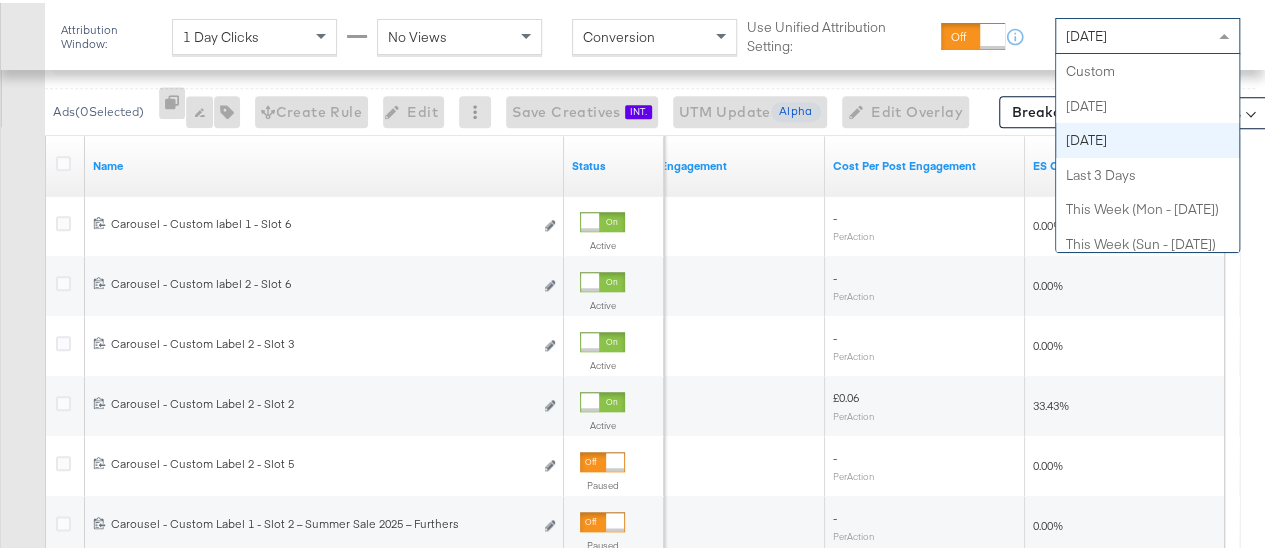 click on "[DATE]" at bounding box center (1086, 33) 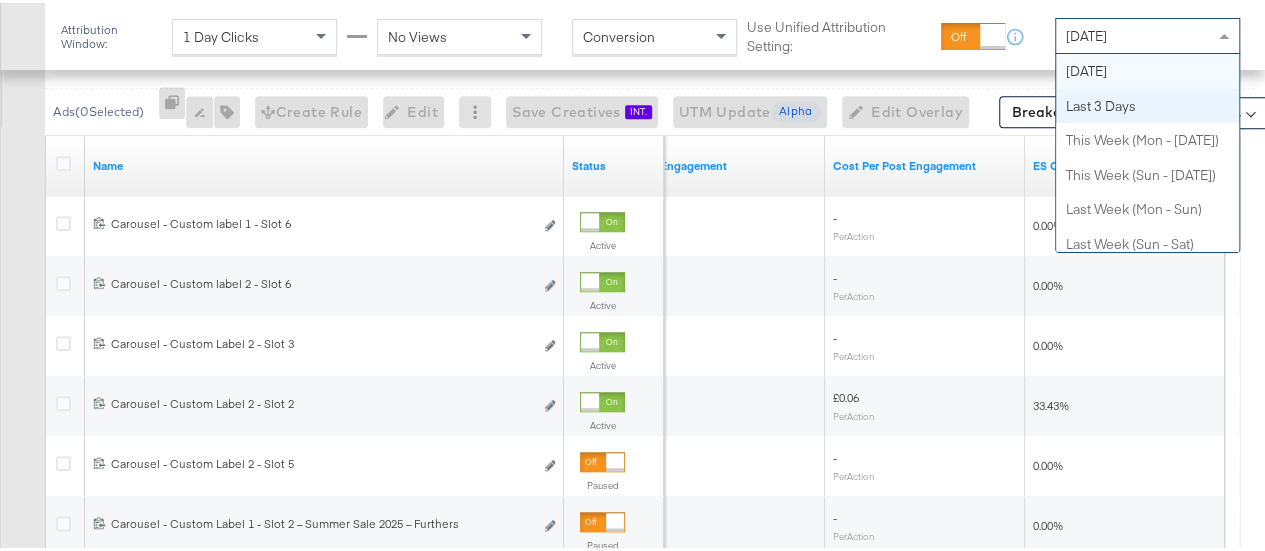 scroll, scrollTop: 0, scrollLeft: 0, axis: both 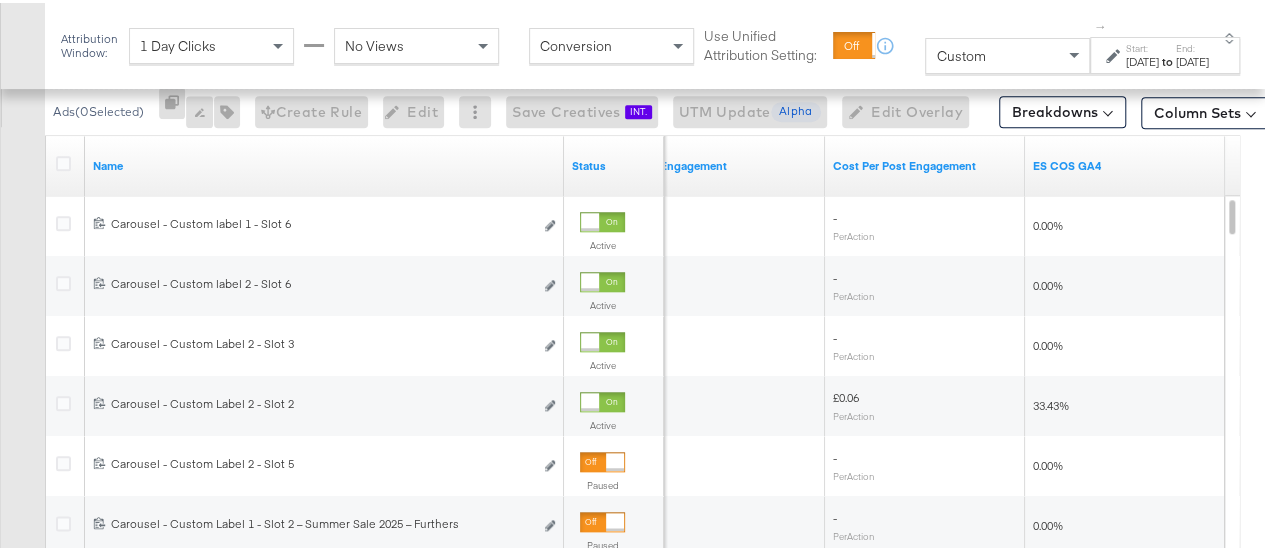 click on "Start:  Jul 25th 2025    to     End:  Jul 25th 2025" at bounding box center [1157, 53] 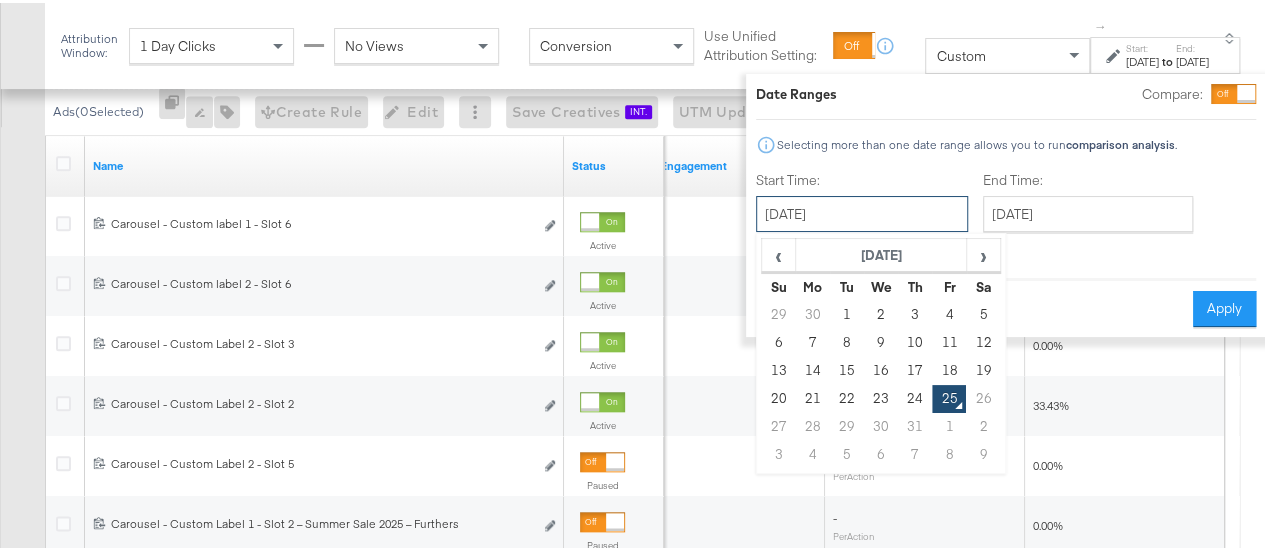 click on "July 25th 2025" at bounding box center (862, 211) 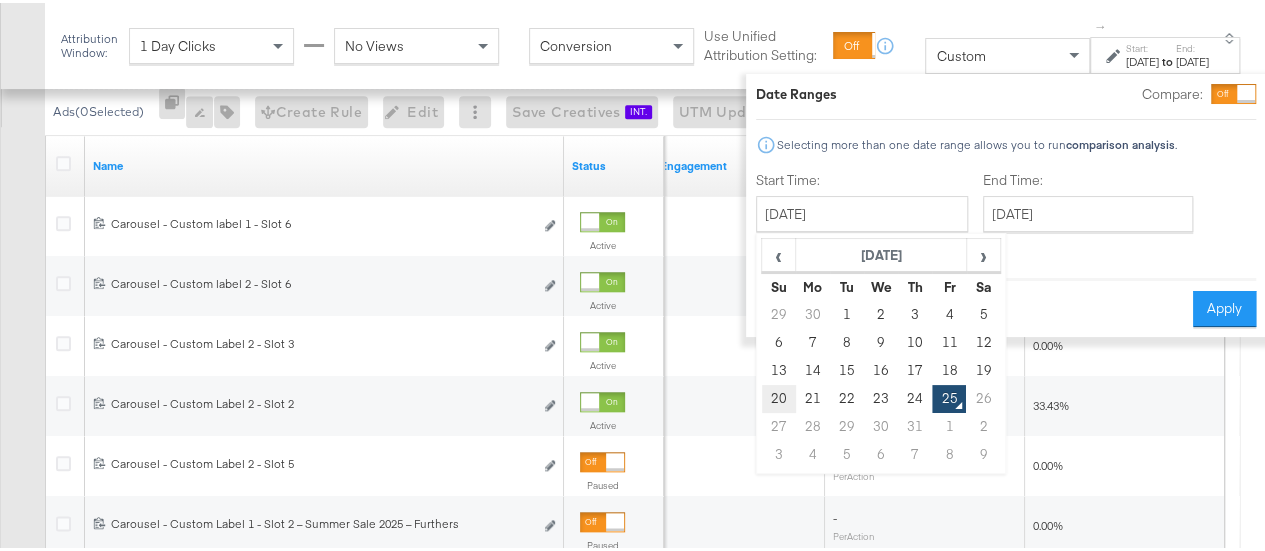 click on "20" at bounding box center (779, 396) 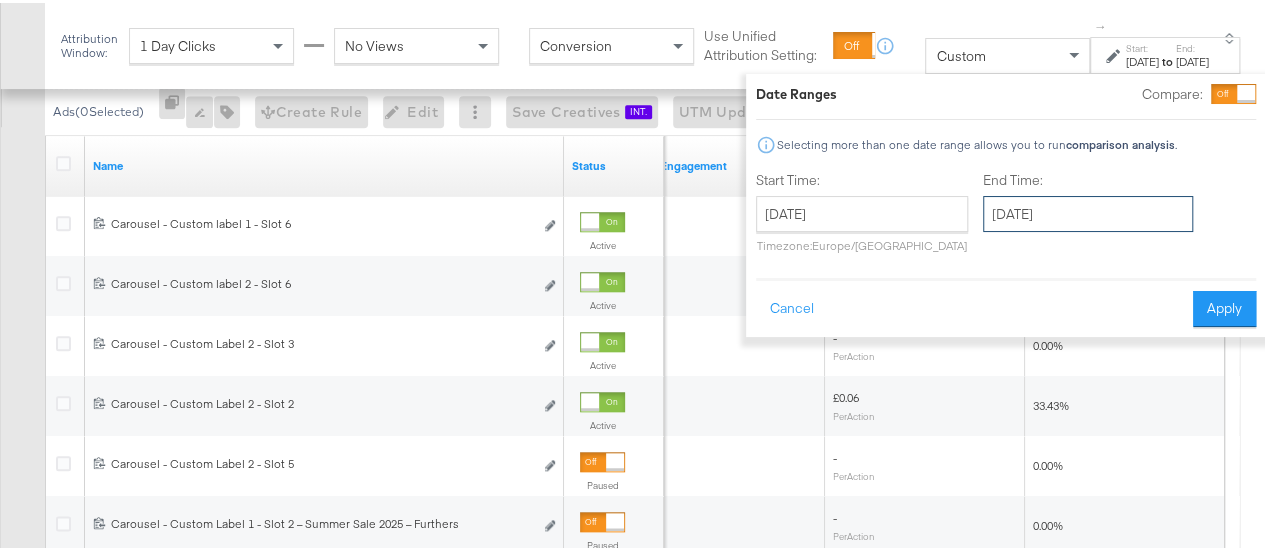 click on "July 25th 2025" at bounding box center (1088, 211) 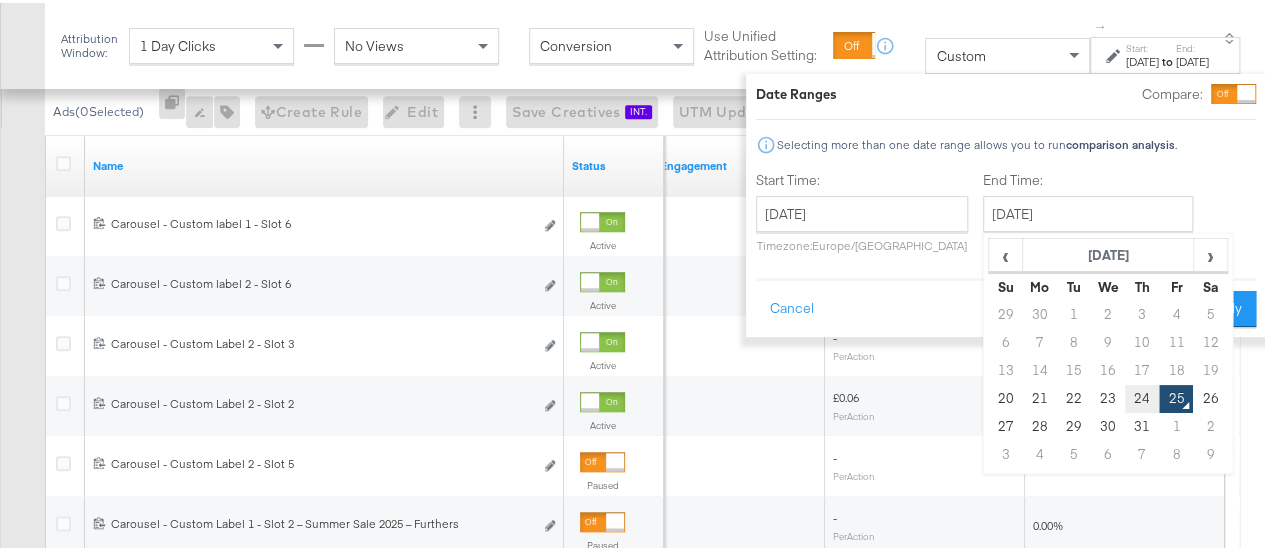 click on "24" at bounding box center (1142, 396) 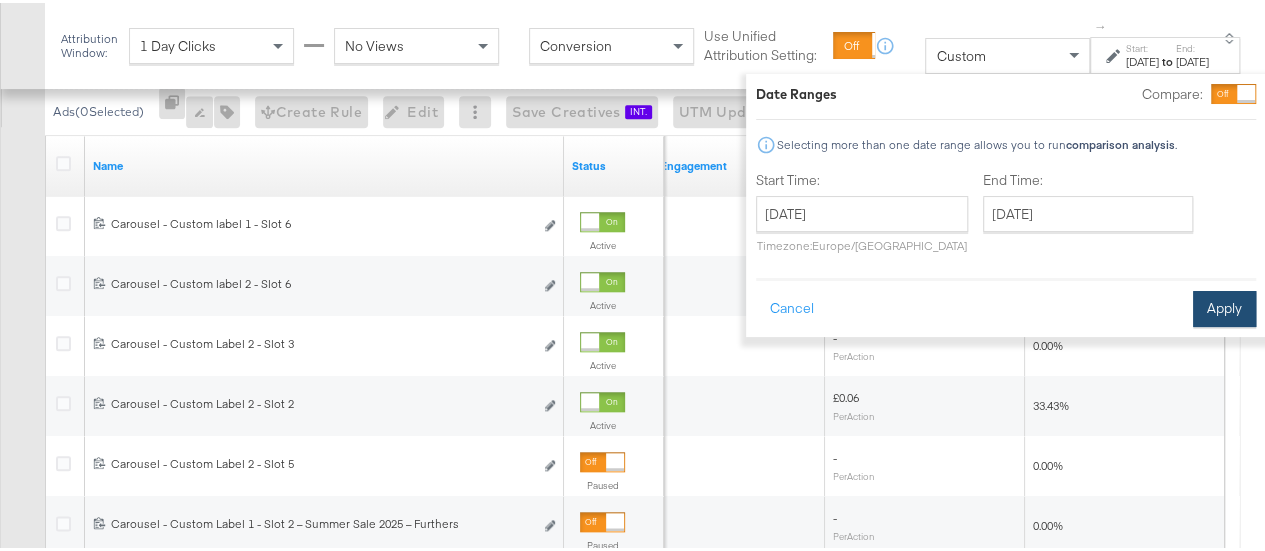 click on "Apply" at bounding box center [1224, 306] 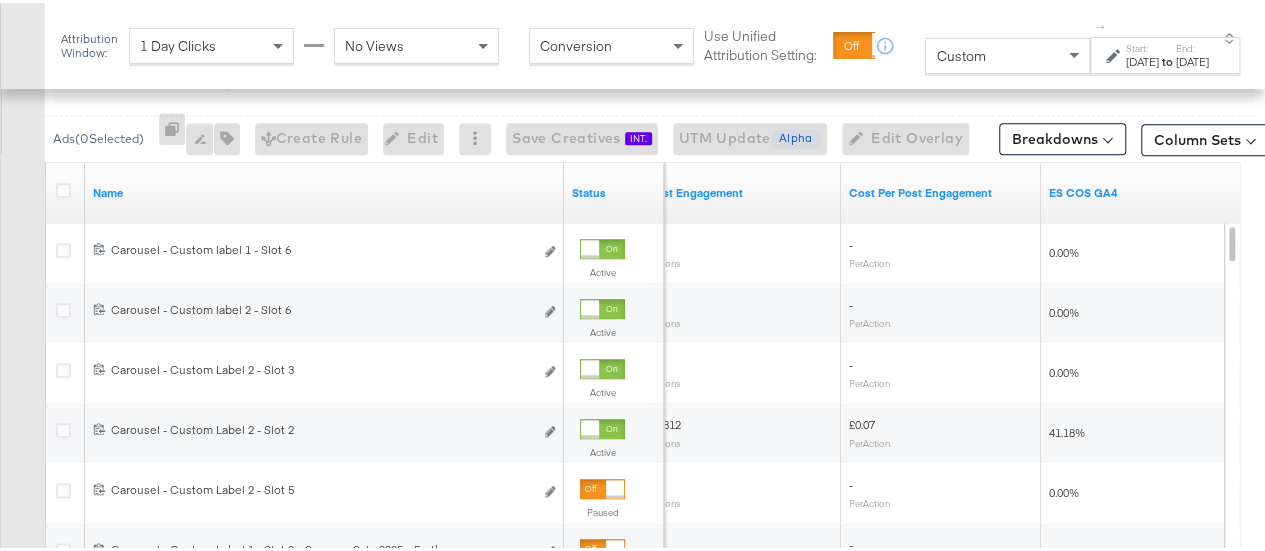 scroll, scrollTop: 956, scrollLeft: 0, axis: vertical 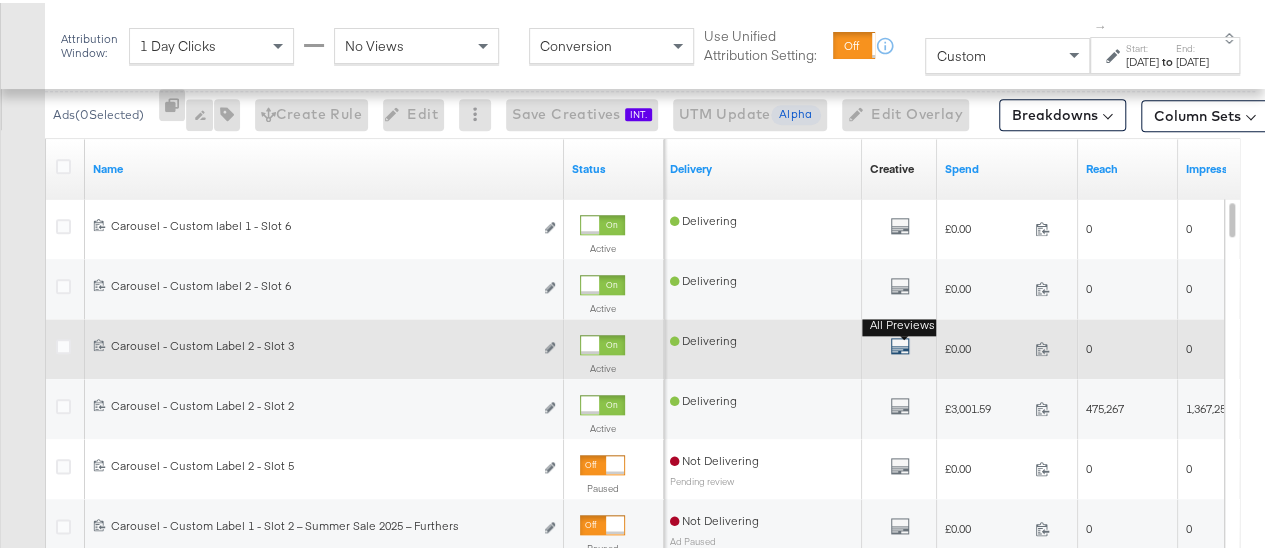 click at bounding box center (900, 343) 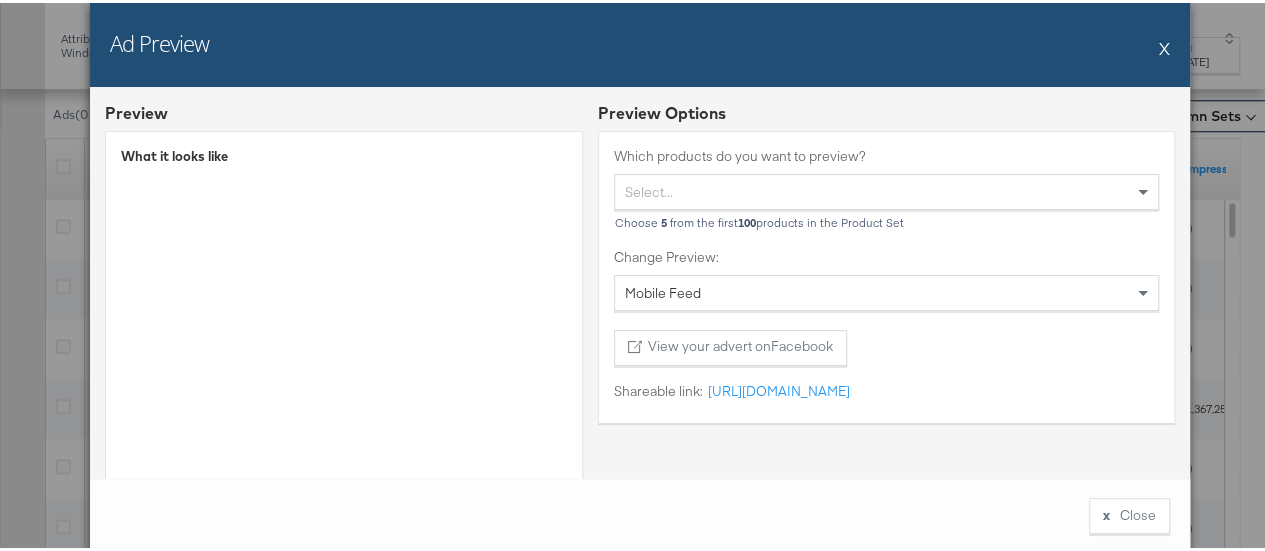 click on "Shareable link:  https://fb.me/1UCYJ35Bzywbgji https://fb.me/1UCYJ35Bzywbgji" at bounding box center (886, 392) 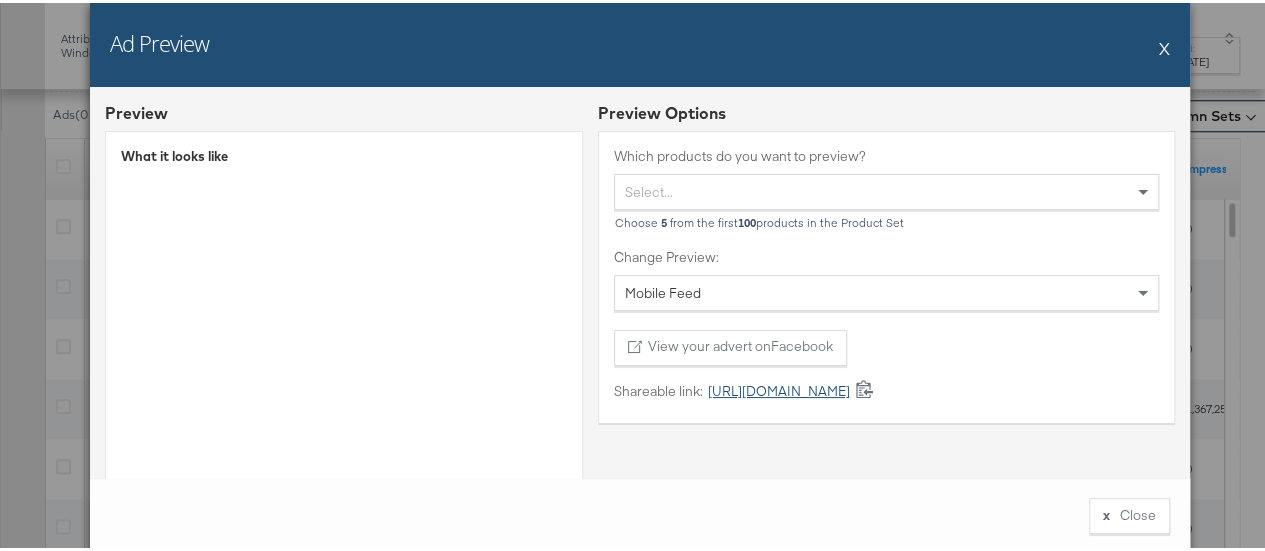 click on "https://fb.me/1UCYJ35Bzywbgji" at bounding box center [776, 388] 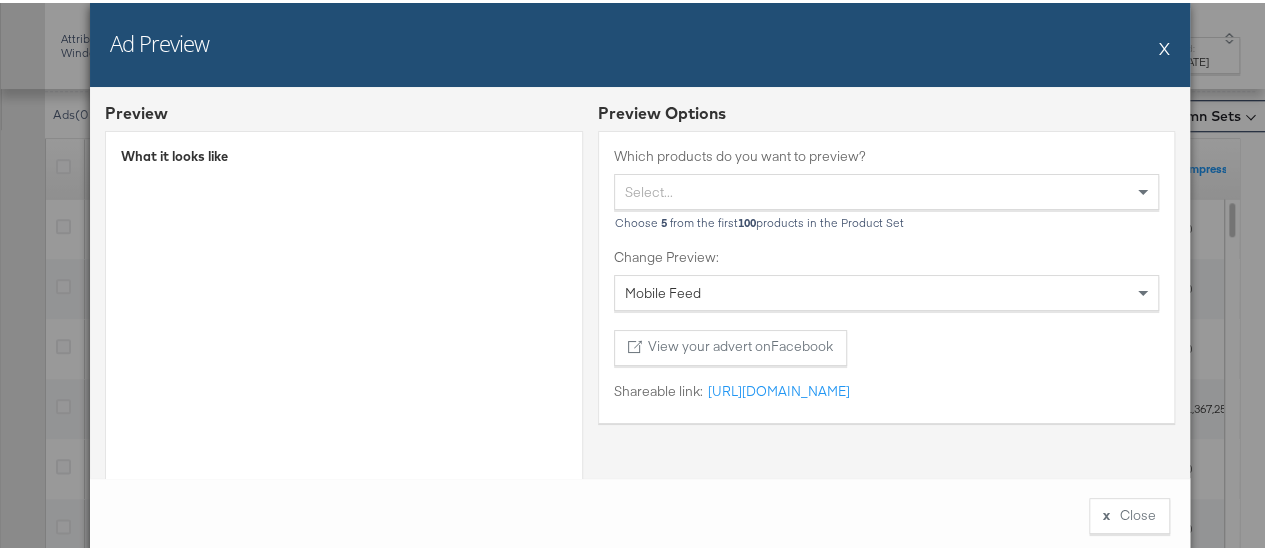 click on "X" at bounding box center [1164, 45] 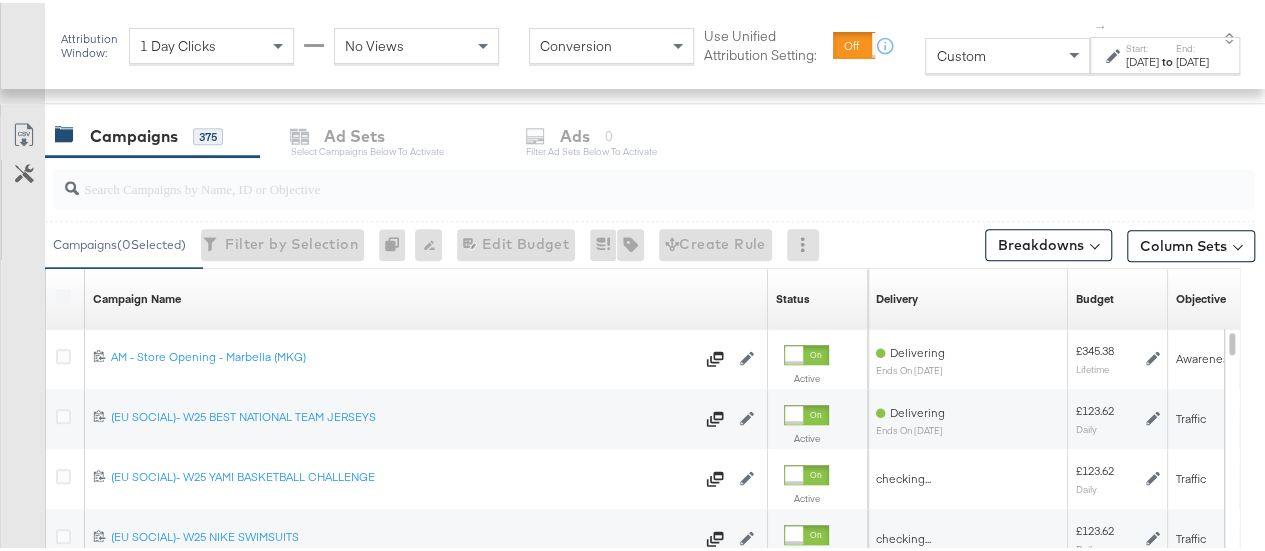 scroll, scrollTop: 828, scrollLeft: 0, axis: vertical 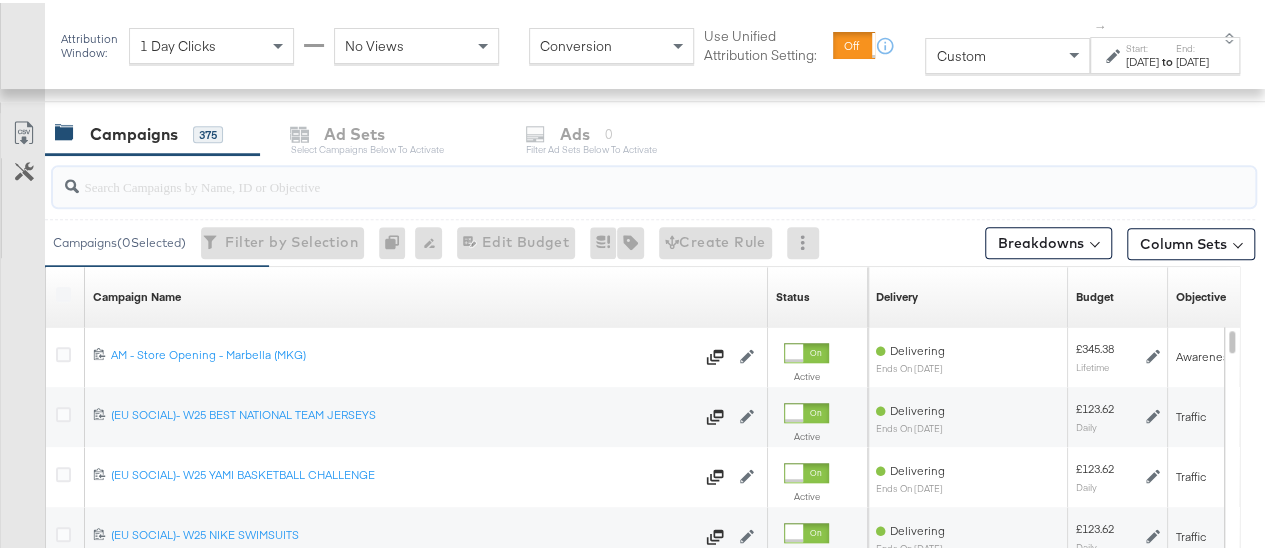 click at bounding box center (614, 175) 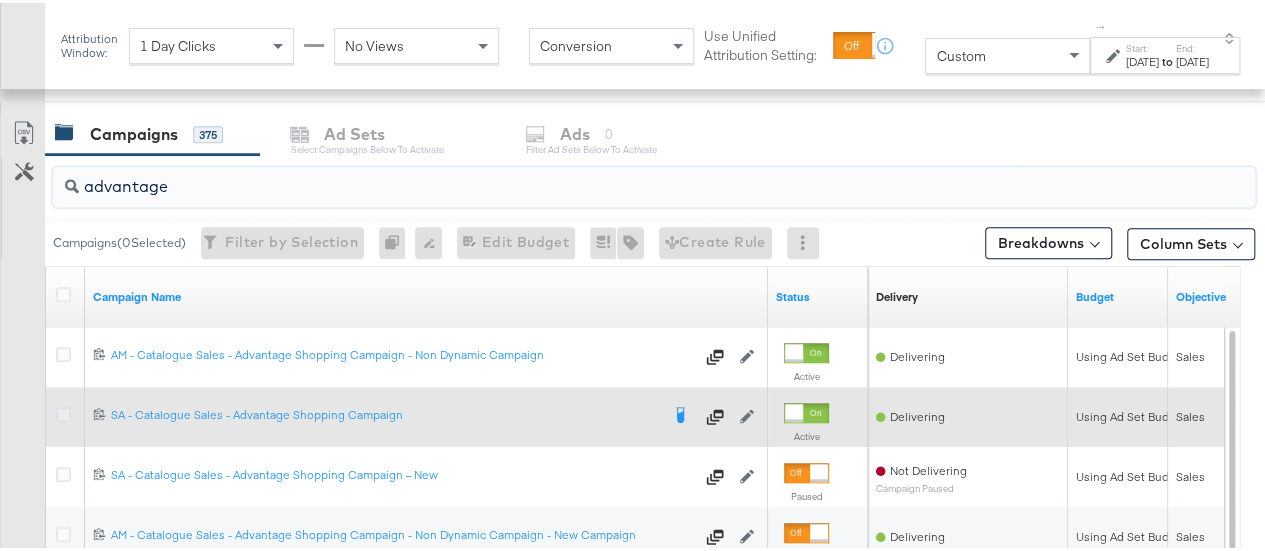 type on "advantage" 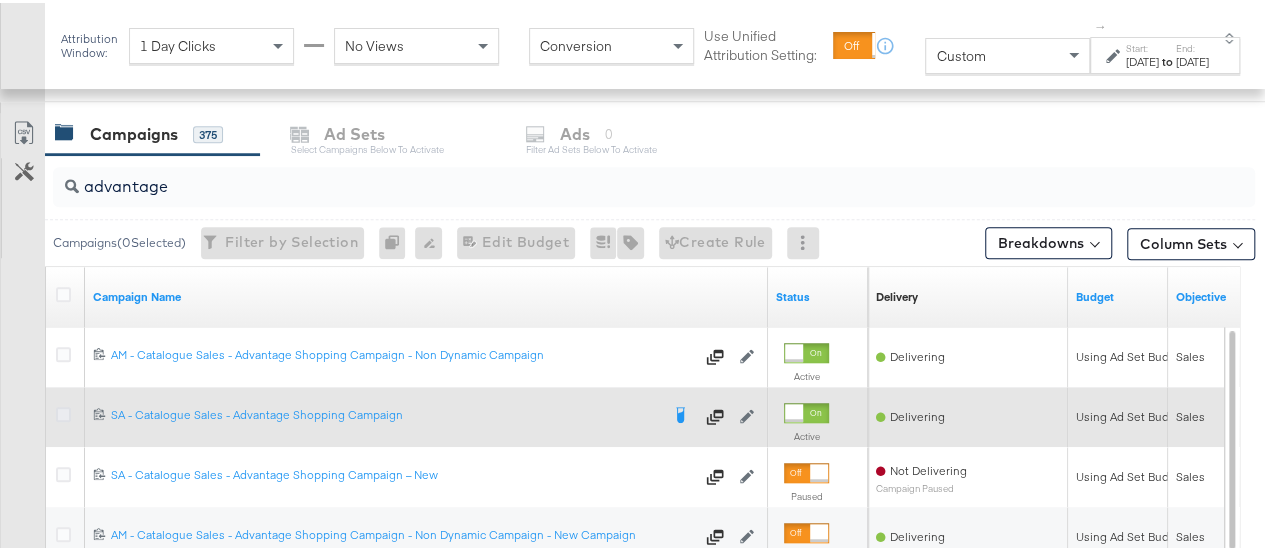 click at bounding box center [63, 411] 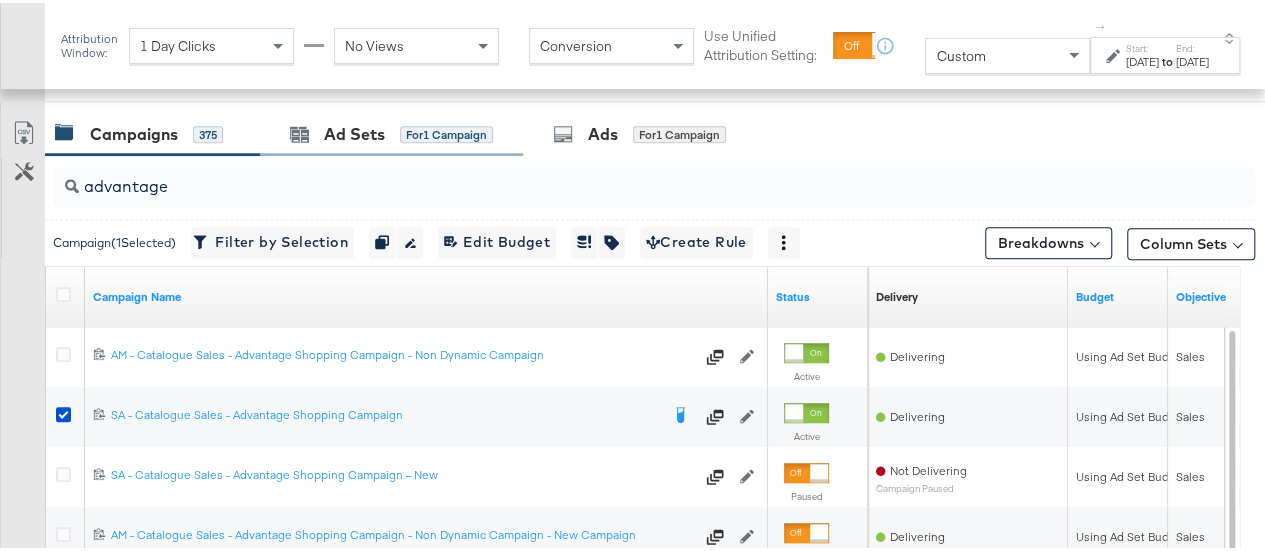 click on "Ad Sets for  1   Campaign" at bounding box center (391, 131) 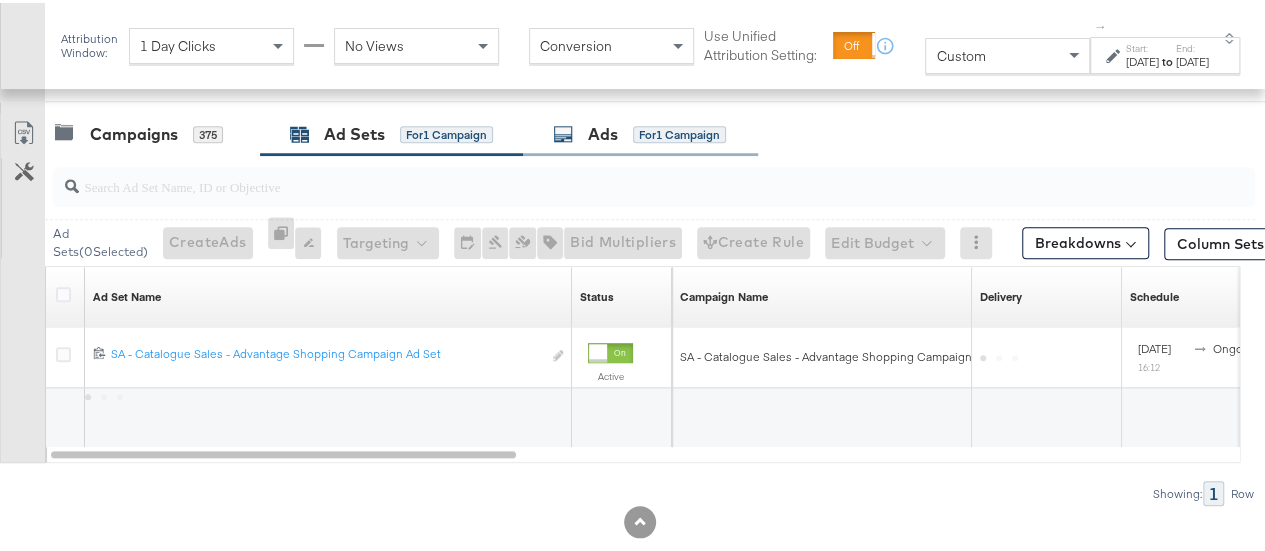 click on "Ads" at bounding box center [603, 131] 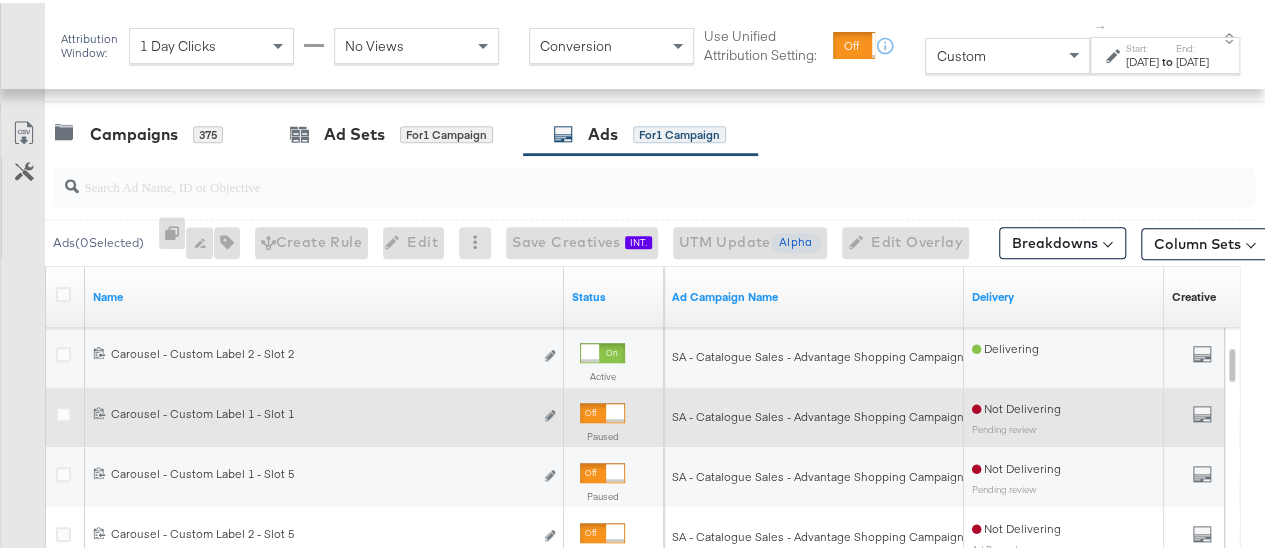 click on "Edit ad" at bounding box center (544, 413) 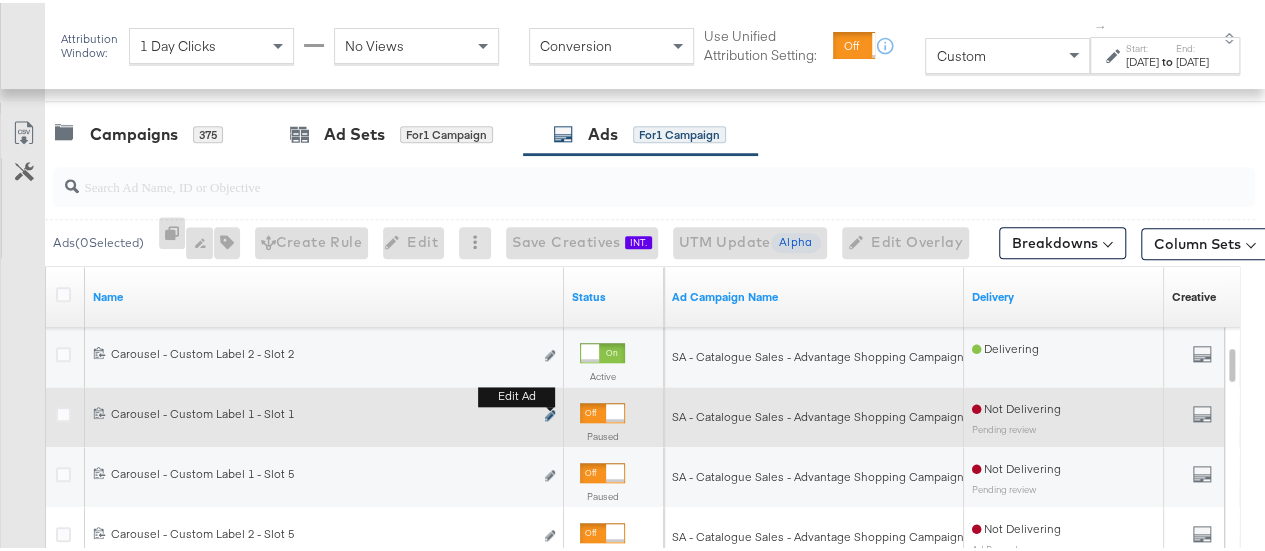 click at bounding box center [550, 412] 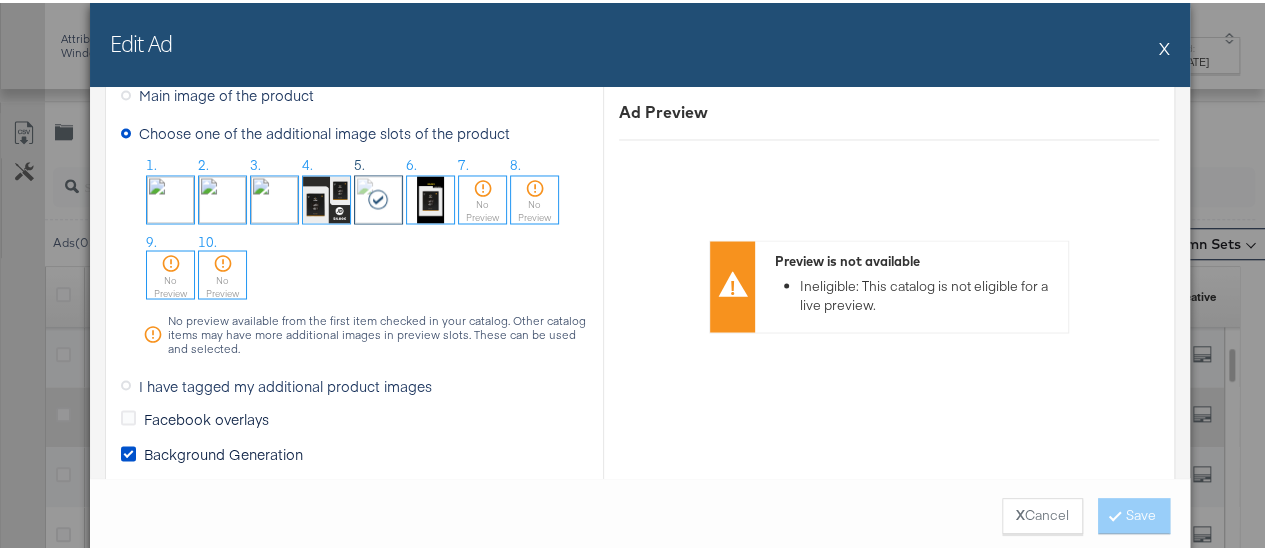 scroll, scrollTop: 1750, scrollLeft: 0, axis: vertical 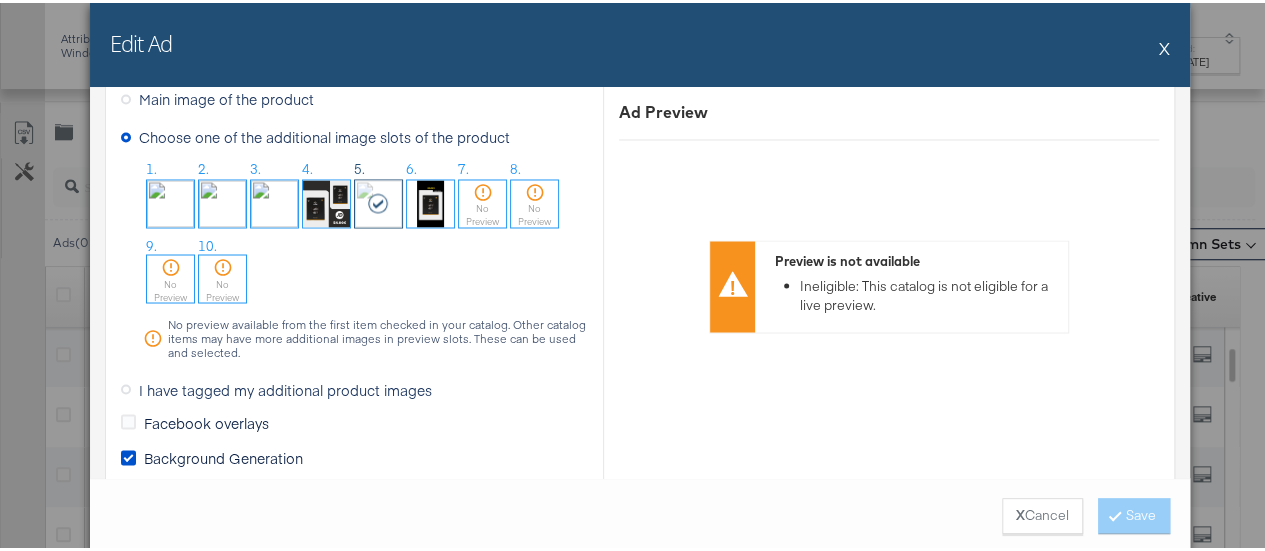click at bounding box center (170, 200) 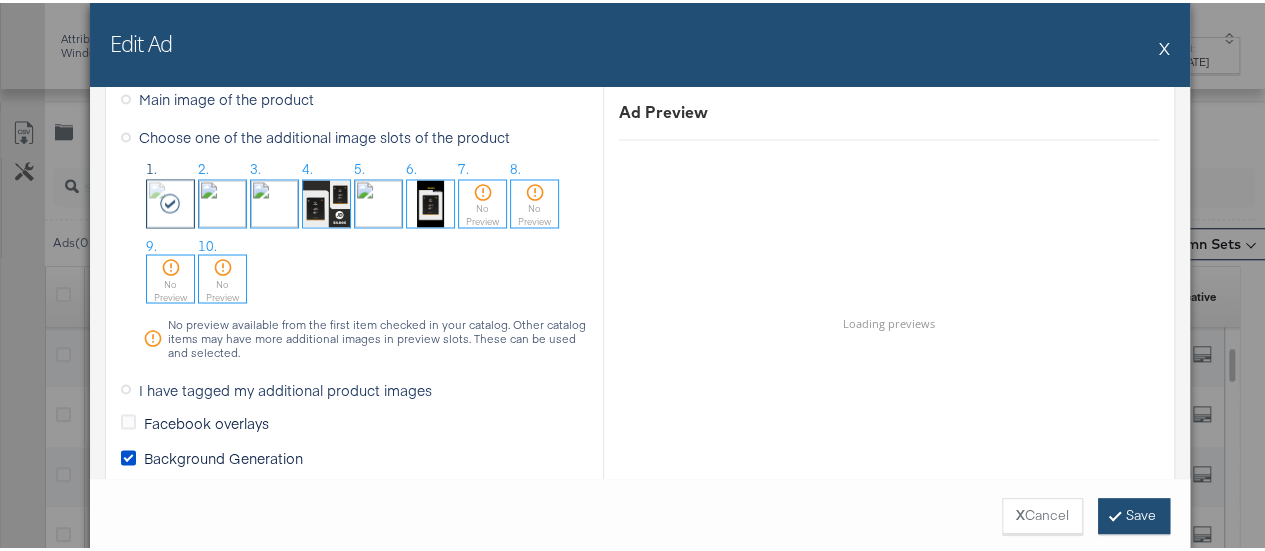 click on "Save" at bounding box center (1134, 513) 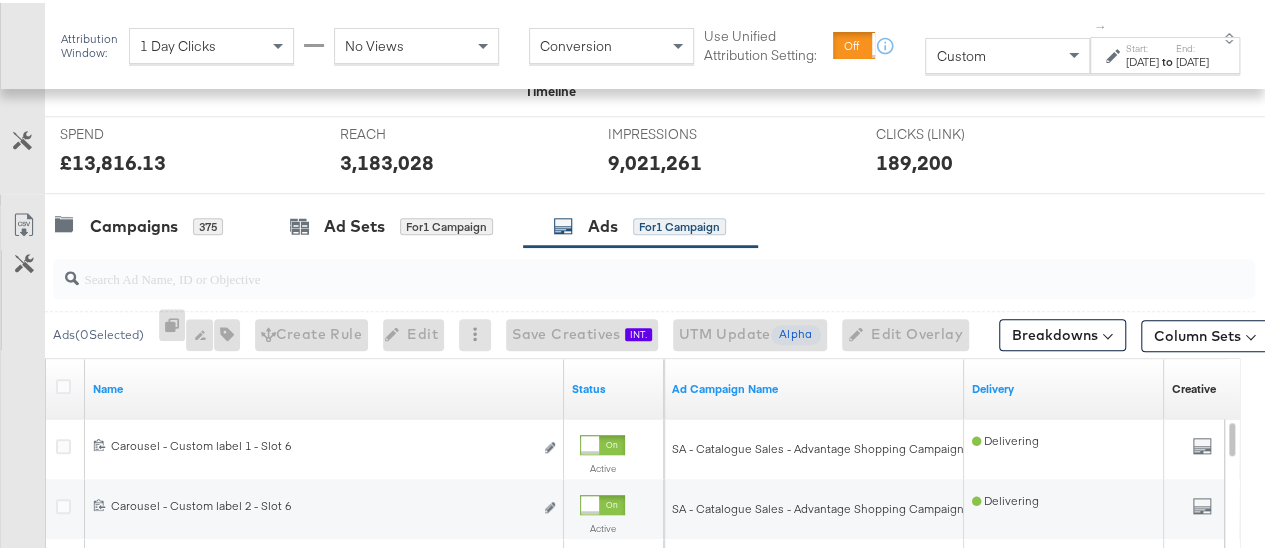 scroll, scrollTop: 737, scrollLeft: 0, axis: vertical 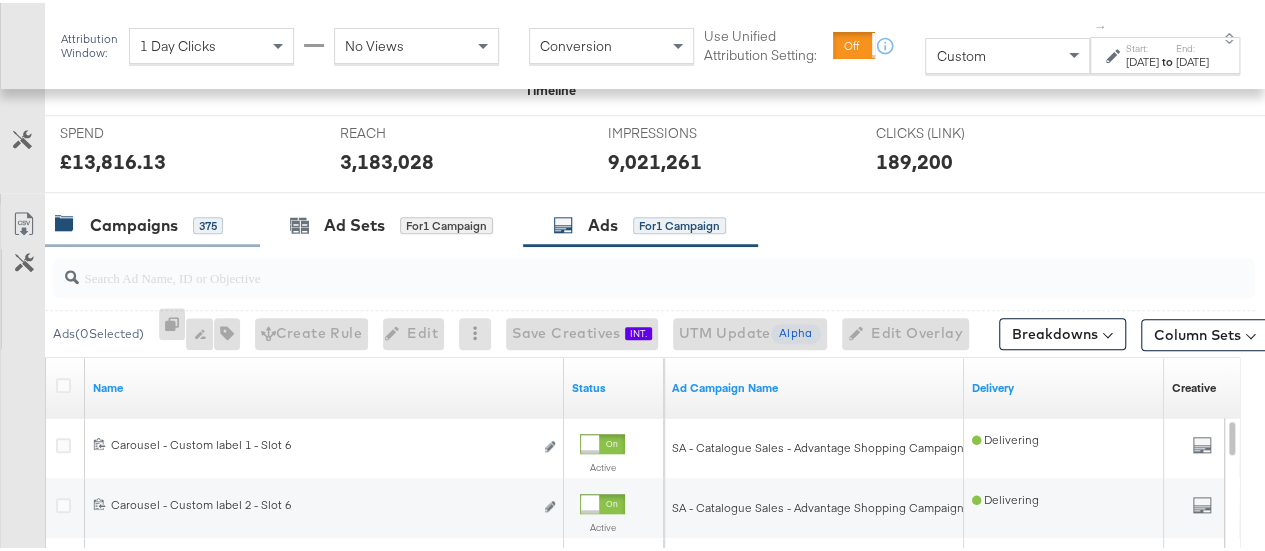 click on "Campaigns" at bounding box center [134, 222] 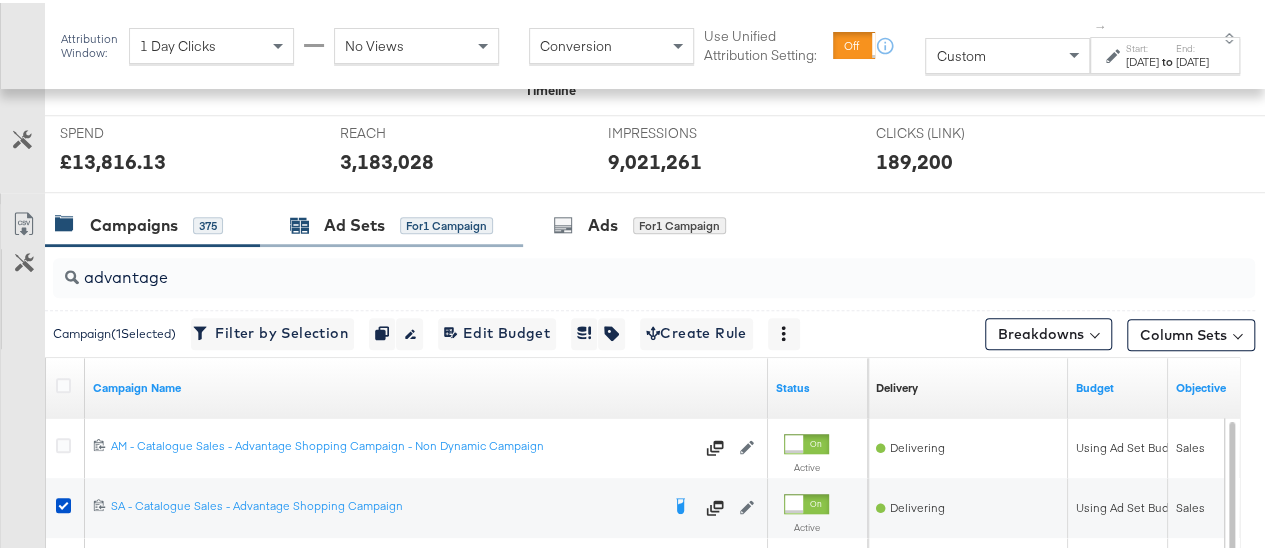 click on "Ad Sets" at bounding box center (354, 222) 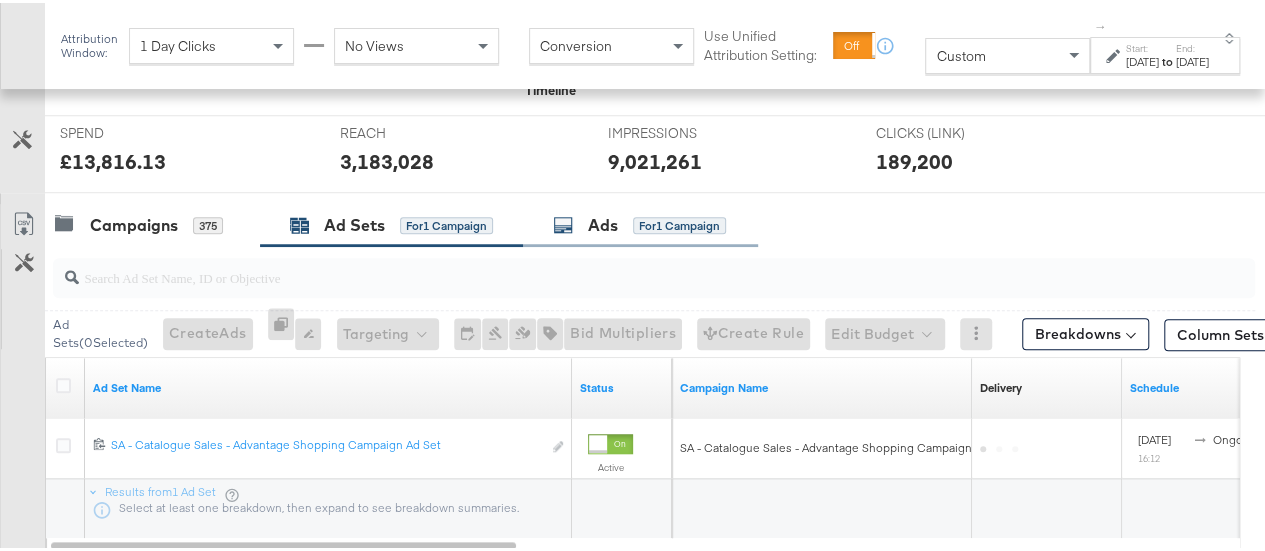 click on "Ads for  1   Campaign" at bounding box center (639, 222) 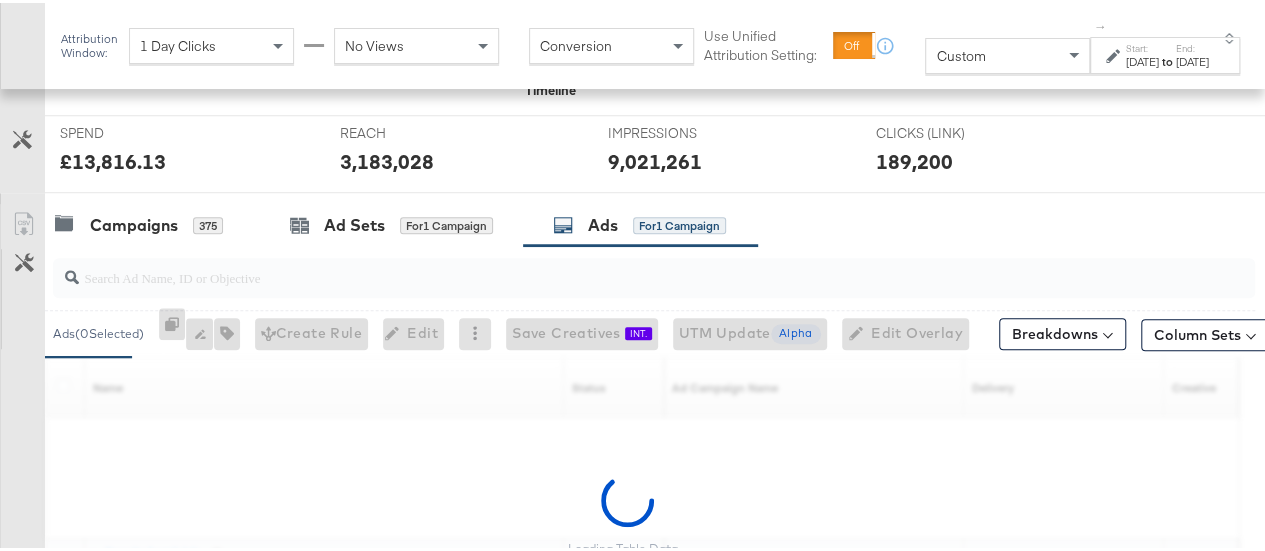 click on "[DATE]" at bounding box center [1142, 59] 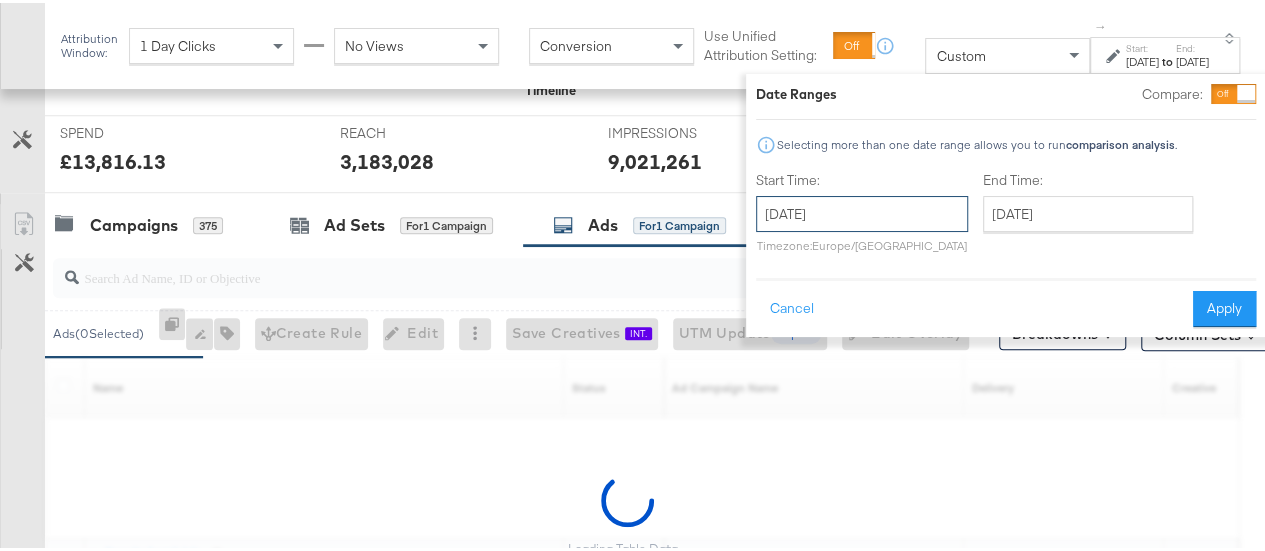 click on "[DATE]" at bounding box center [862, 211] 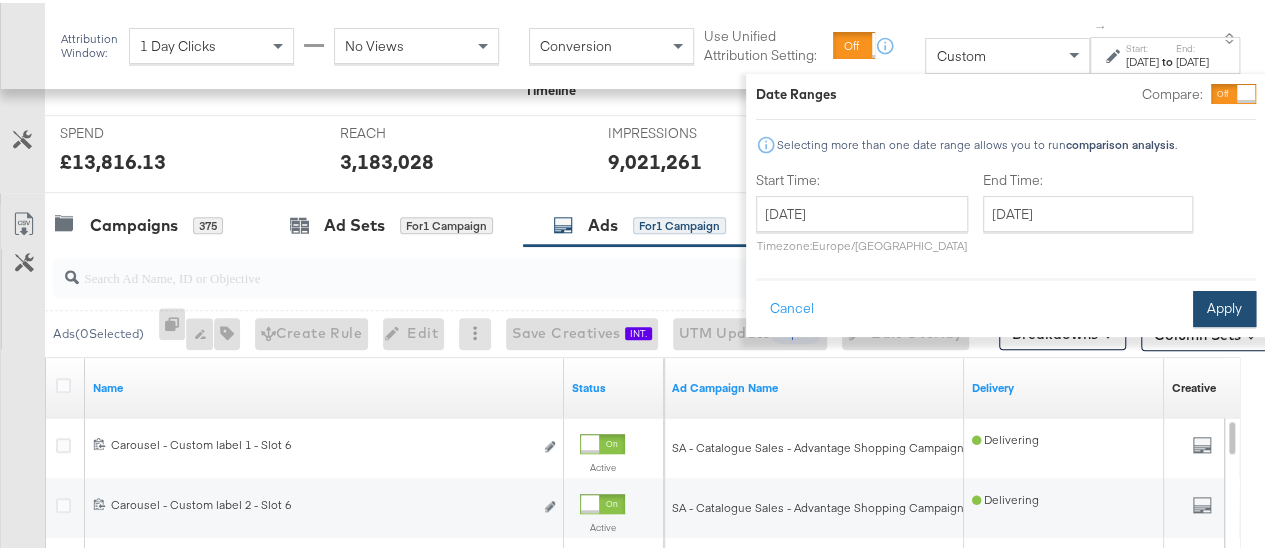 click on "Apply" at bounding box center [1224, 306] 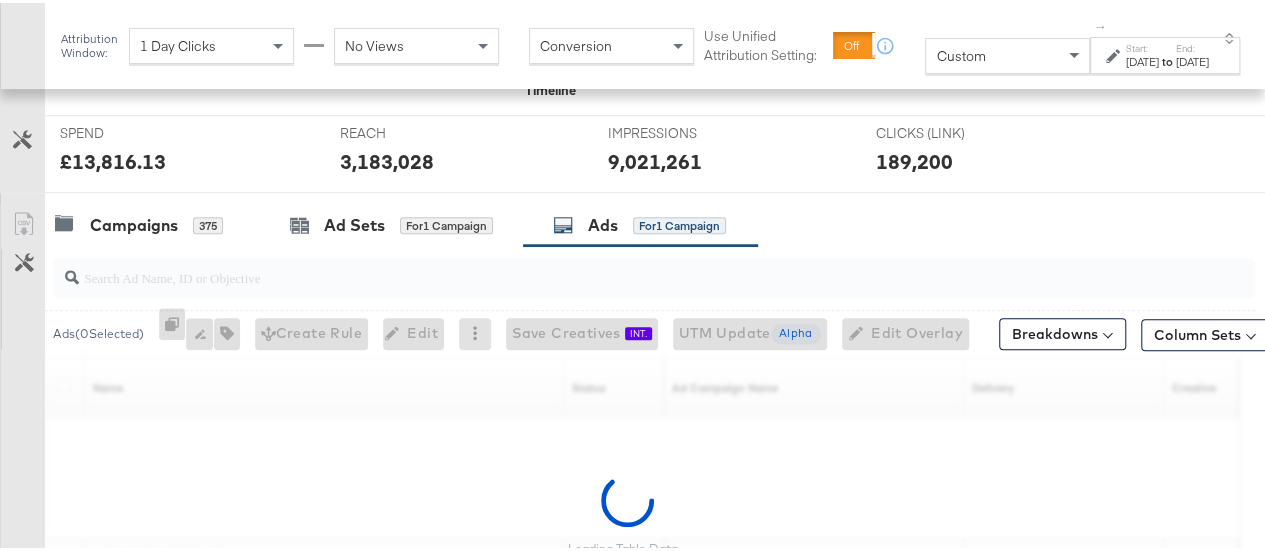 scroll, scrollTop: 924, scrollLeft: 0, axis: vertical 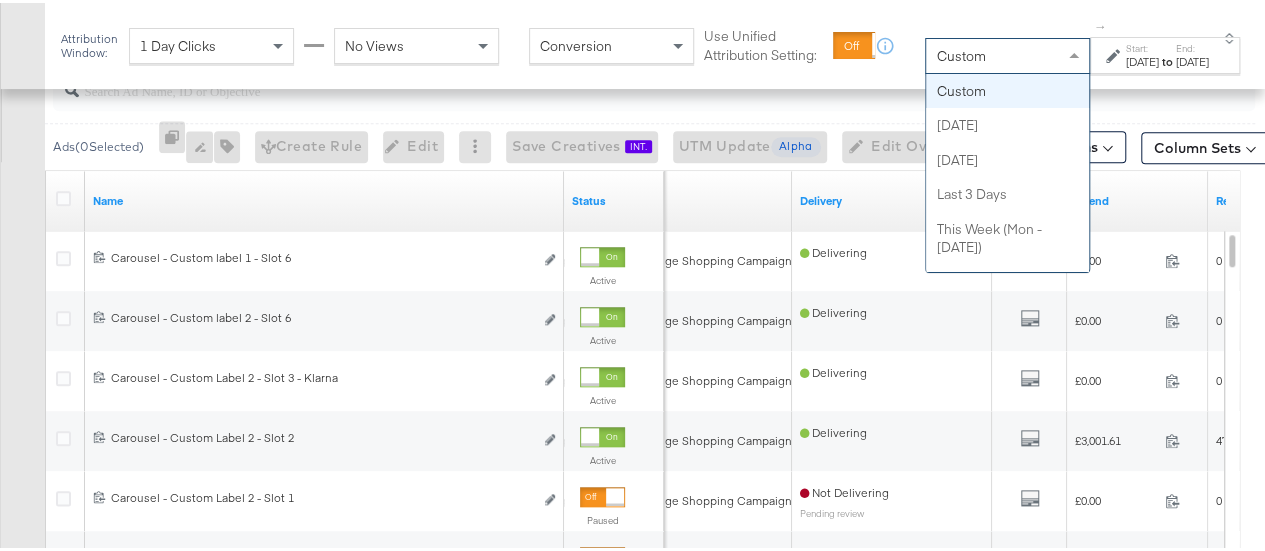 click on "Custom" at bounding box center (1007, 53) 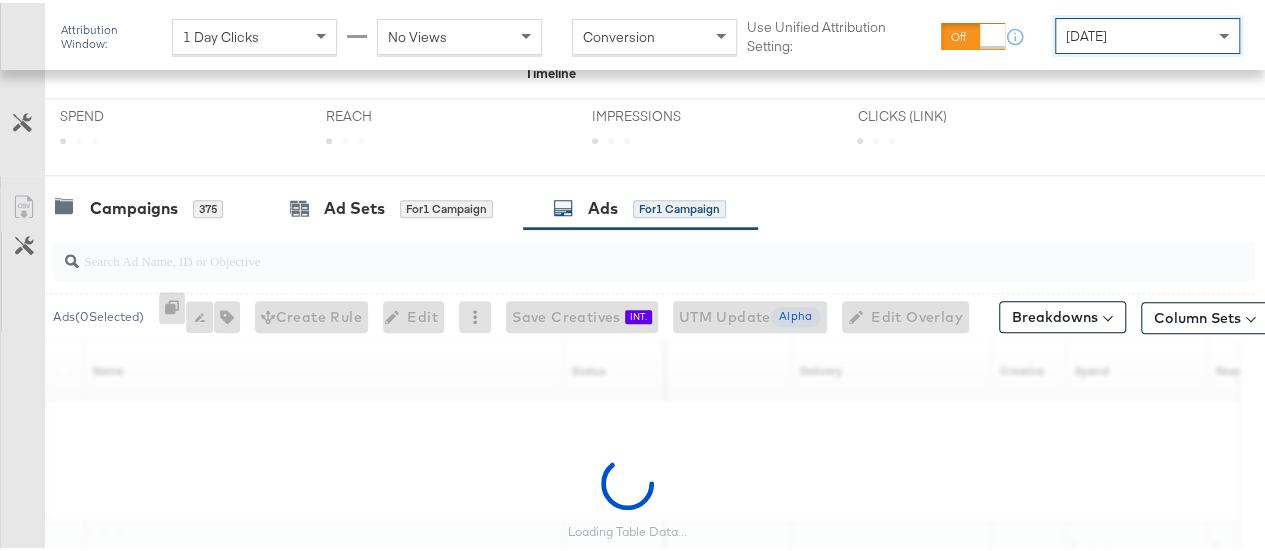 scroll, scrollTop: 902, scrollLeft: 0, axis: vertical 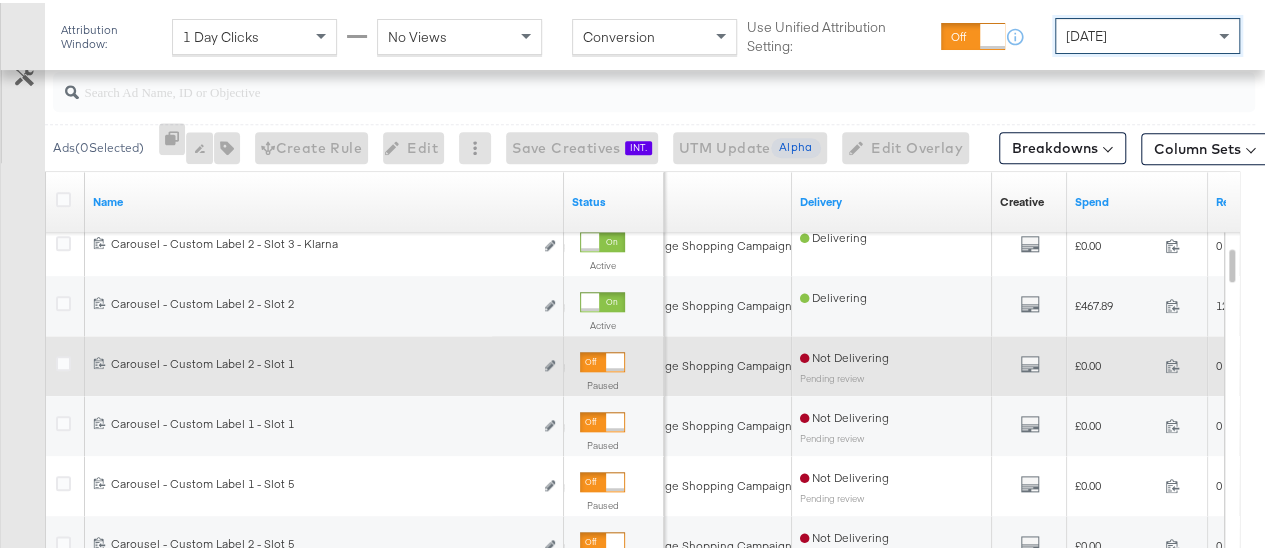 click at bounding box center [615, 359] 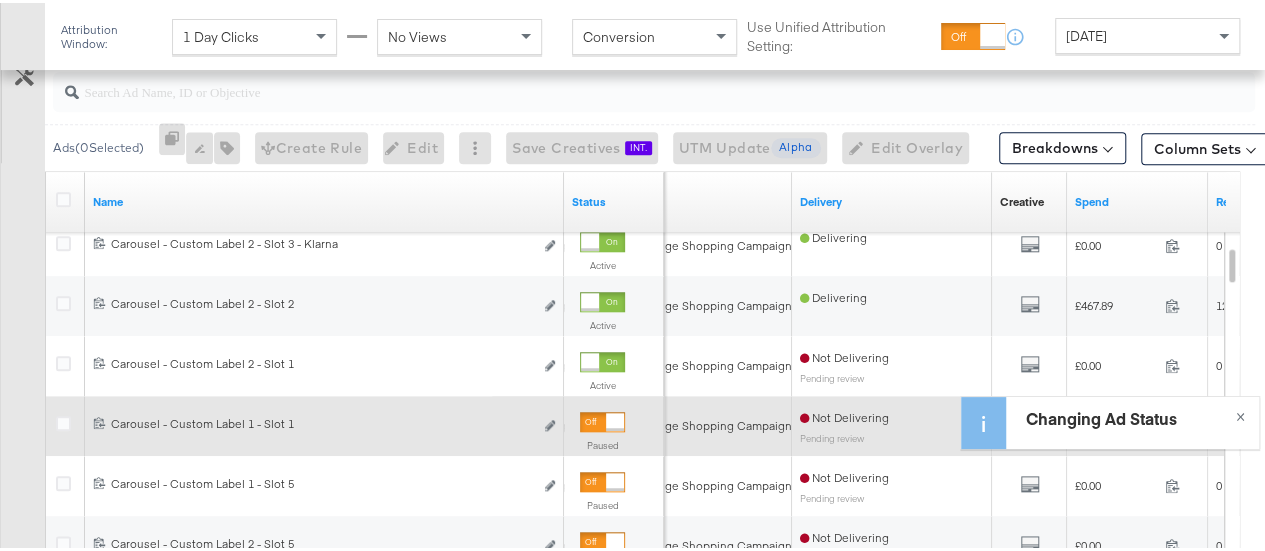 click at bounding box center (615, 419) 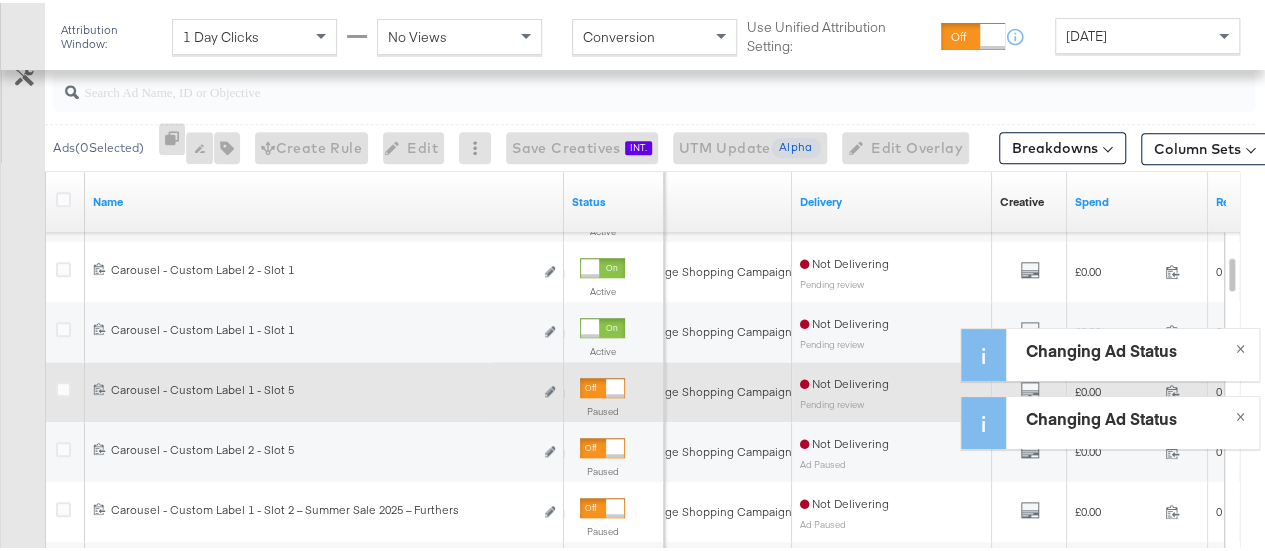 click at bounding box center (602, 385) 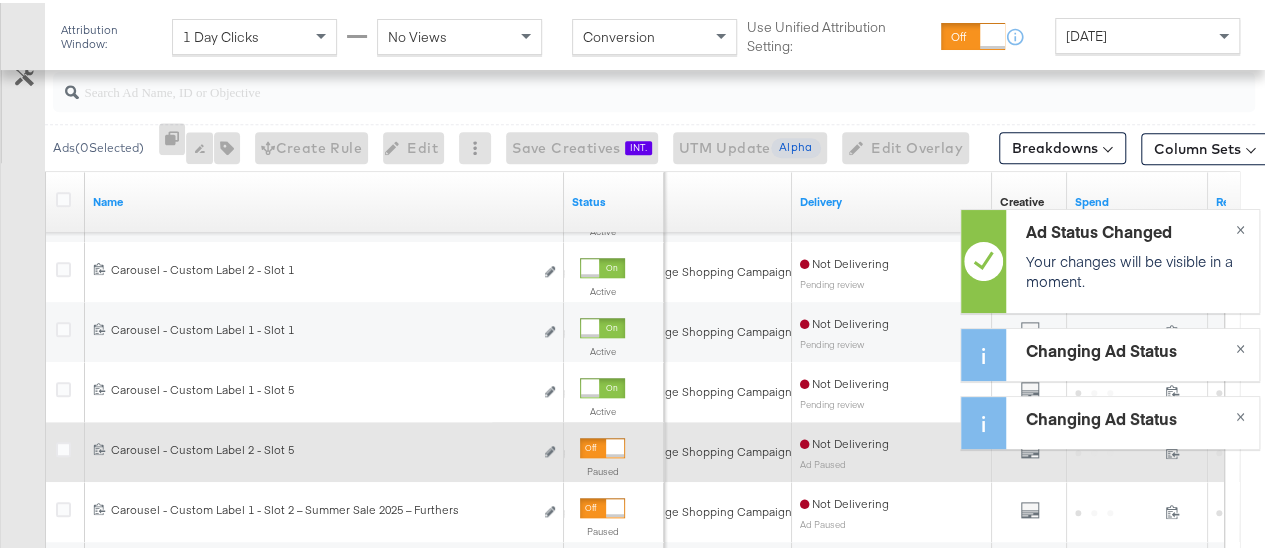 click at bounding box center [602, 445] 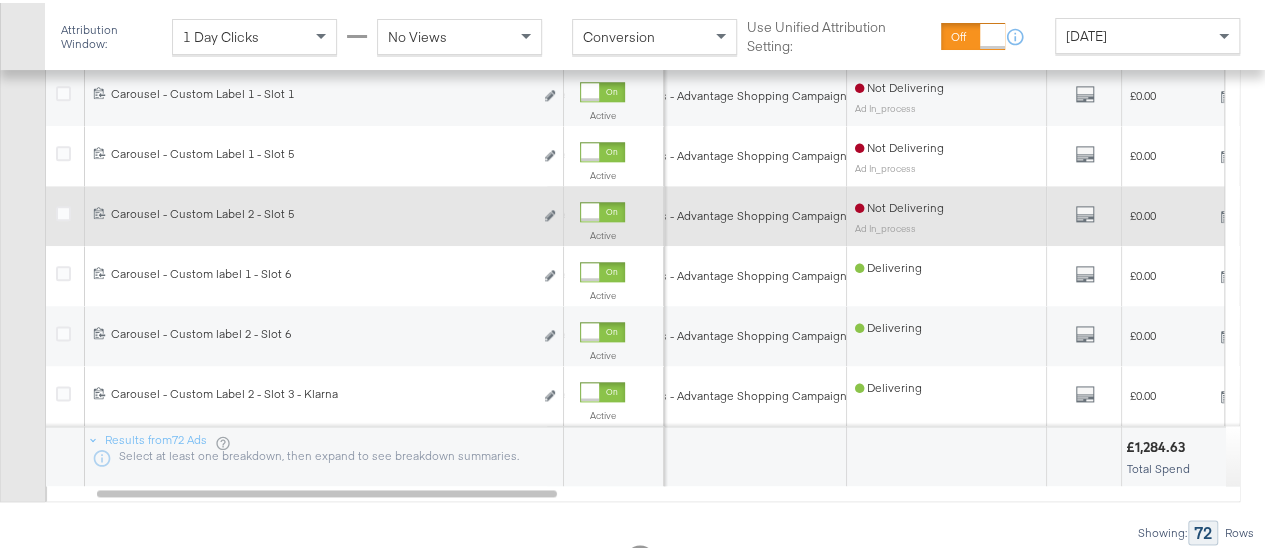 scroll, scrollTop: 1134, scrollLeft: 0, axis: vertical 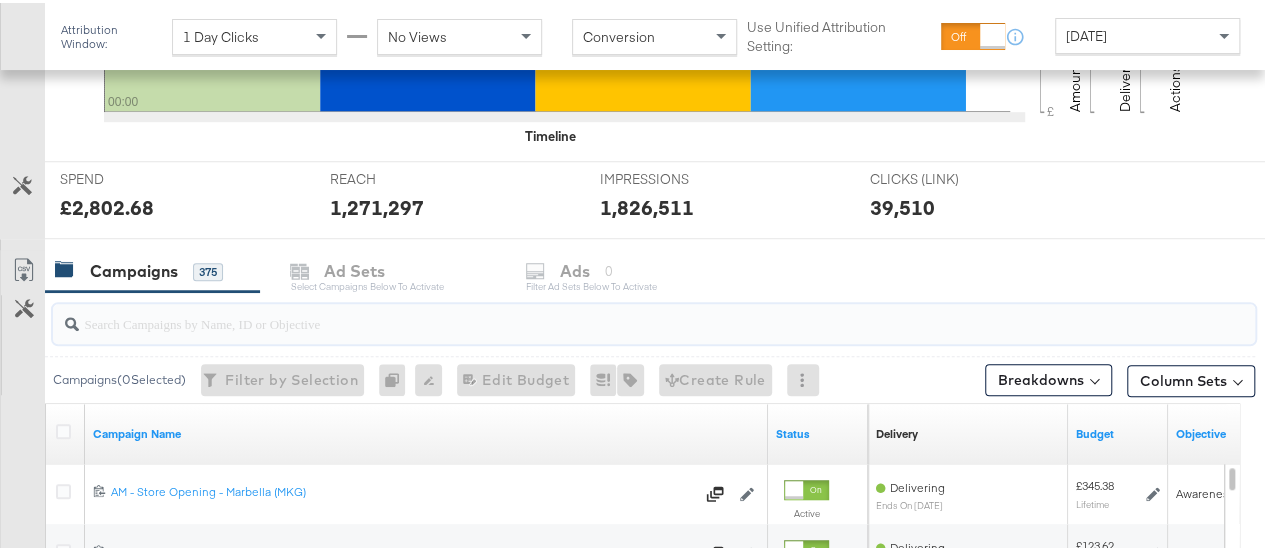 click at bounding box center [614, 312] 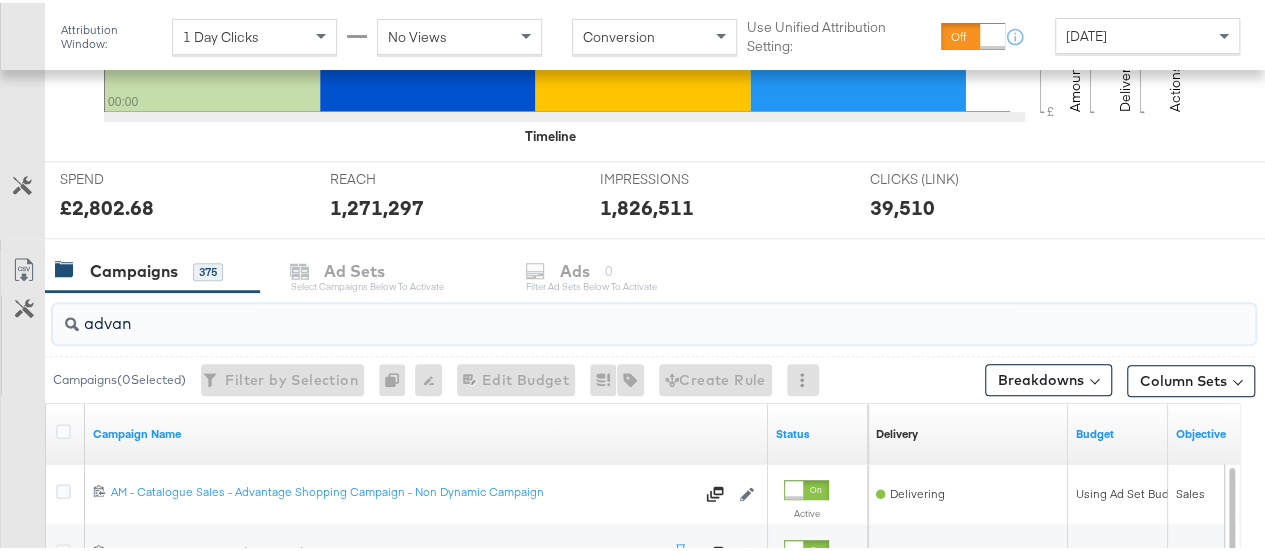 scroll, scrollTop: 888, scrollLeft: 0, axis: vertical 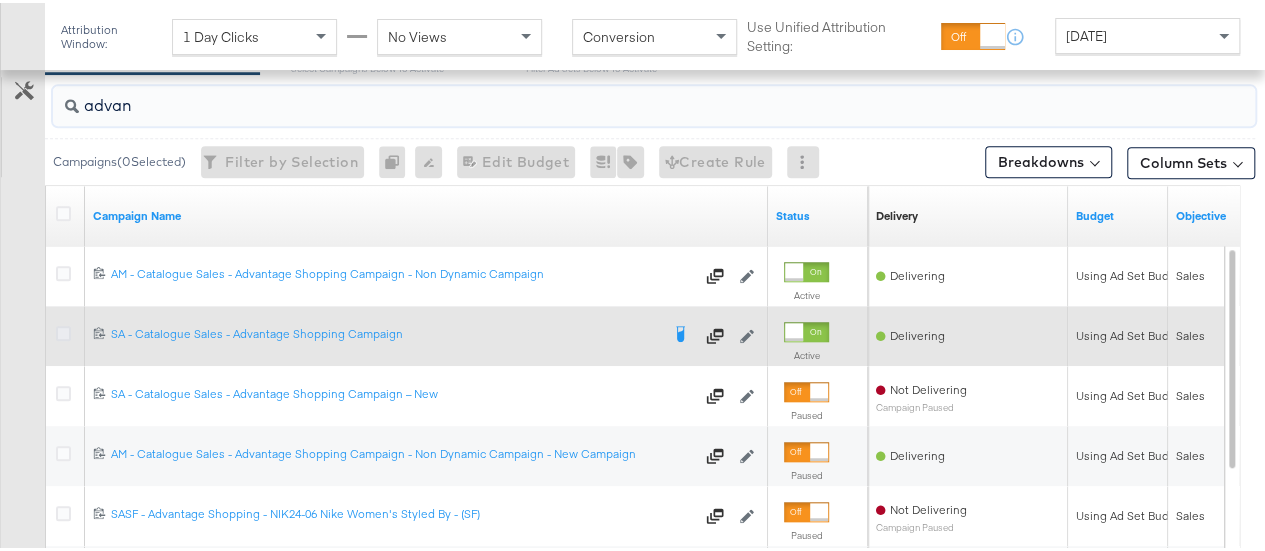 type on "advan" 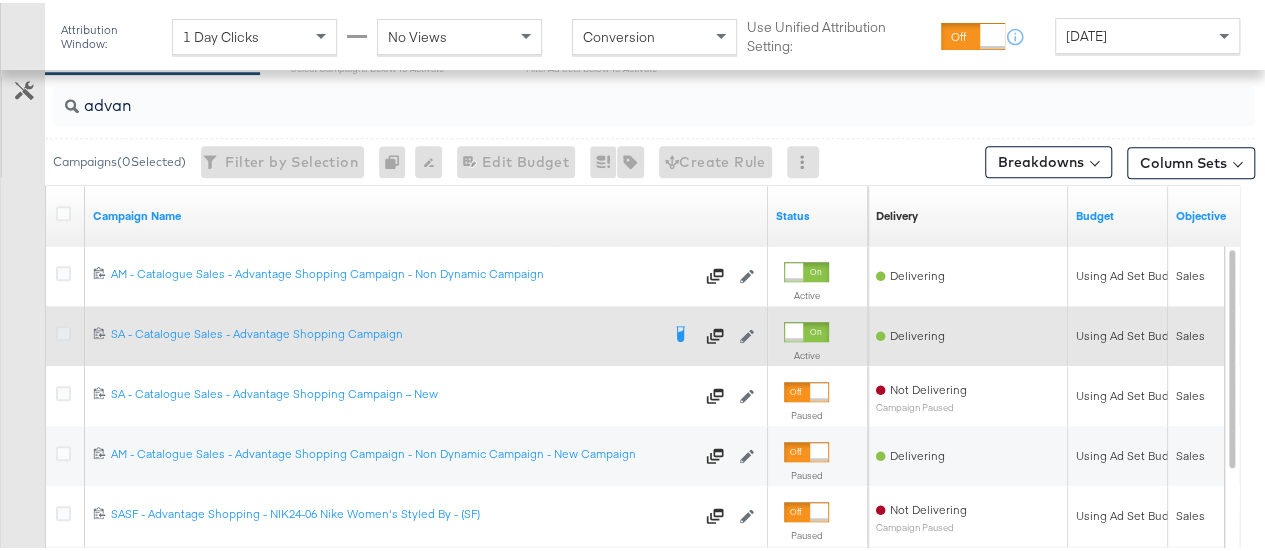 click at bounding box center (63, 330) 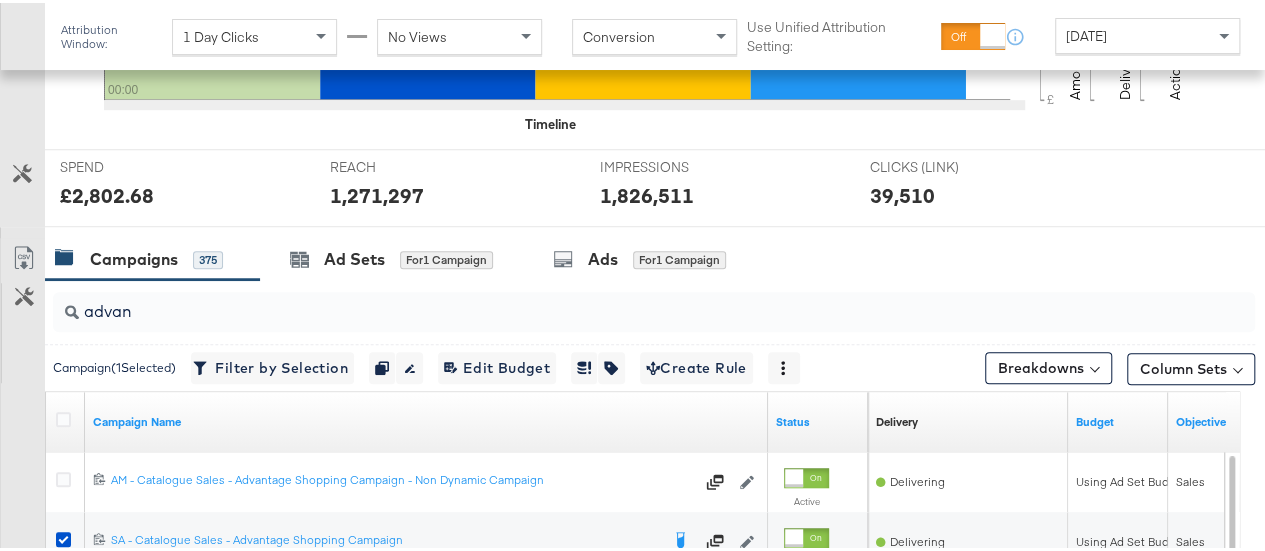scroll, scrollTop: 680, scrollLeft: 0, axis: vertical 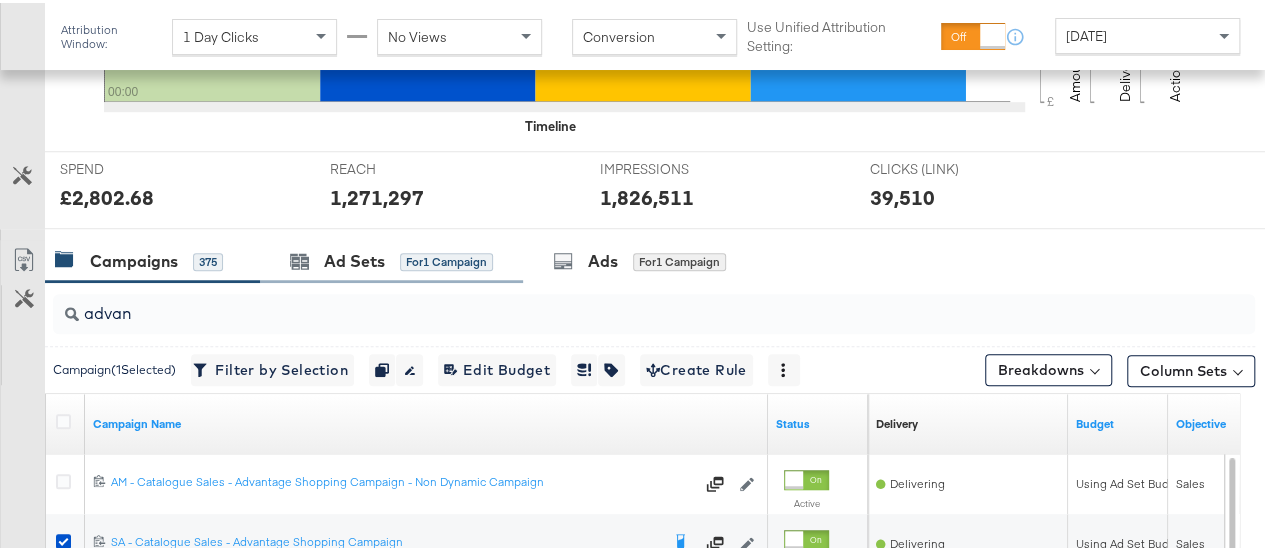 click on "Ad Sets for  1   Campaign" at bounding box center (391, 258) 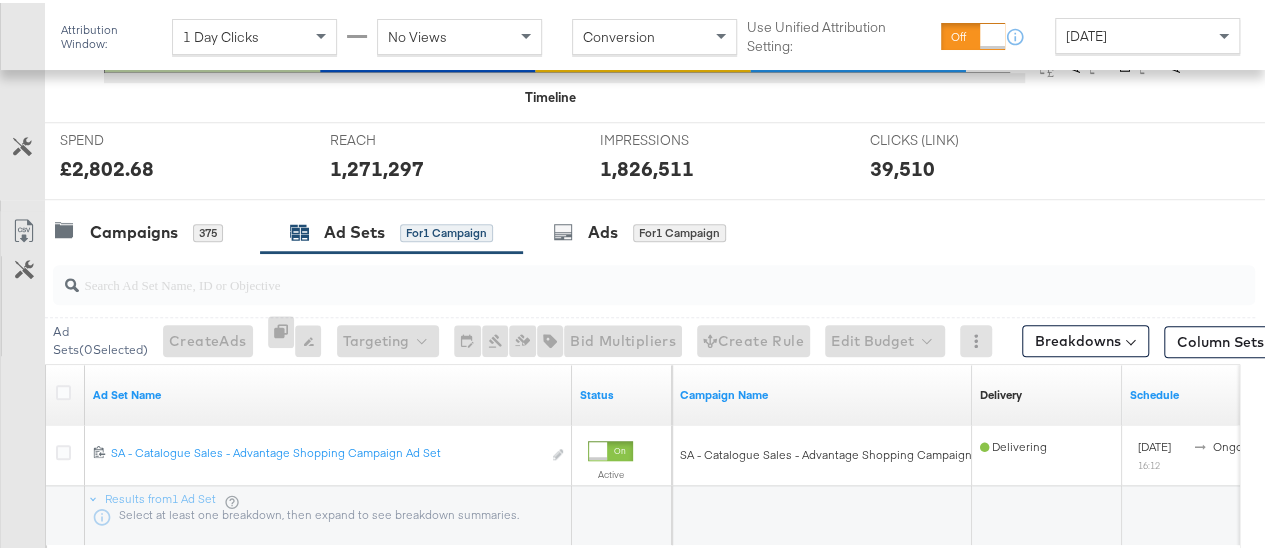 scroll, scrollTop: 705, scrollLeft: 0, axis: vertical 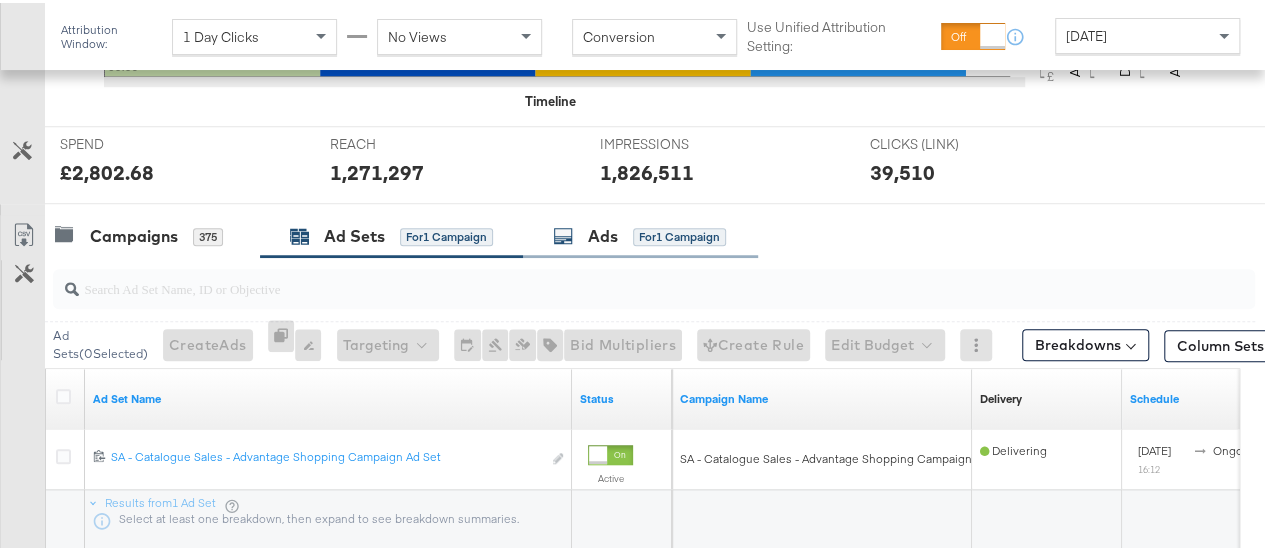 click on "Ads for  1   Campaign" at bounding box center [640, 233] 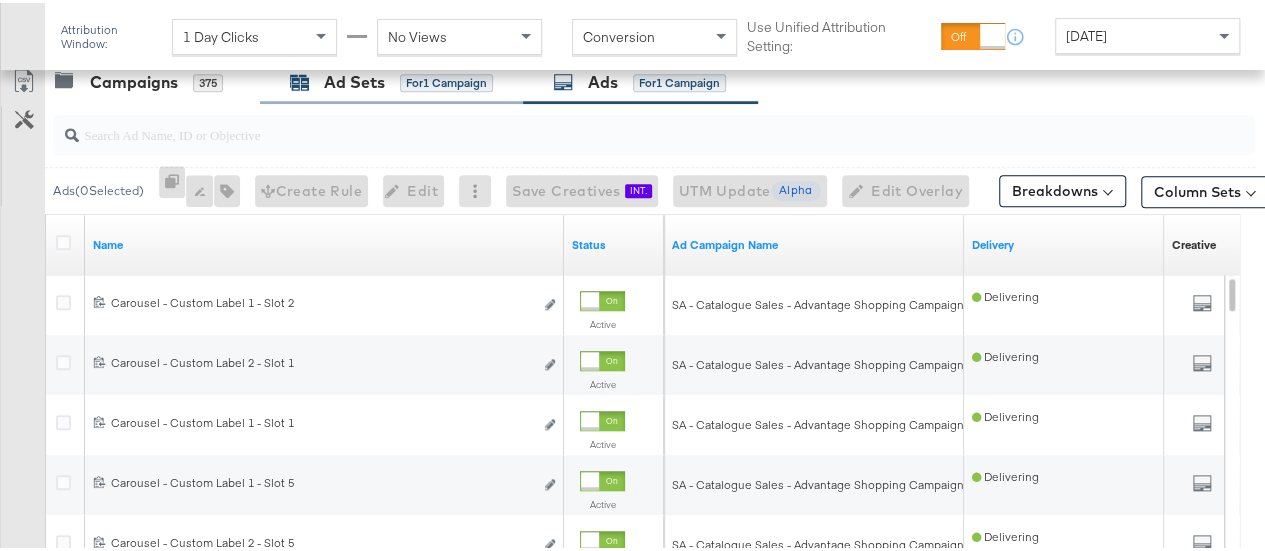scroll, scrollTop: 860, scrollLeft: 0, axis: vertical 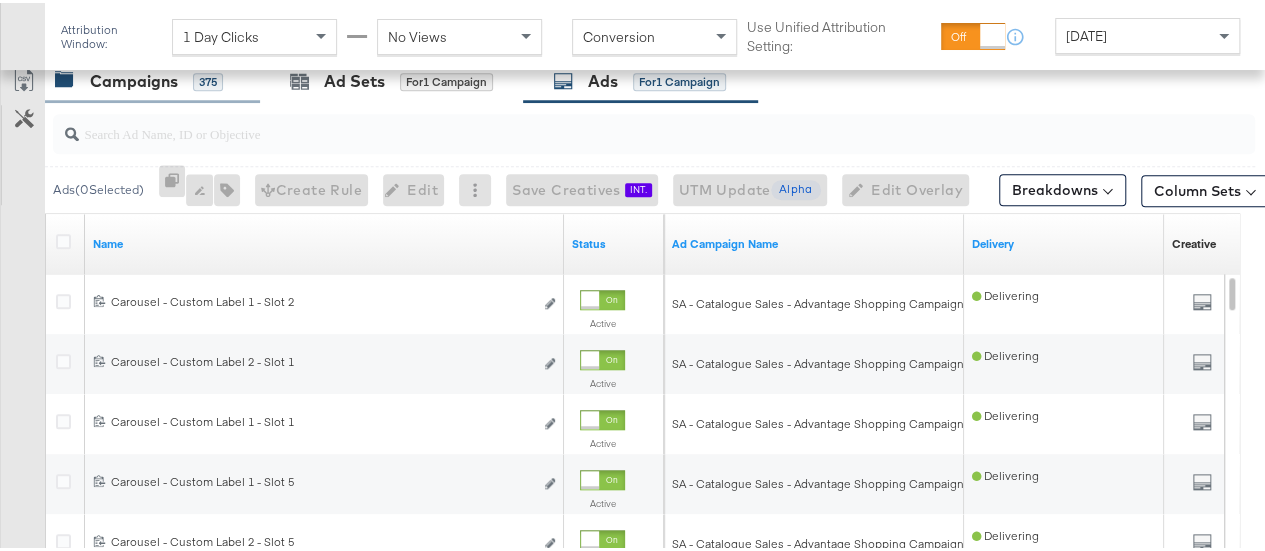 click on "Campaigns" at bounding box center [134, 78] 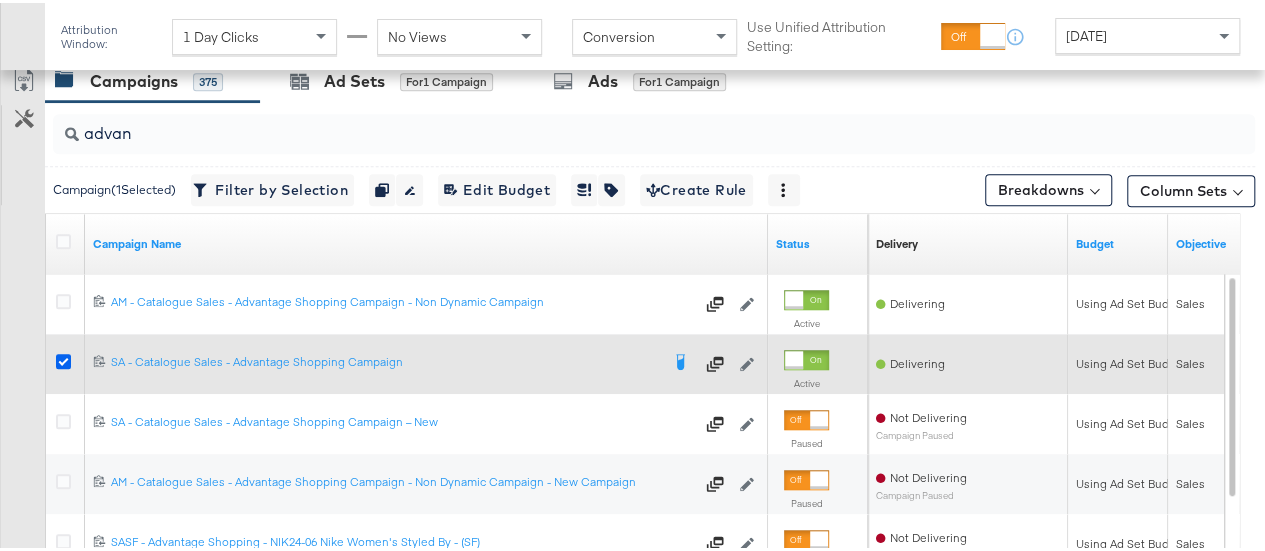 click at bounding box center (63, 358) 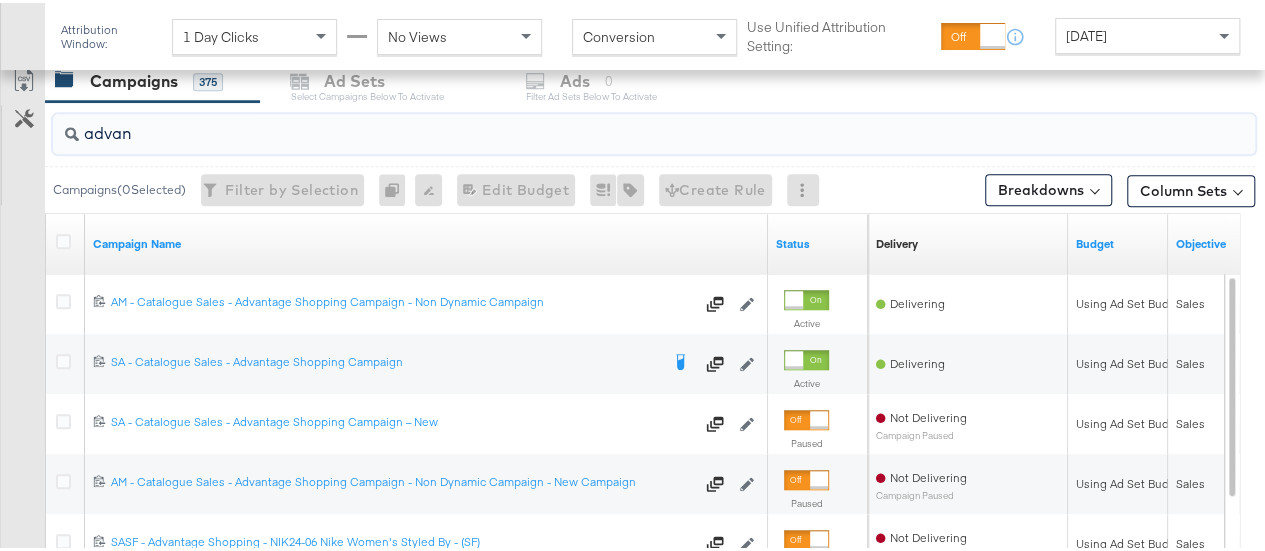 drag, startPoint x: 149, startPoint y: 131, endPoint x: 68, endPoint y: 130, distance: 81.00617 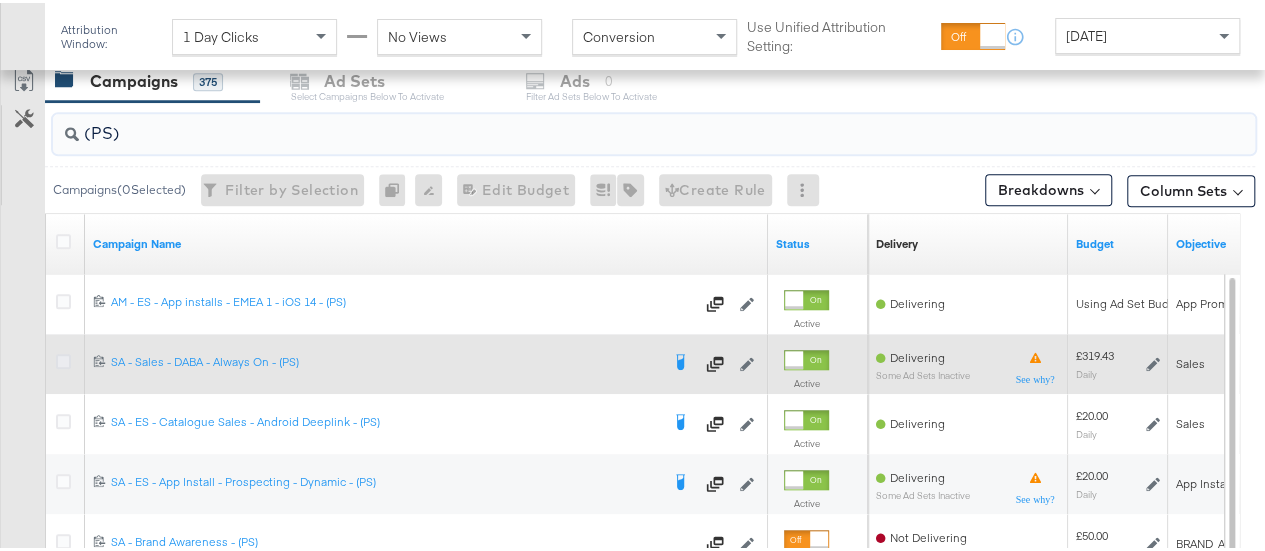type on "(PS)" 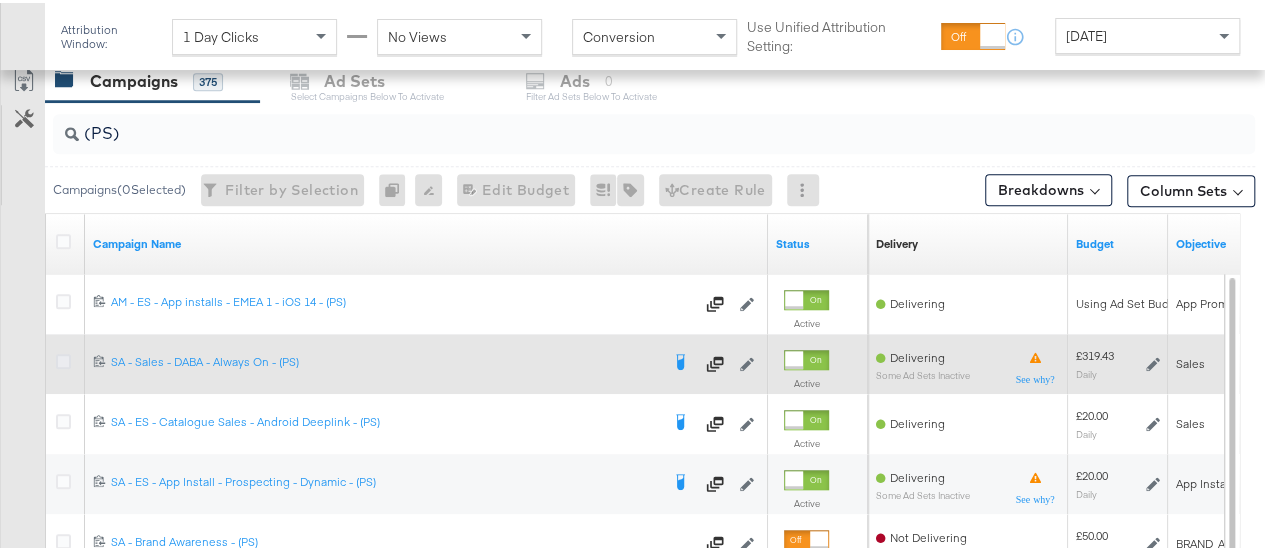 click at bounding box center [63, 358] 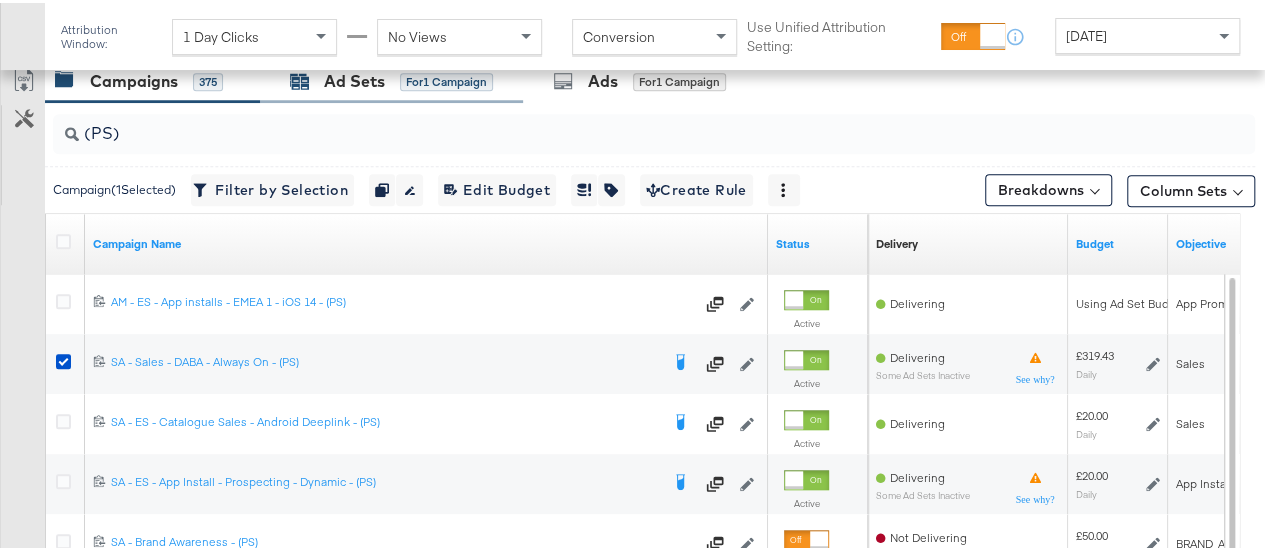 click on "Ad Sets" at bounding box center [354, 78] 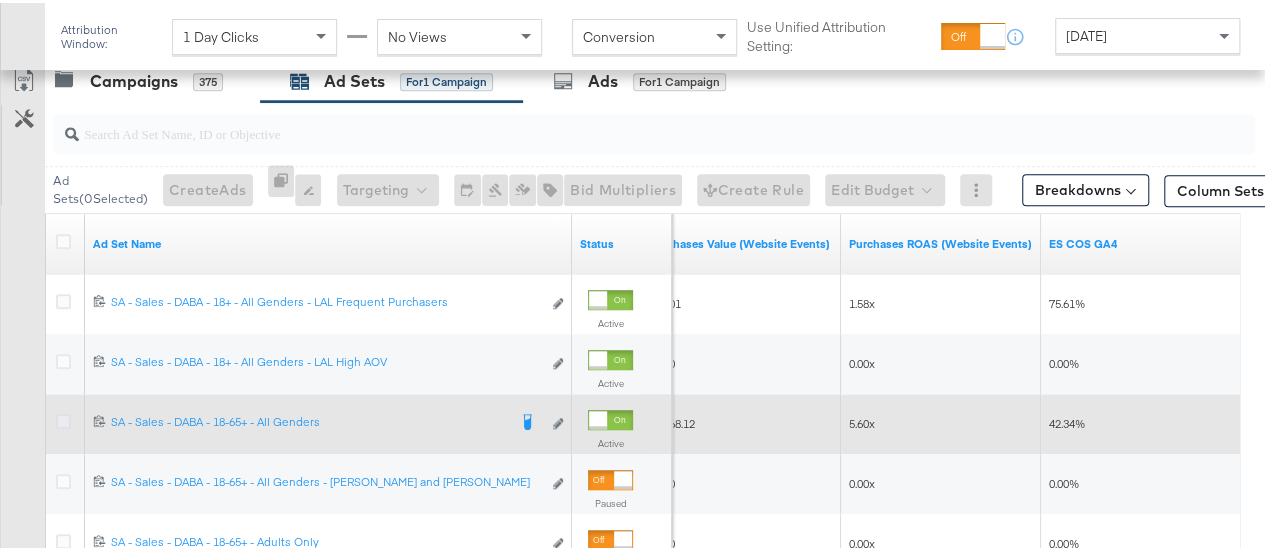 click at bounding box center [63, 418] 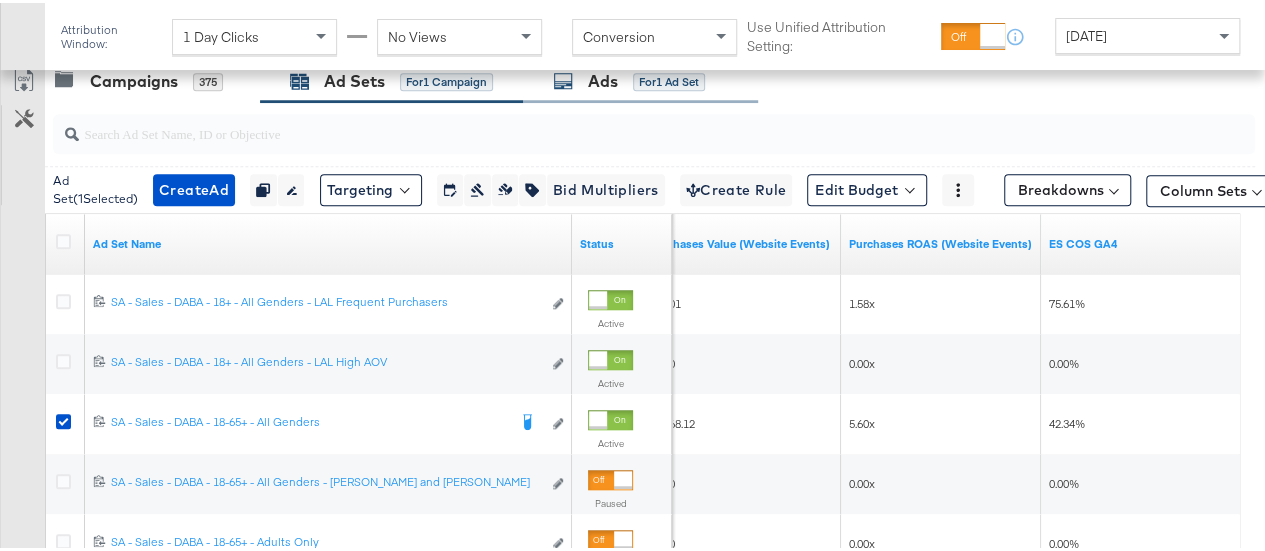 click on "Ads" at bounding box center (603, 78) 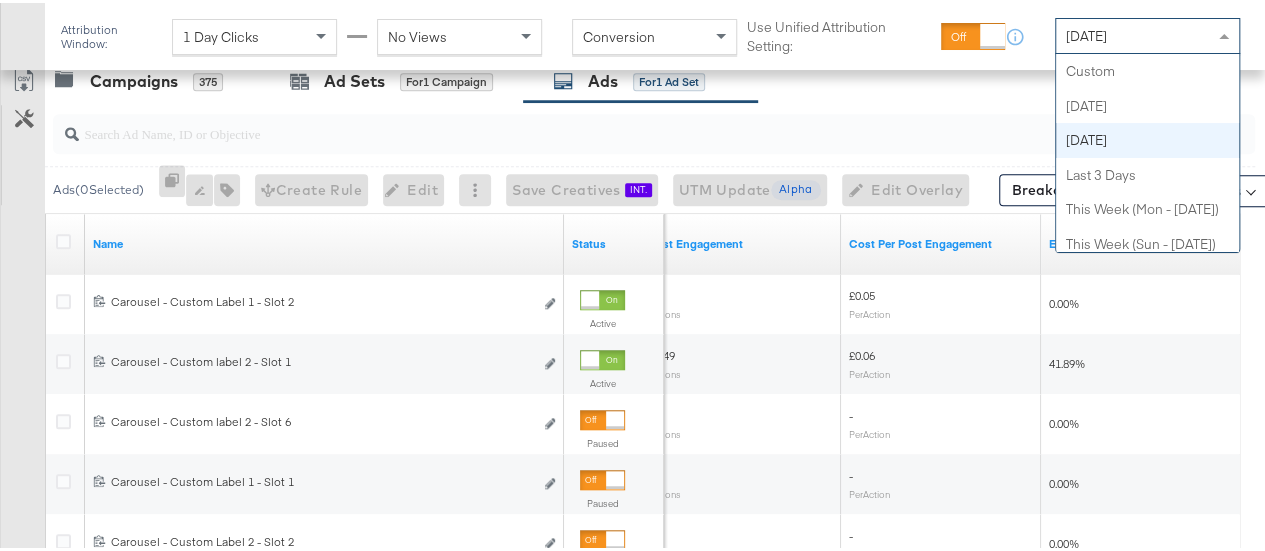 click on "Yesterday" at bounding box center [1086, 33] 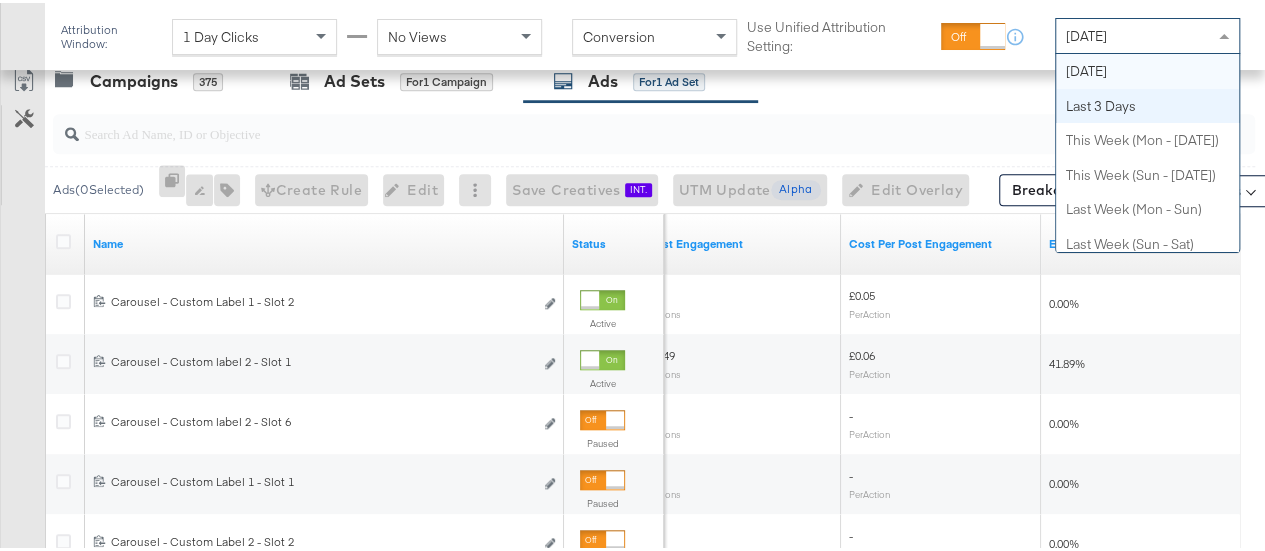 scroll, scrollTop: 0, scrollLeft: 0, axis: both 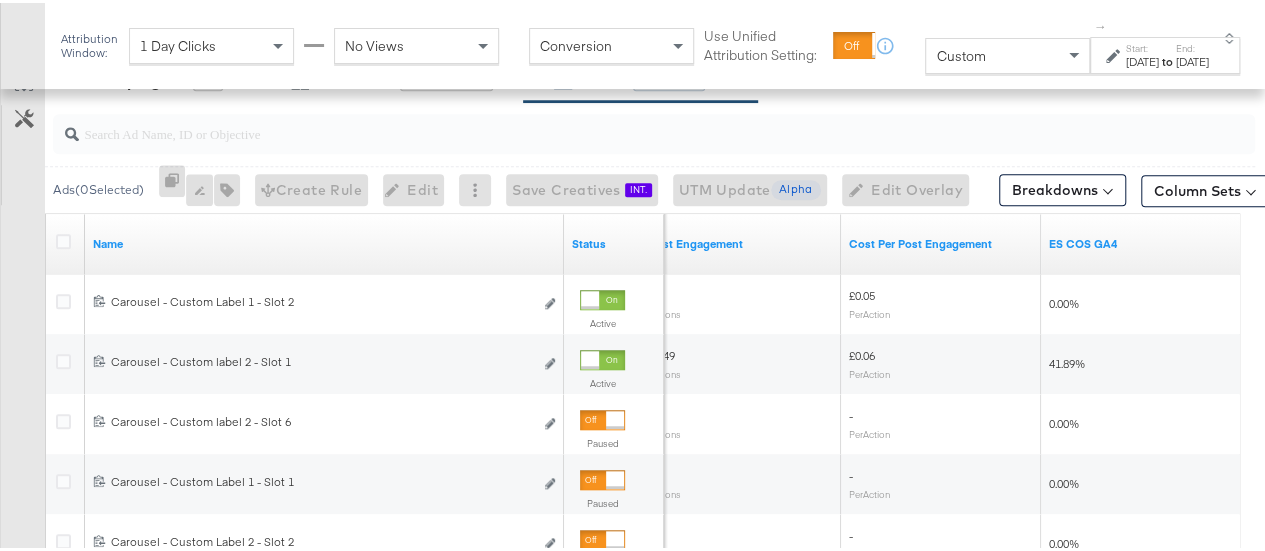 click on "to" at bounding box center (1167, 59) 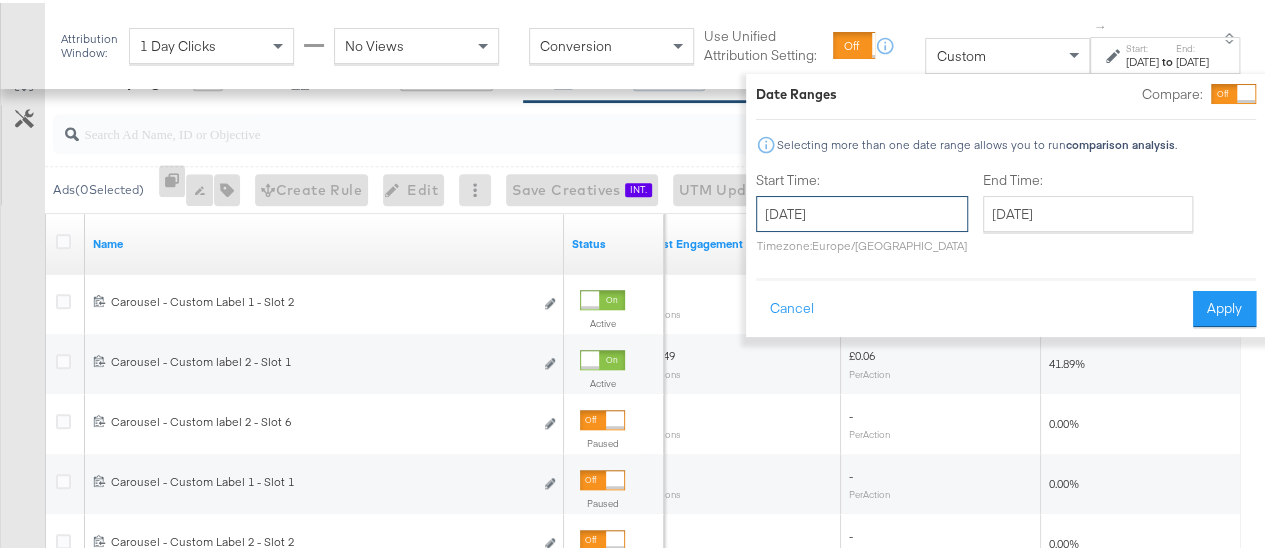 click on "July 25th 2025" at bounding box center (862, 211) 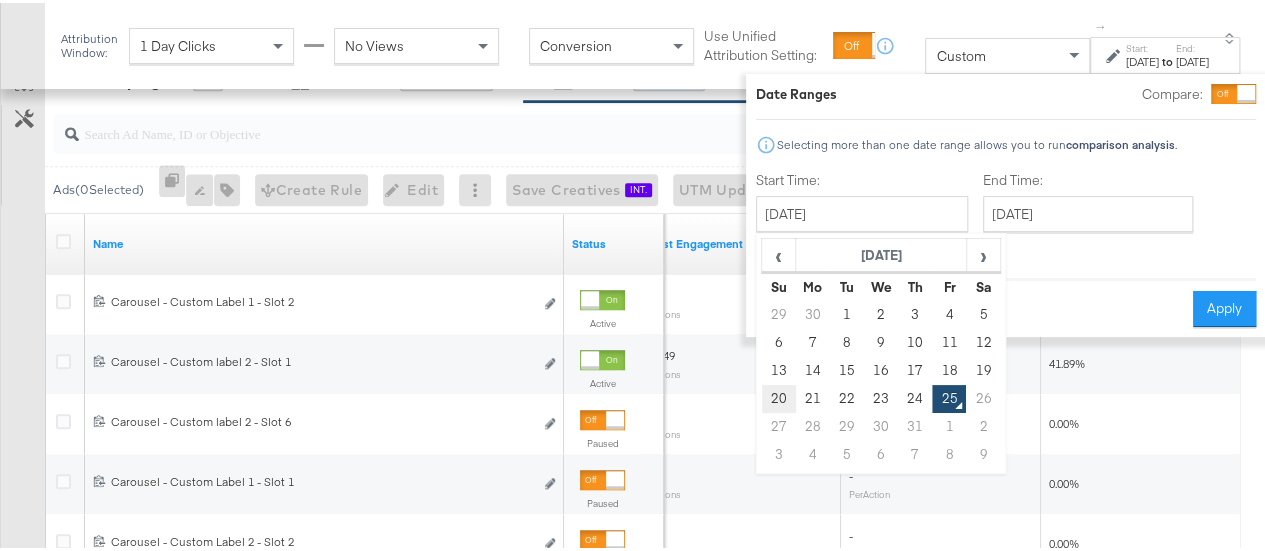 click on "20" at bounding box center (779, 396) 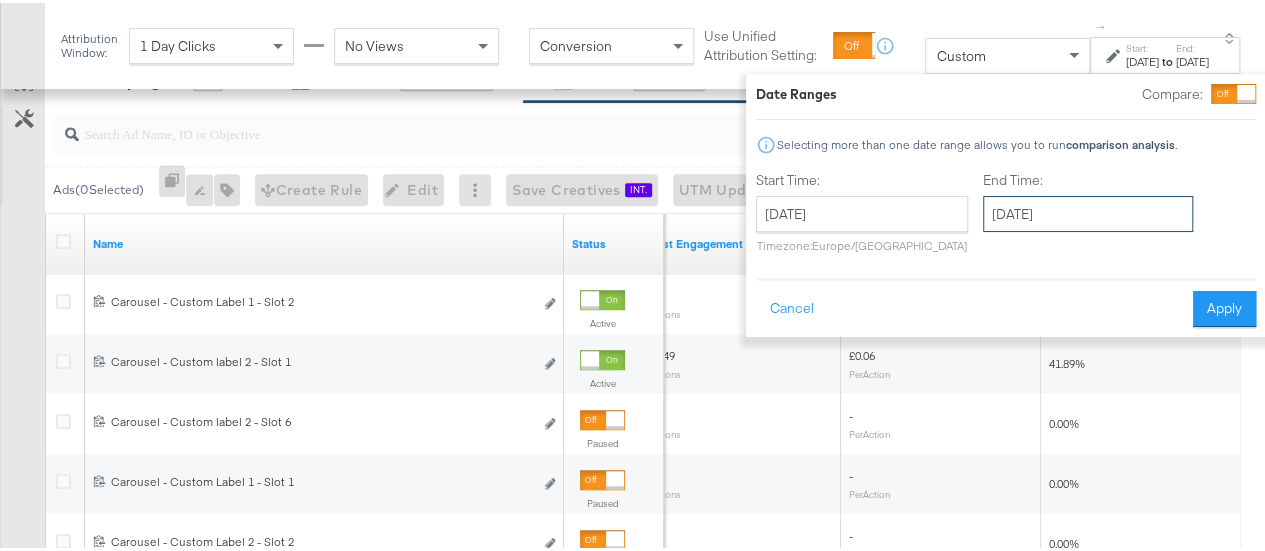 click on "July 25th 2025" at bounding box center (1088, 211) 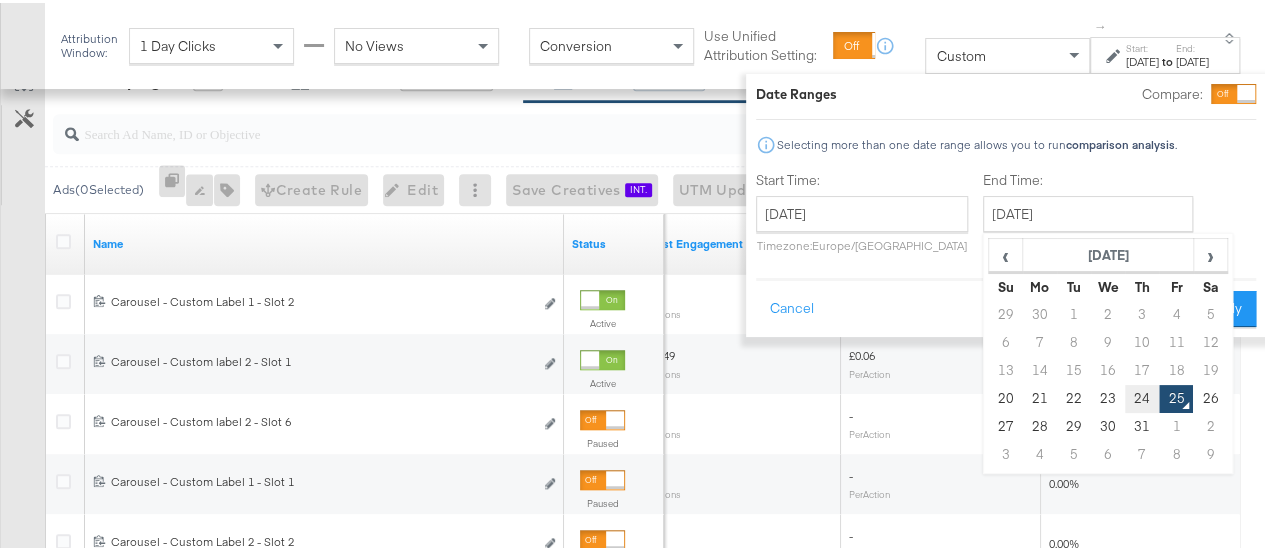 click on "24" at bounding box center (1142, 396) 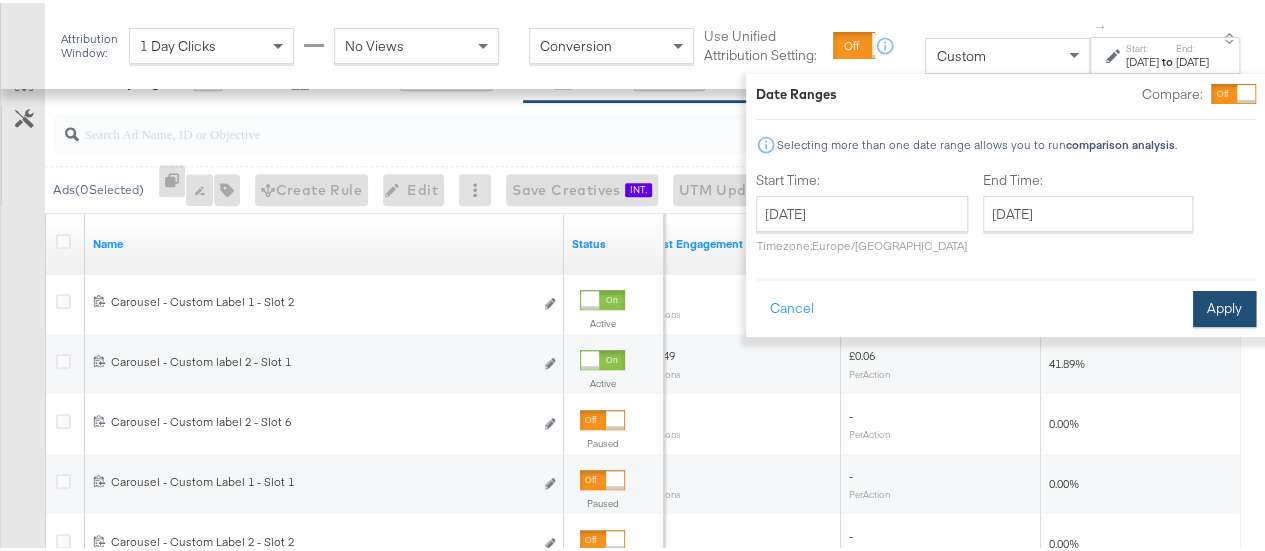 click on "Apply" at bounding box center [1224, 306] 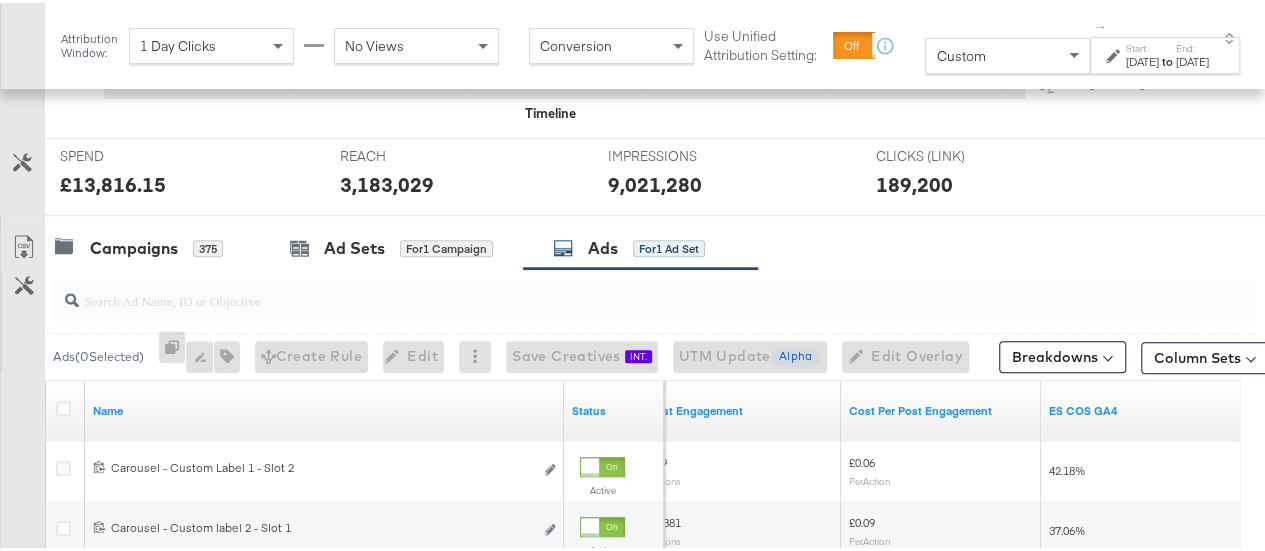 scroll, scrollTop: 712, scrollLeft: 0, axis: vertical 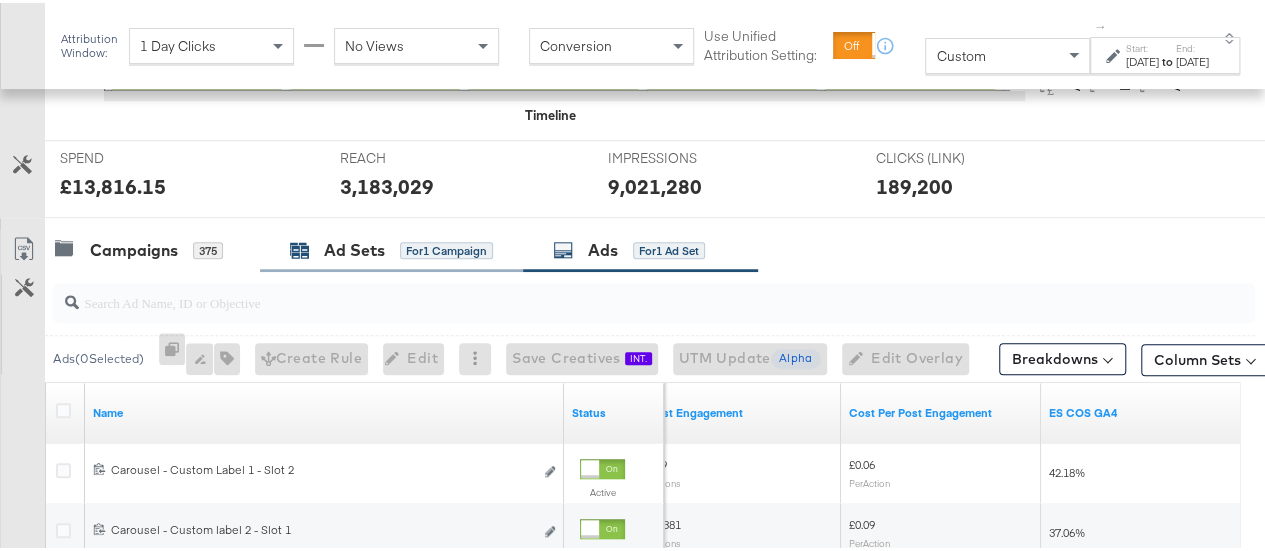 click on "Ad Sets" at bounding box center [354, 247] 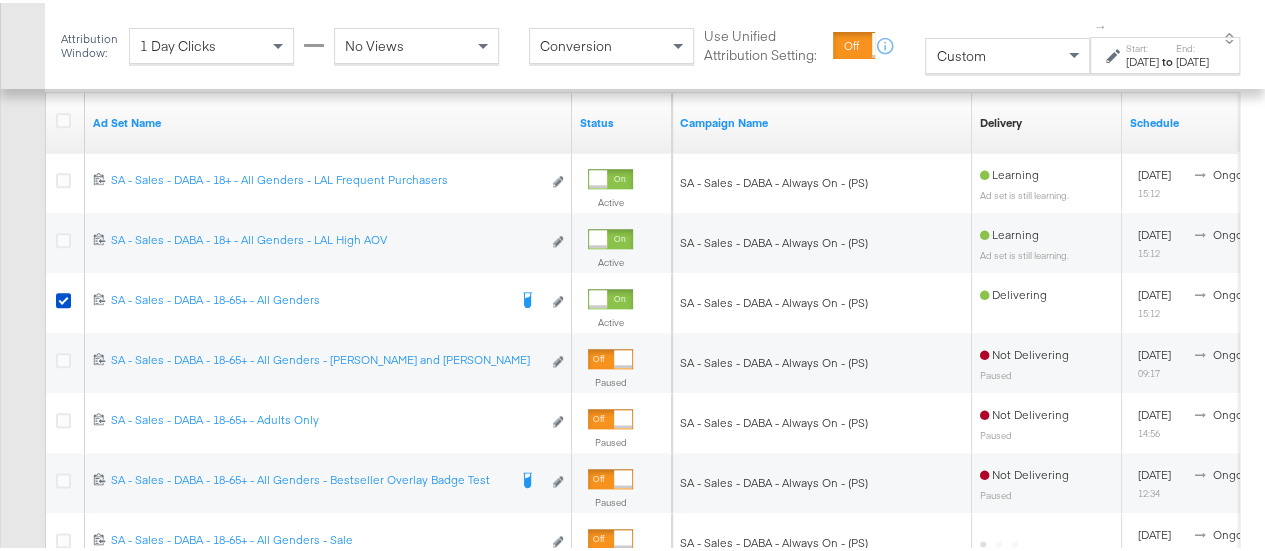 scroll, scrollTop: 998, scrollLeft: 0, axis: vertical 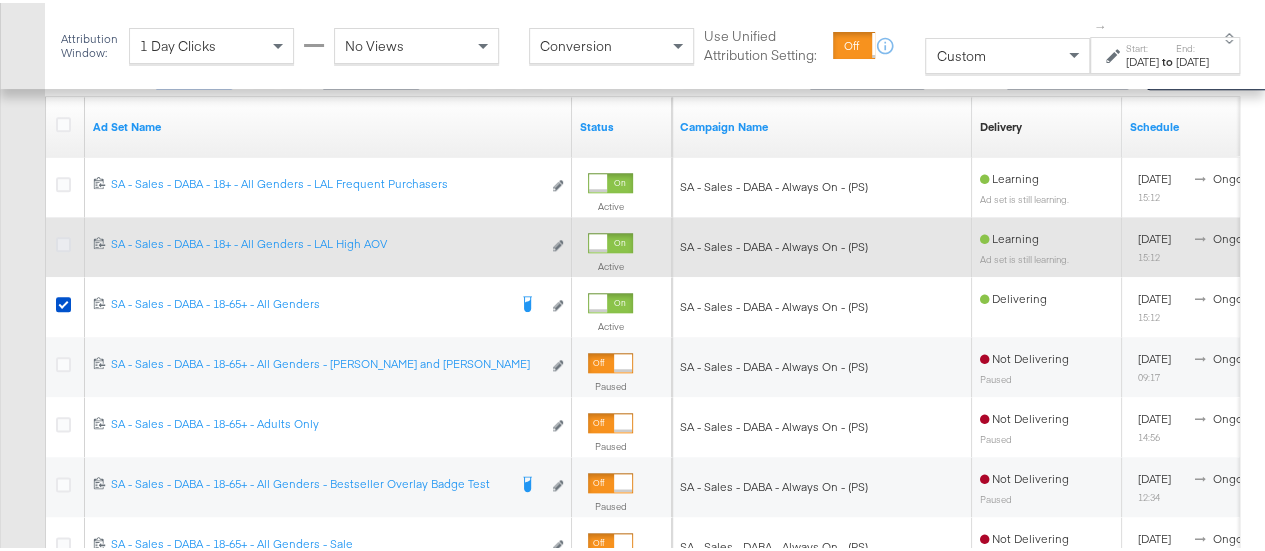 click at bounding box center [63, 241] 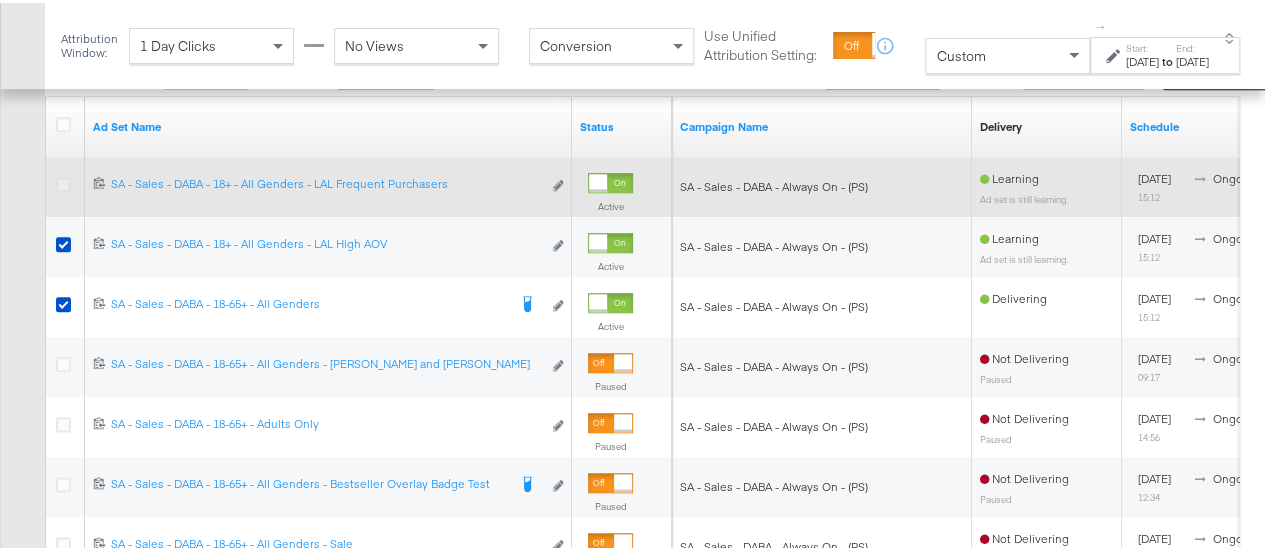 click at bounding box center (63, 181) 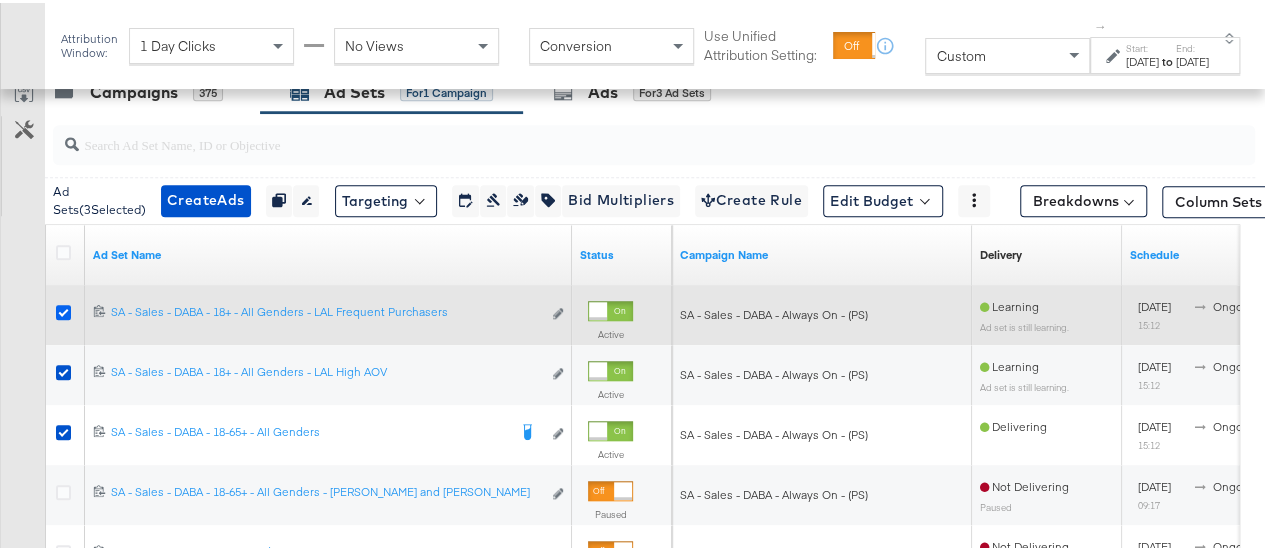 scroll, scrollTop: 866, scrollLeft: 0, axis: vertical 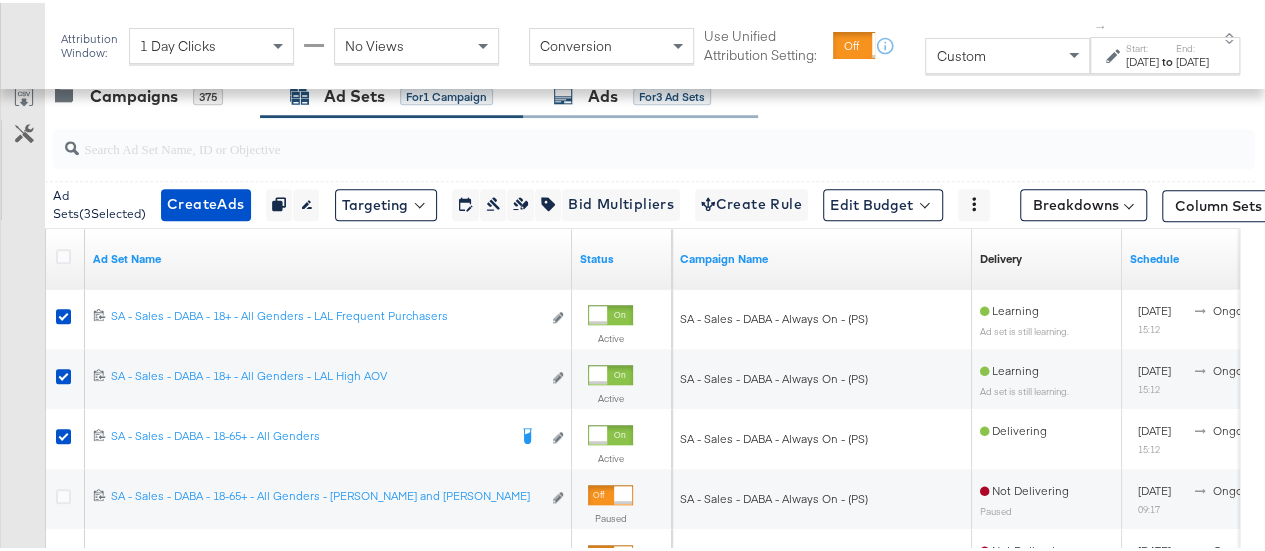 click on "Ads for  3   Ad Sets" at bounding box center (640, 93) 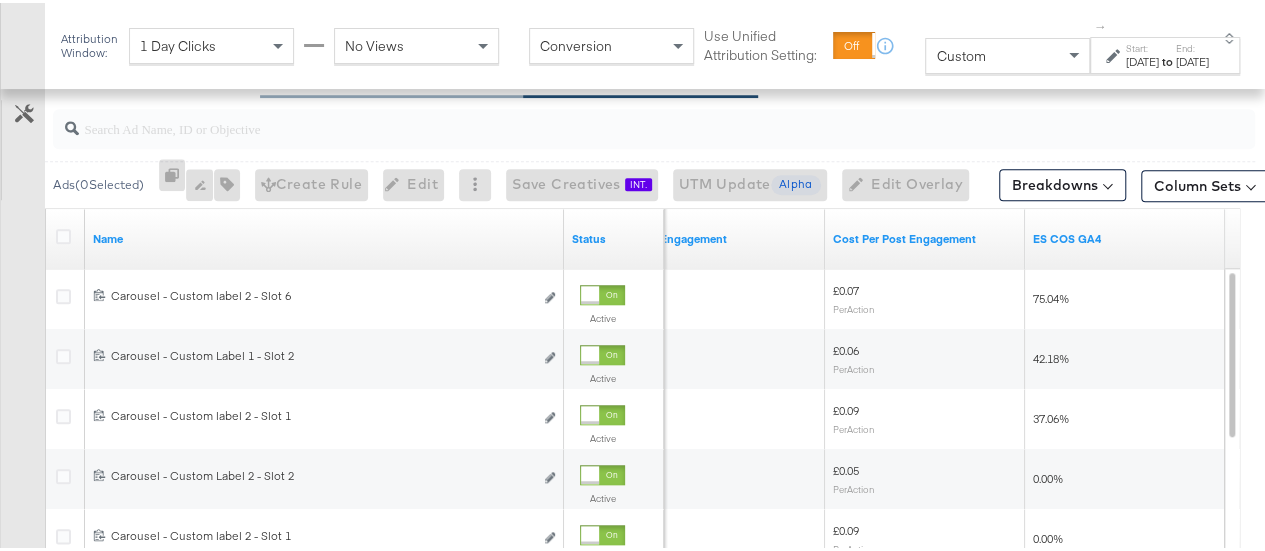 scroll, scrollTop: 588, scrollLeft: 0, axis: vertical 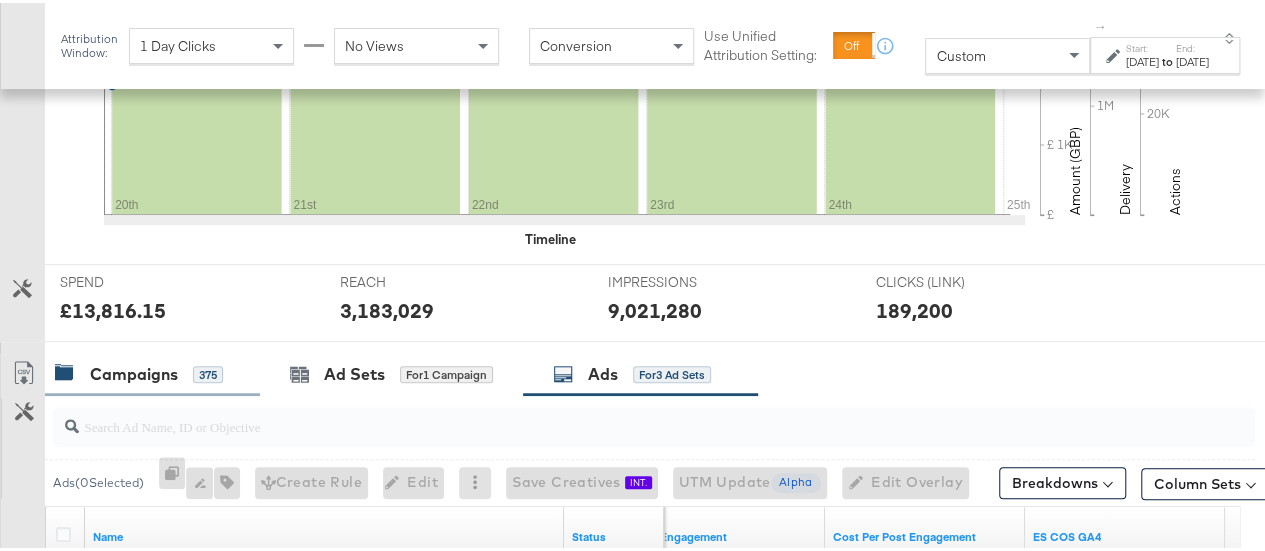 click on "Campaigns" at bounding box center (134, 371) 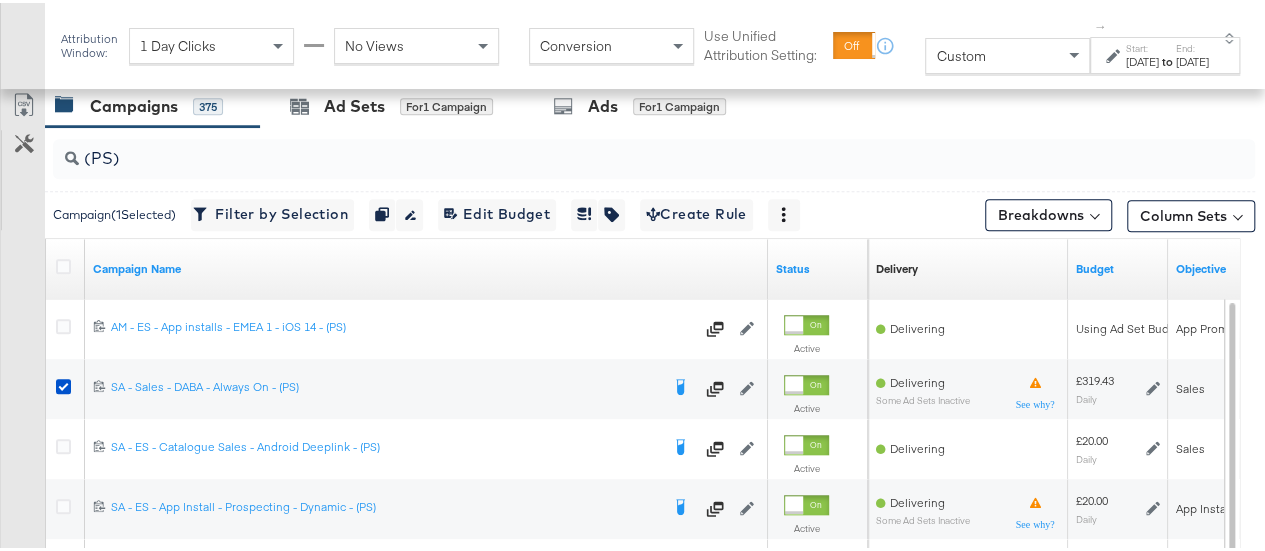 scroll, scrollTop: 864, scrollLeft: 0, axis: vertical 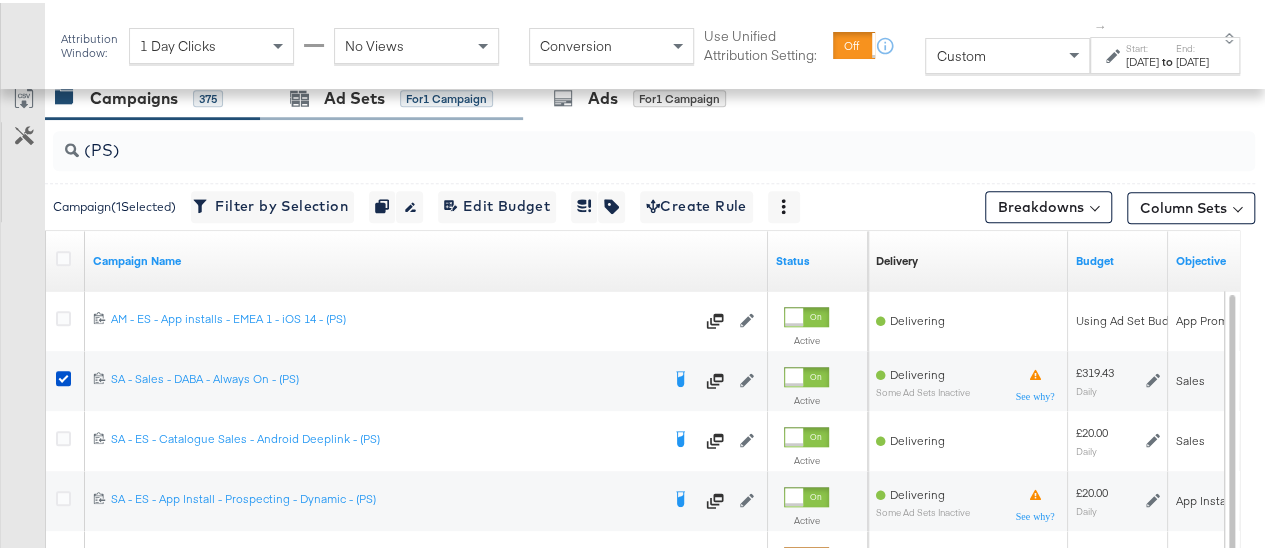 click on "Ad Sets for  1   Campaign" at bounding box center [391, 95] 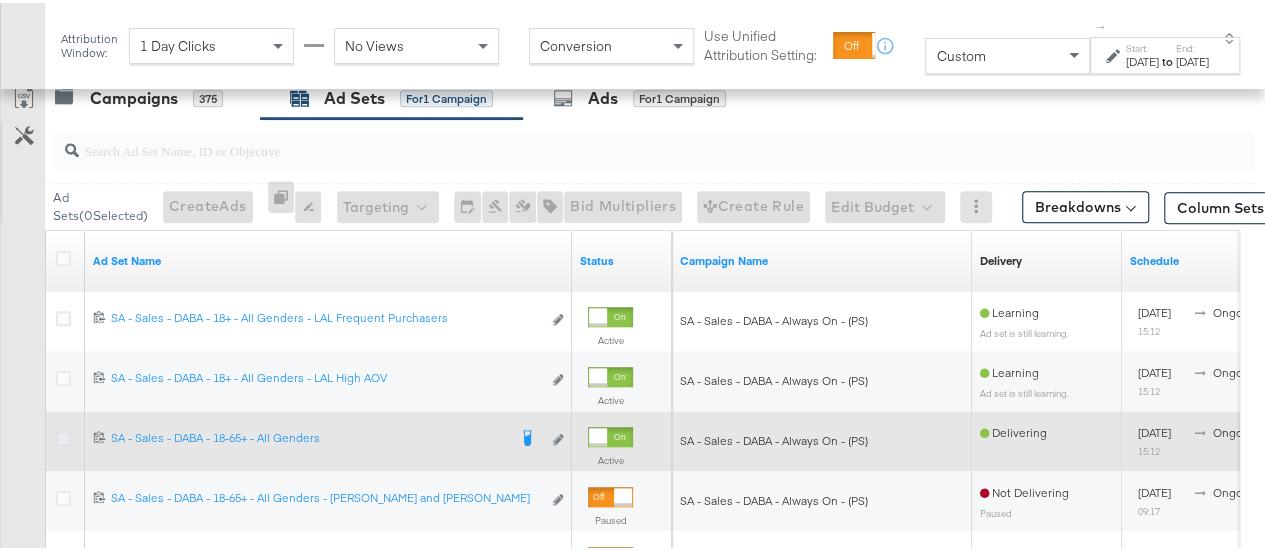 click at bounding box center [63, 435] 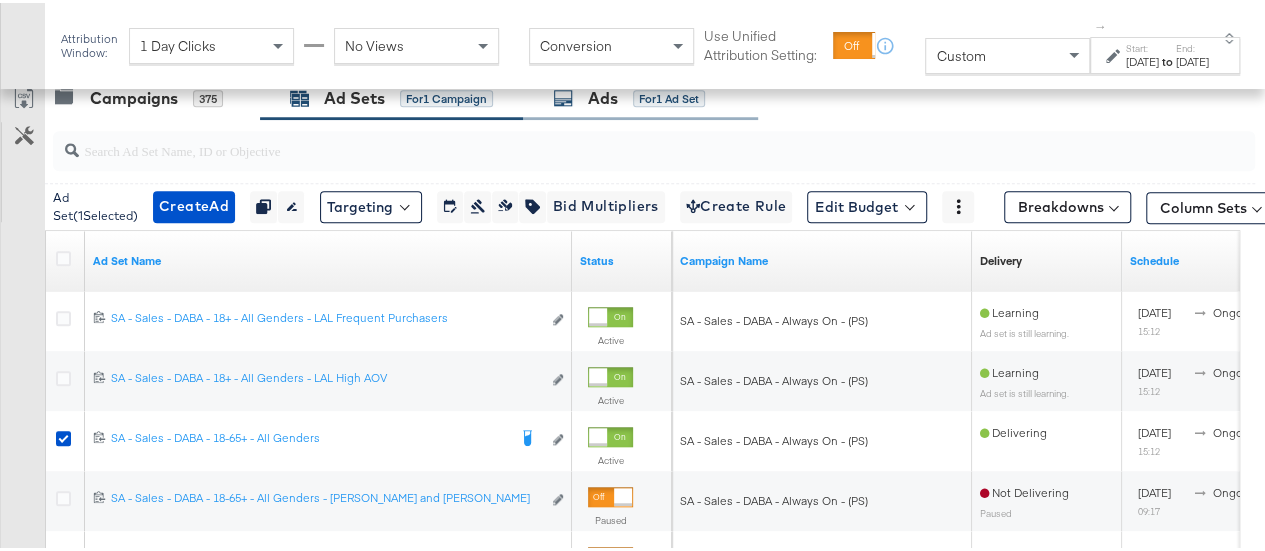 click on "Ads for  1   Ad Set" at bounding box center [640, 95] 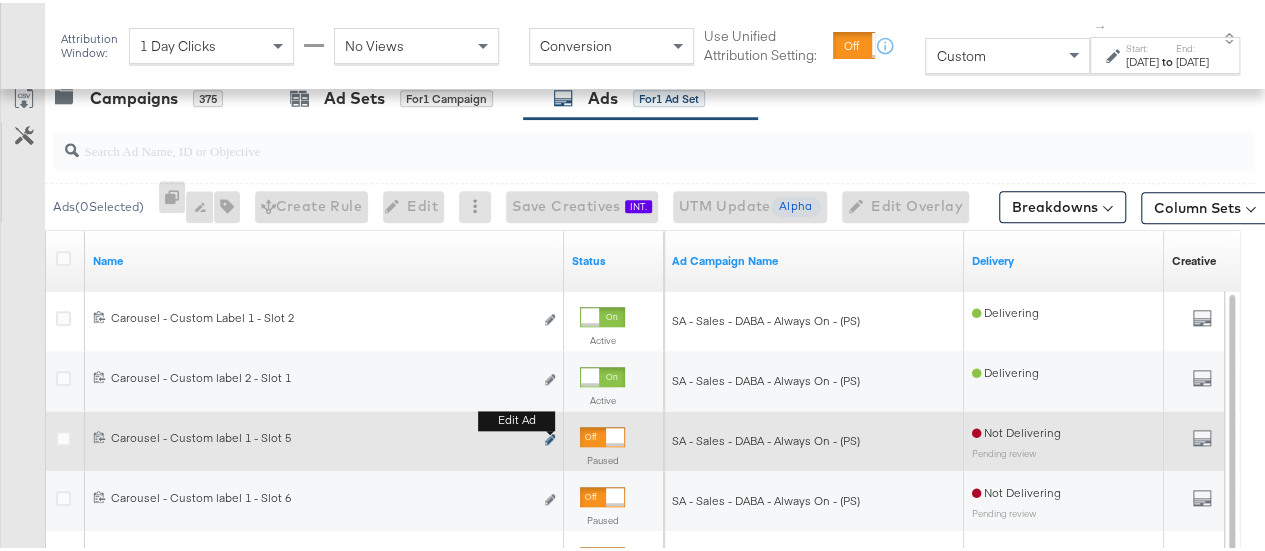 click at bounding box center [550, 436] 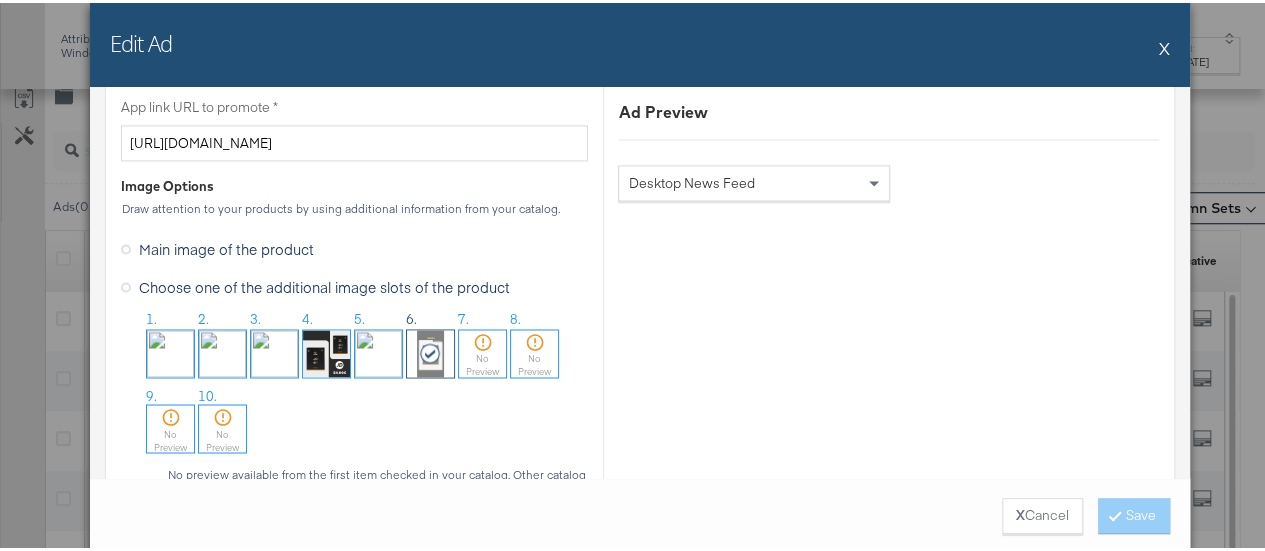 scroll, scrollTop: 1596, scrollLeft: 0, axis: vertical 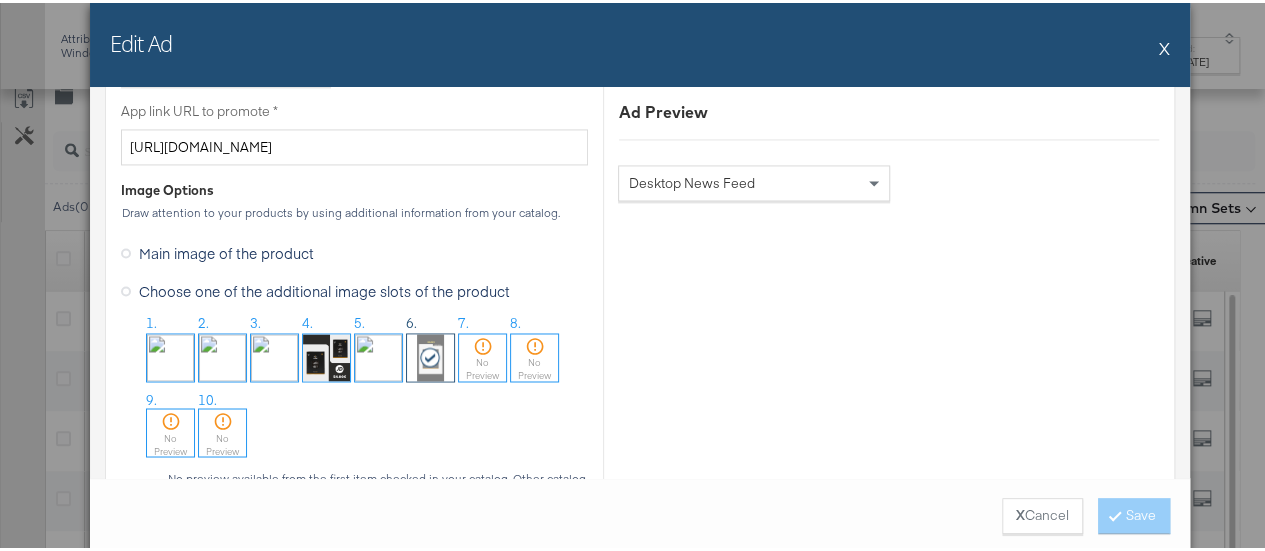 click at bounding box center [378, 354] 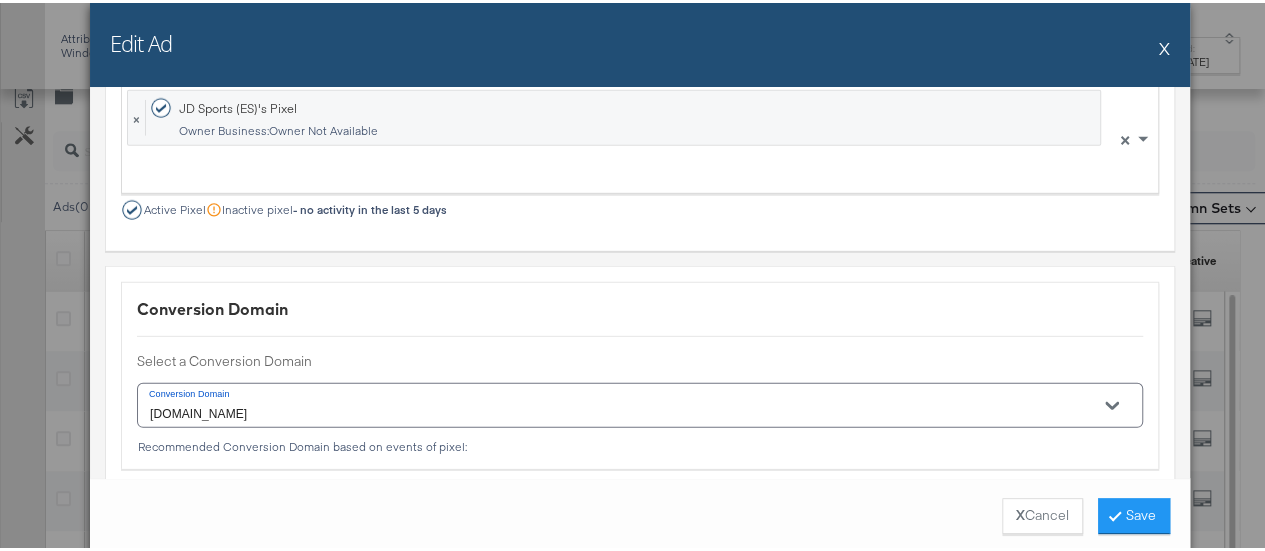 scroll, scrollTop: 2997, scrollLeft: 0, axis: vertical 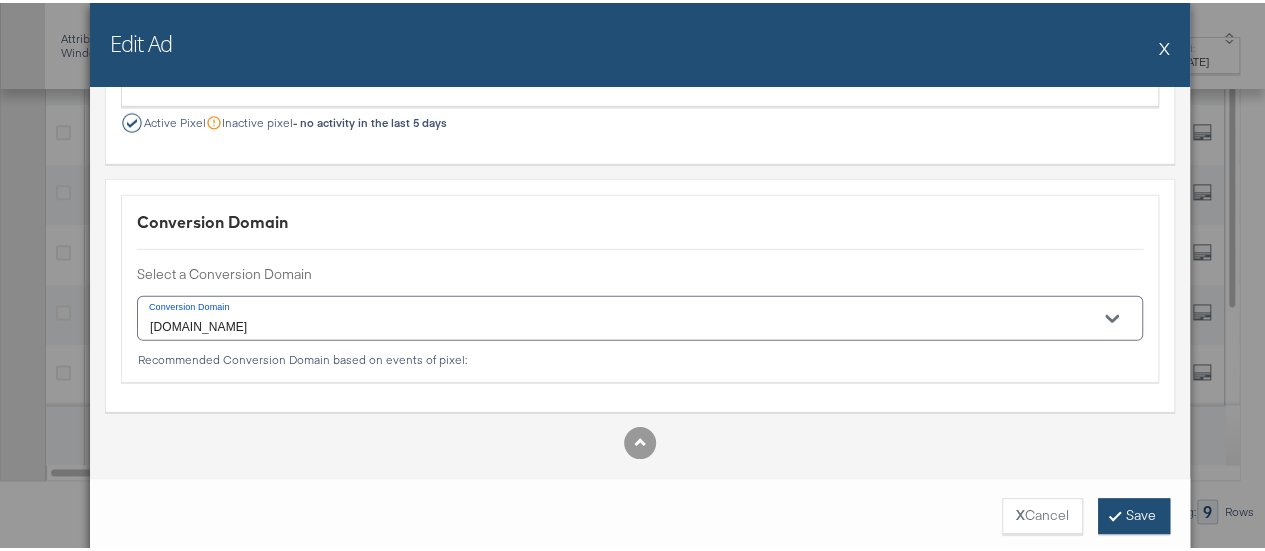 click on "Save" at bounding box center [1134, 513] 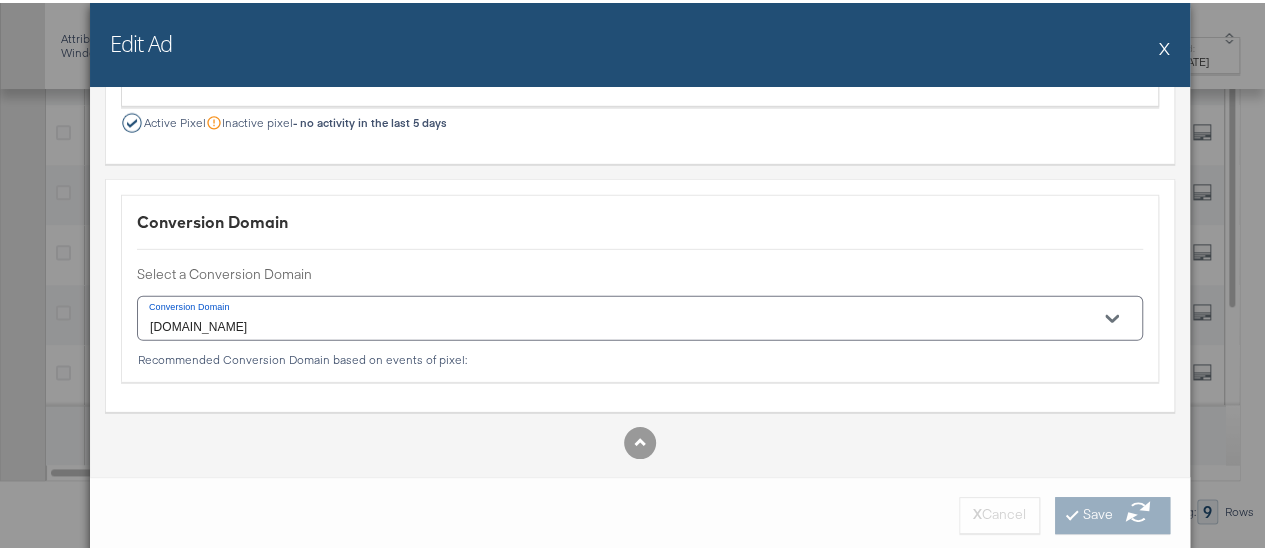 scroll, scrollTop: 1962, scrollLeft: 0, axis: vertical 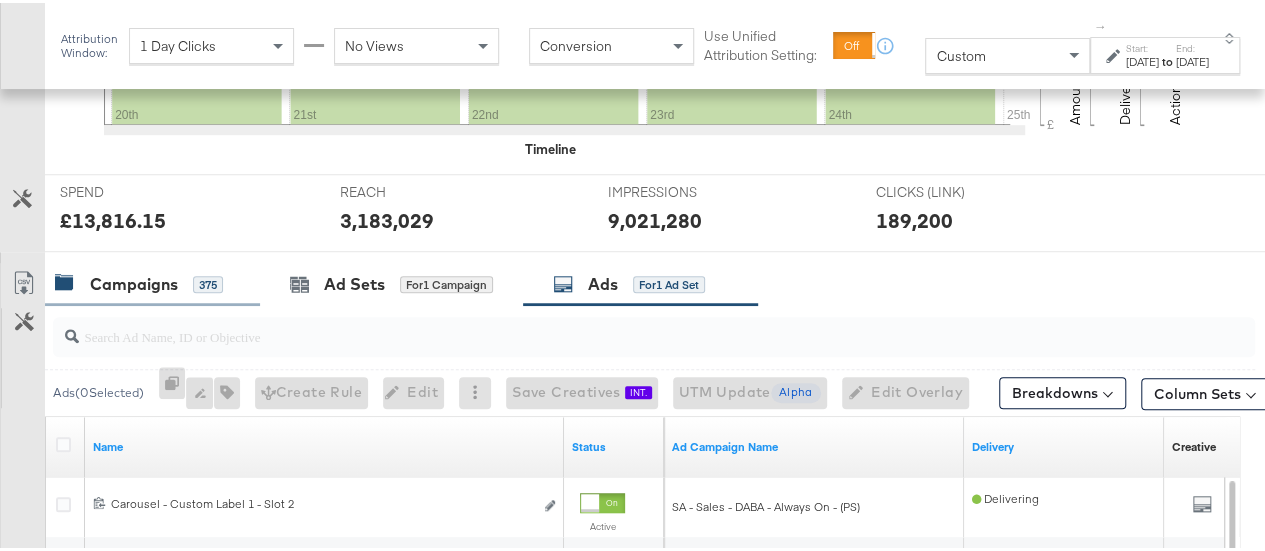 click on "Campaigns" at bounding box center [134, 281] 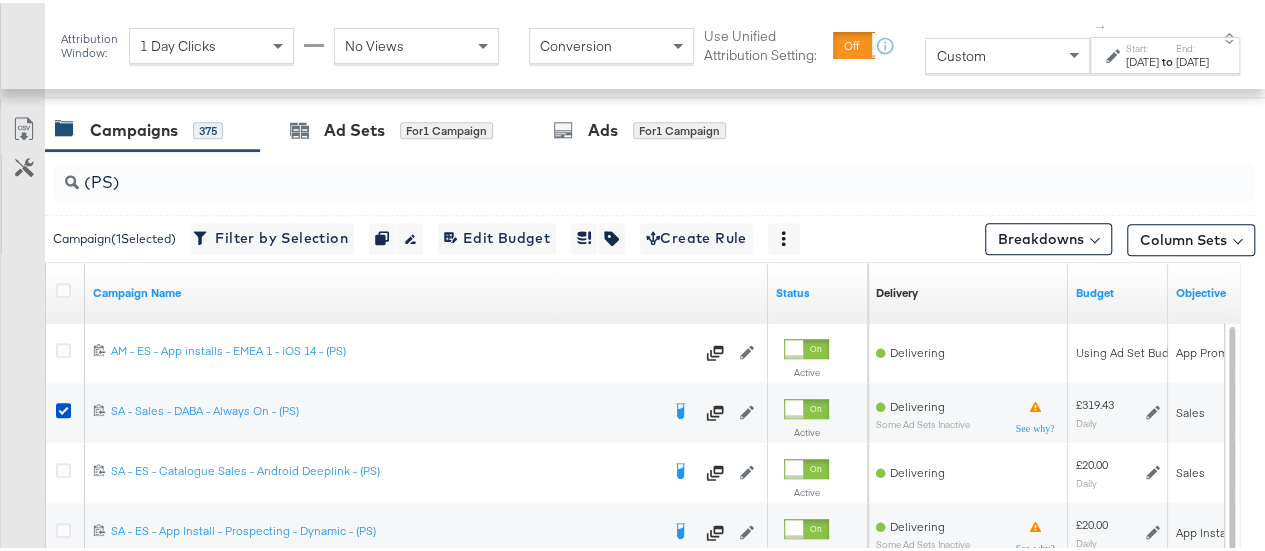 scroll, scrollTop: 840, scrollLeft: 0, axis: vertical 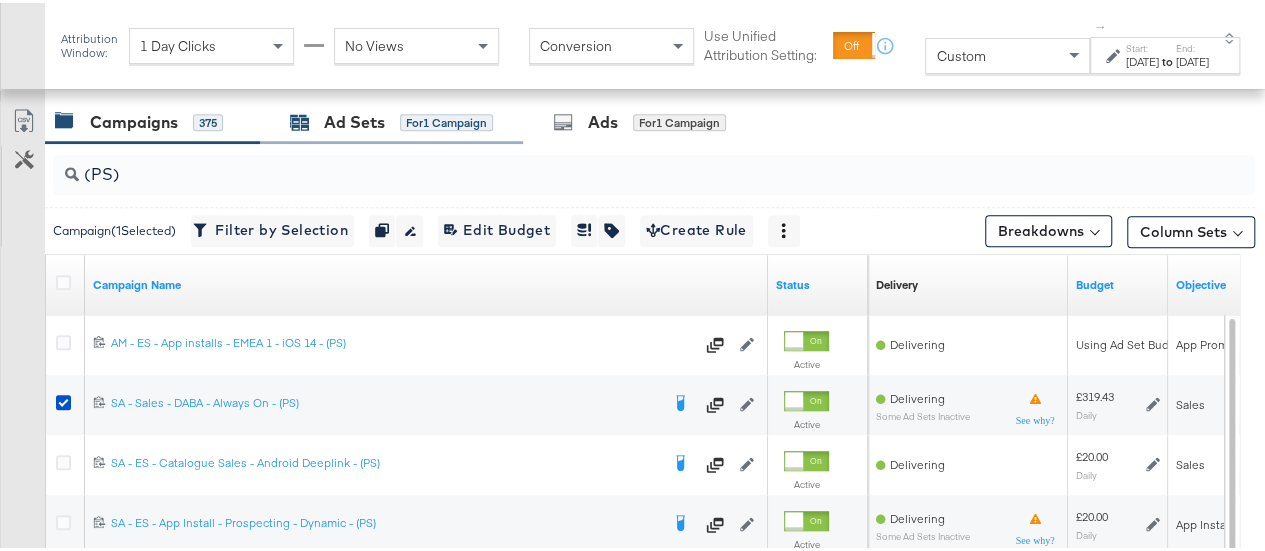 click on "Ad Sets" at bounding box center (354, 119) 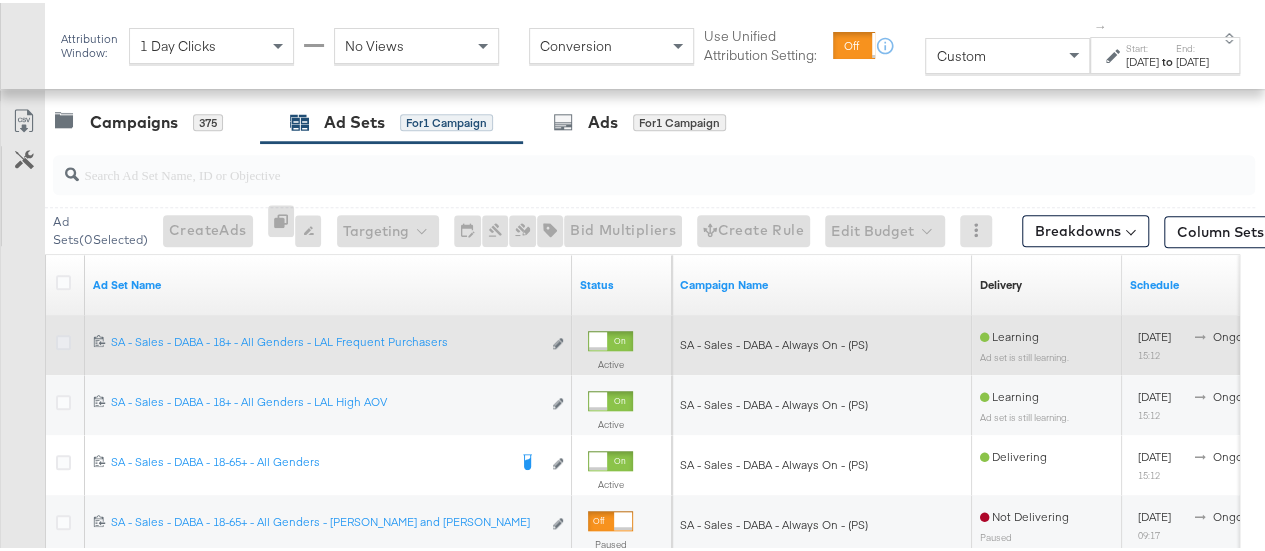 click at bounding box center [63, 339] 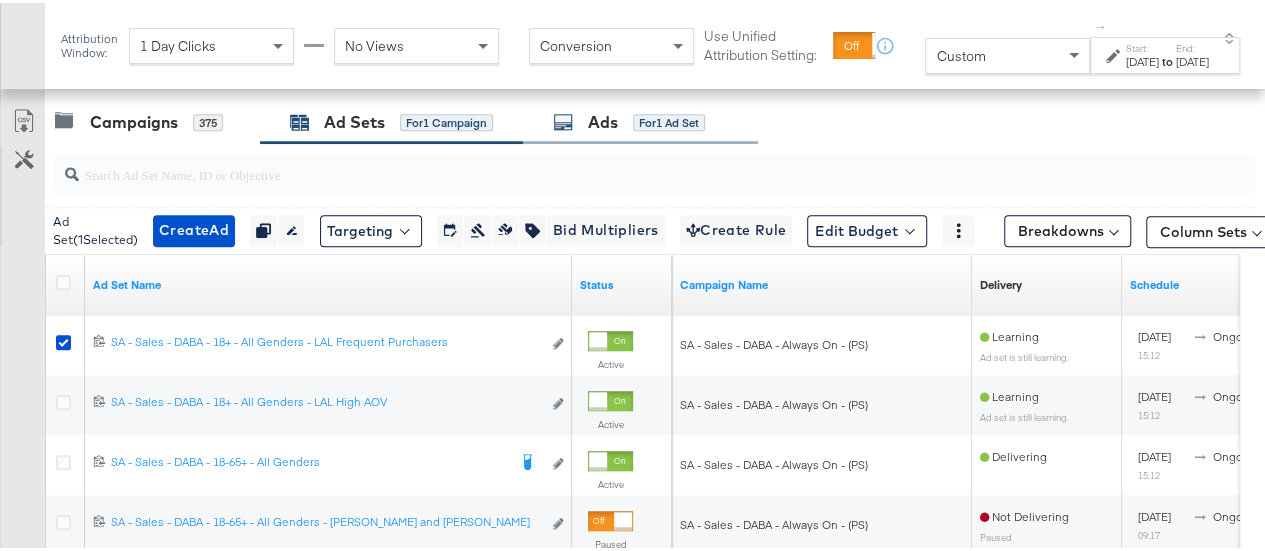 click at bounding box center (563, 119) 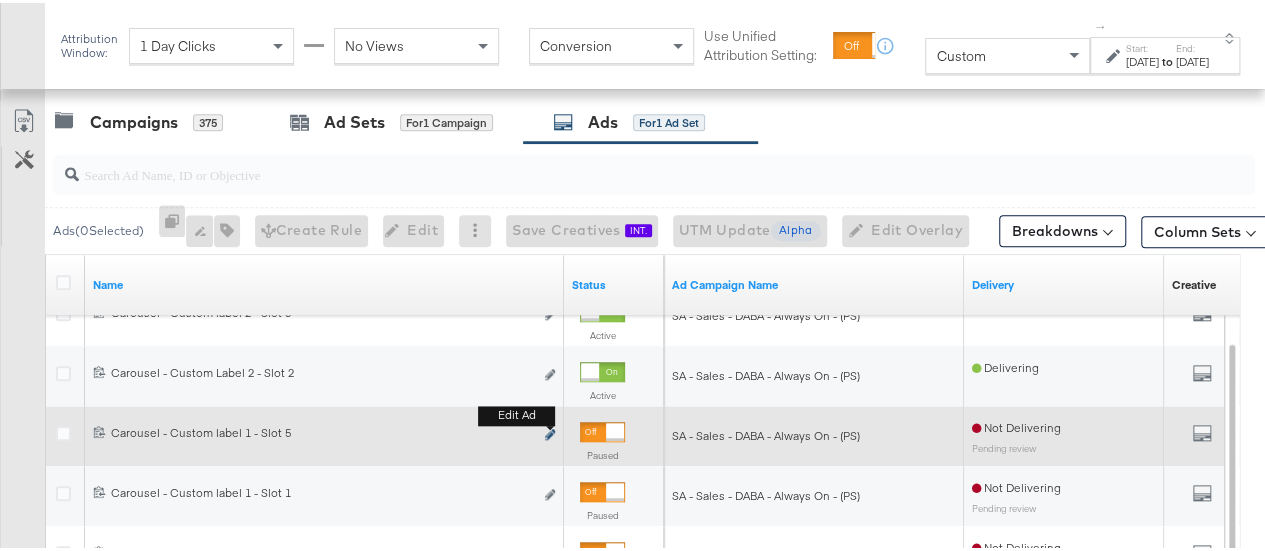 click at bounding box center [550, 431] 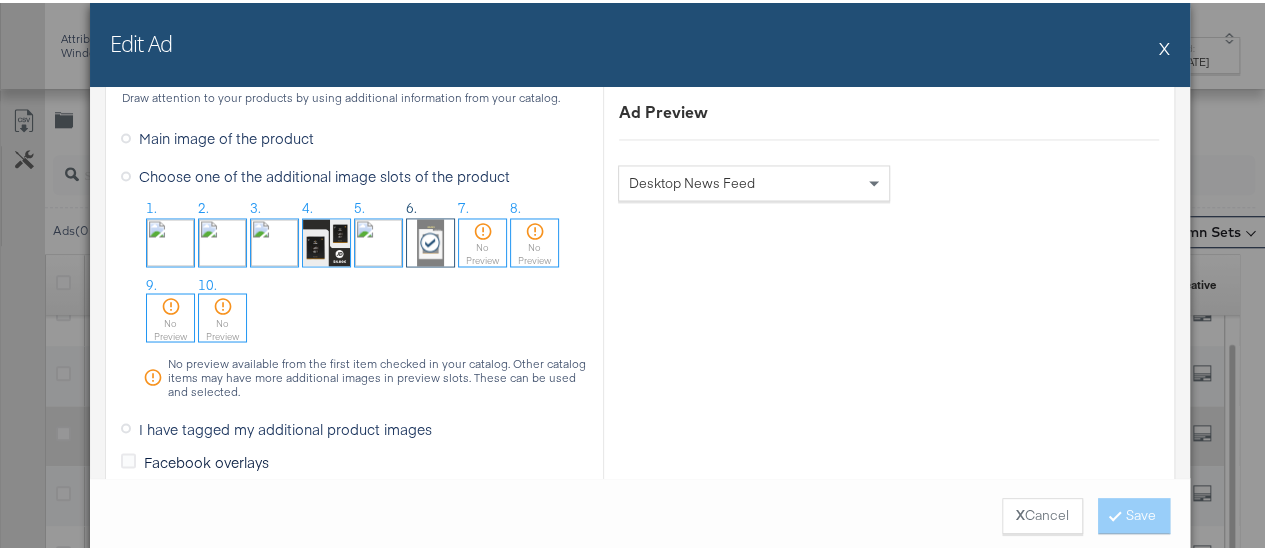 scroll, scrollTop: 1713, scrollLeft: 0, axis: vertical 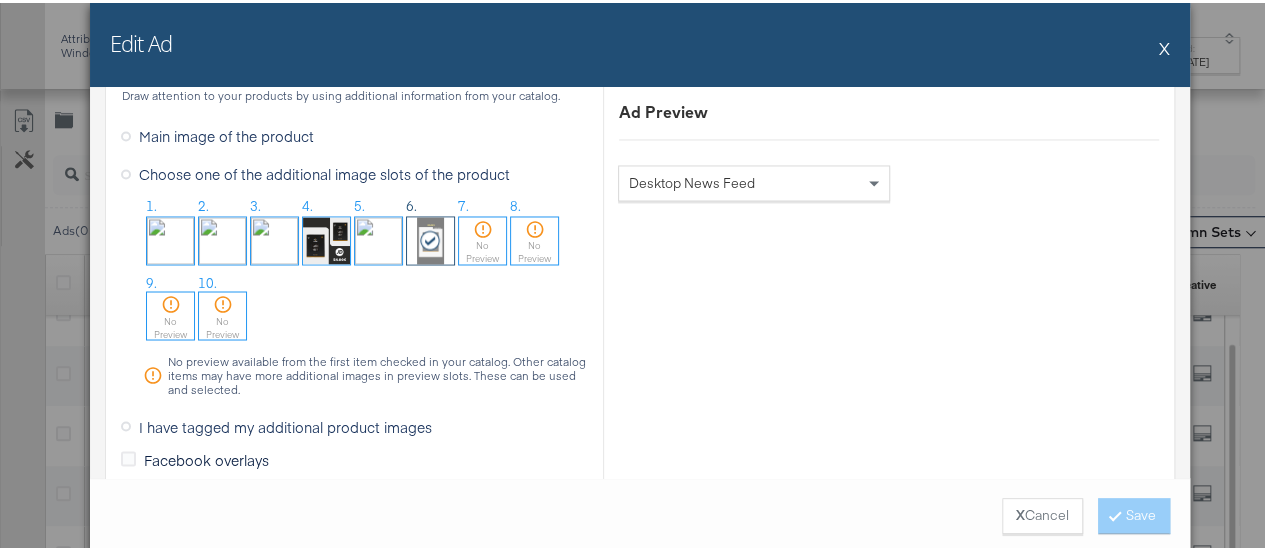 click at bounding box center (378, 237) 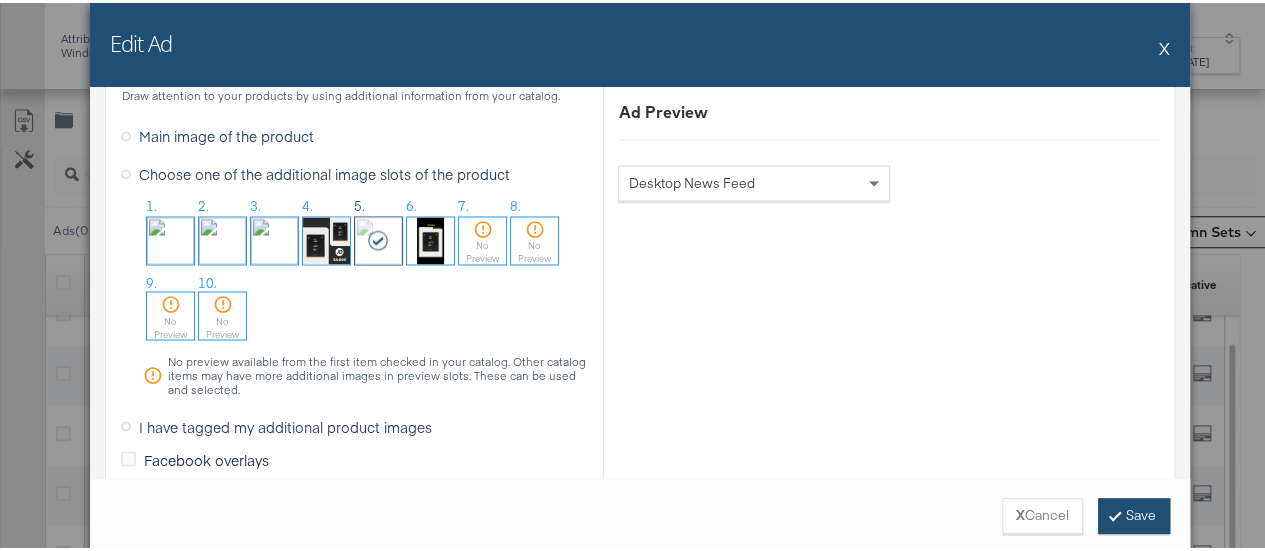 click on "Save" at bounding box center (1134, 513) 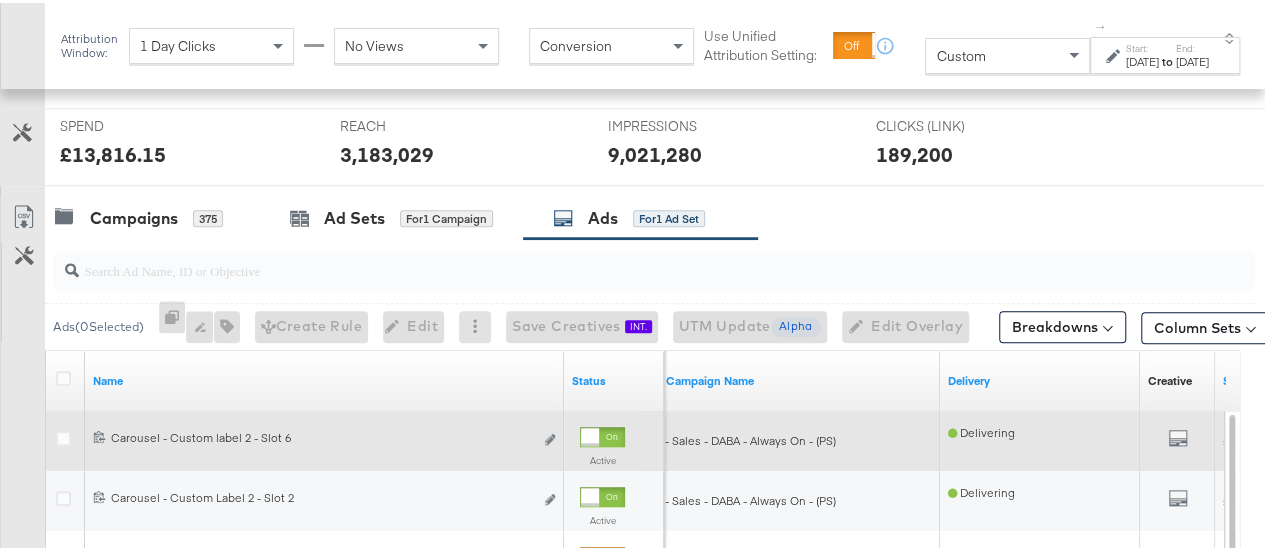 scroll, scrollTop: 742, scrollLeft: 0, axis: vertical 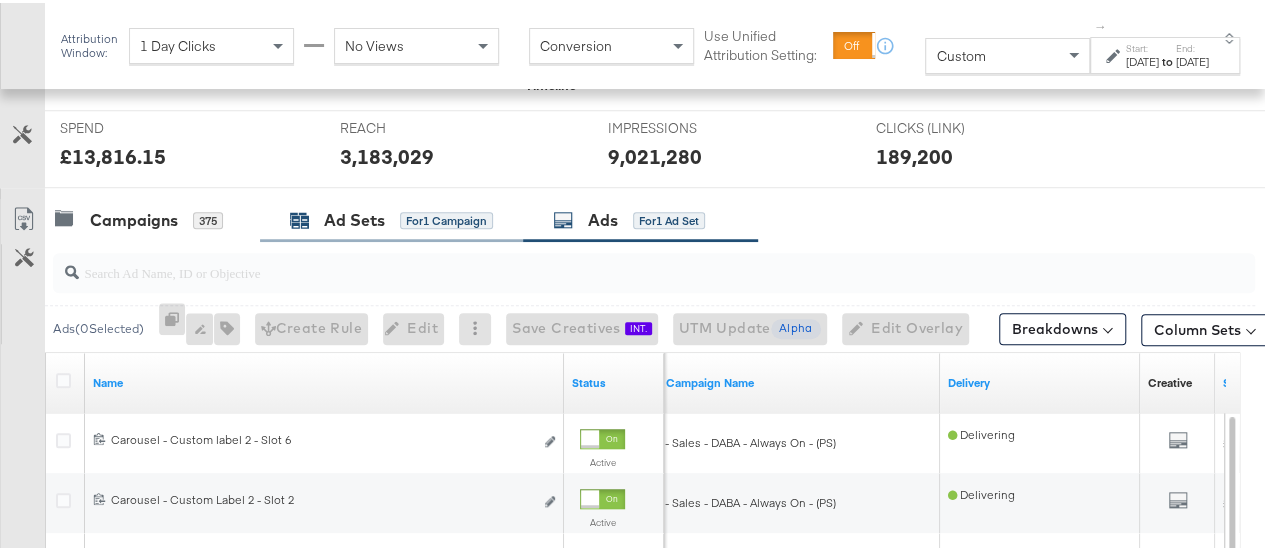 click on "Ad Sets" at bounding box center [354, 217] 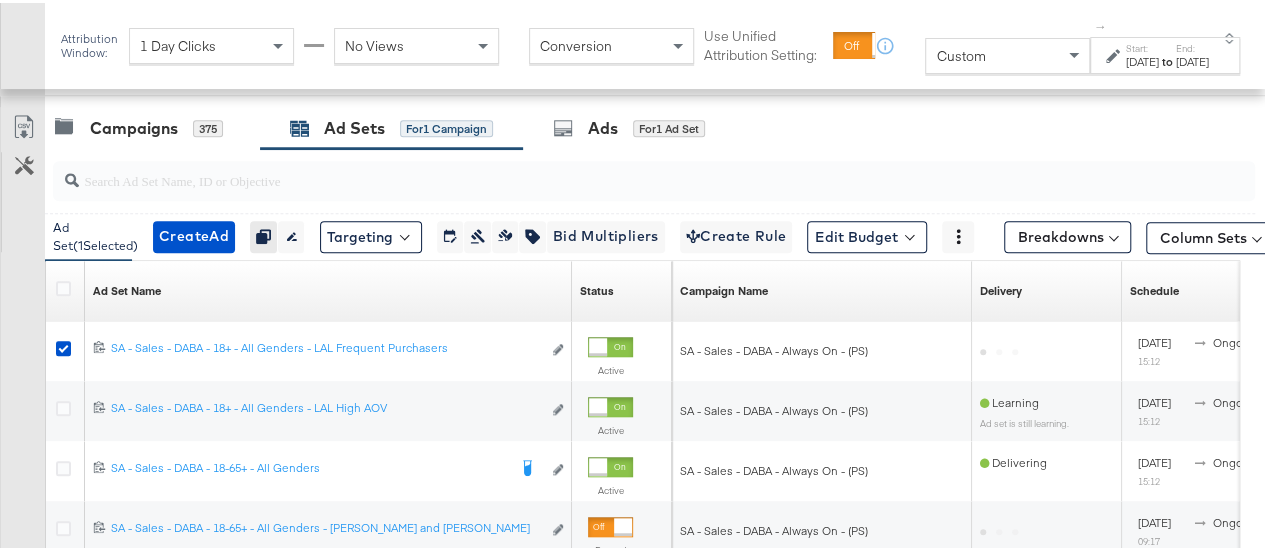 scroll, scrollTop: 848, scrollLeft: 0, axis: vertical 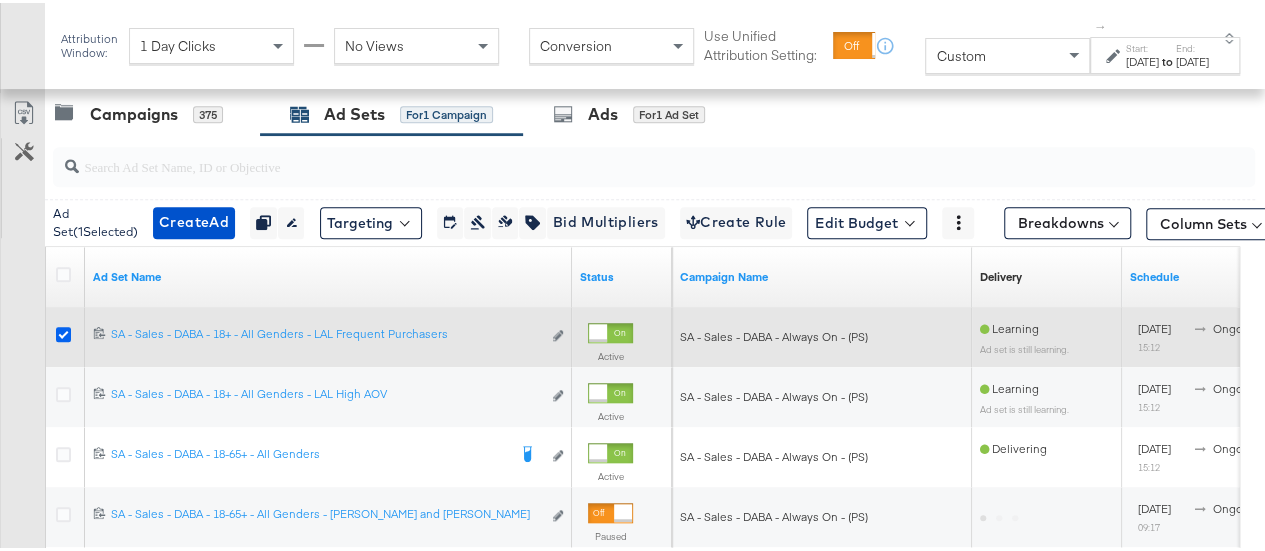 click at bounding box center (63, 331) 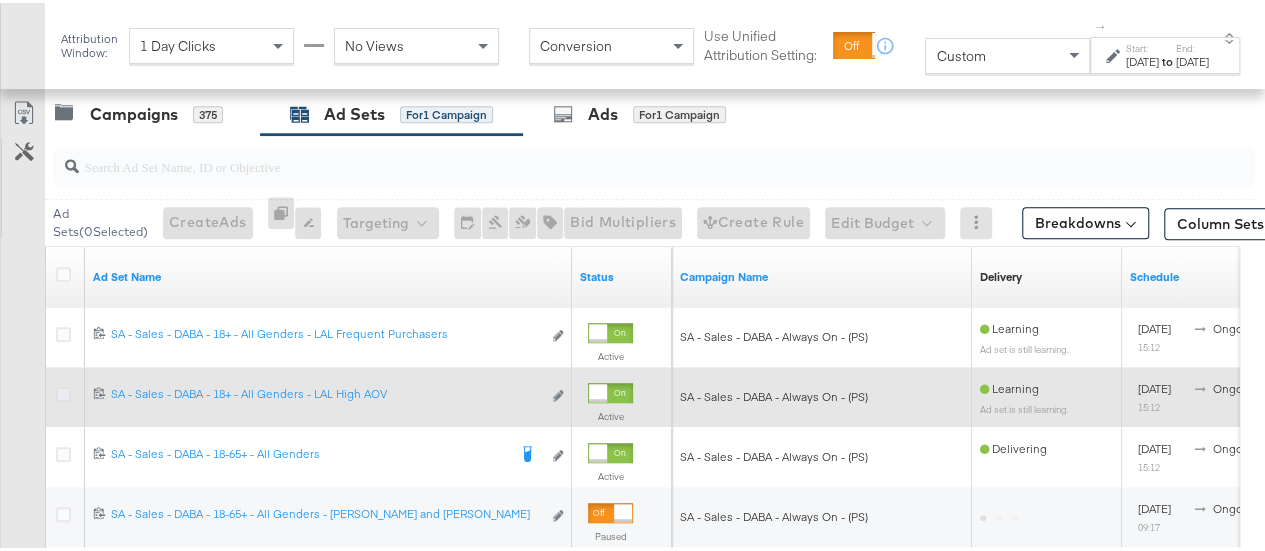 click at bounding box center [63, 391] 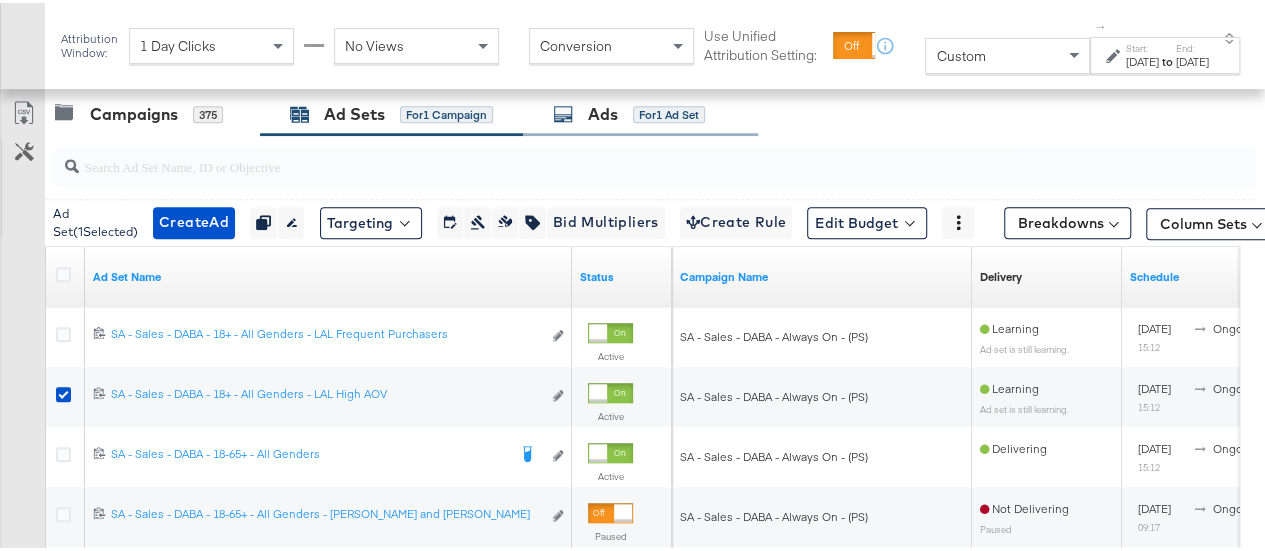 click at bounding box center [563, 111] 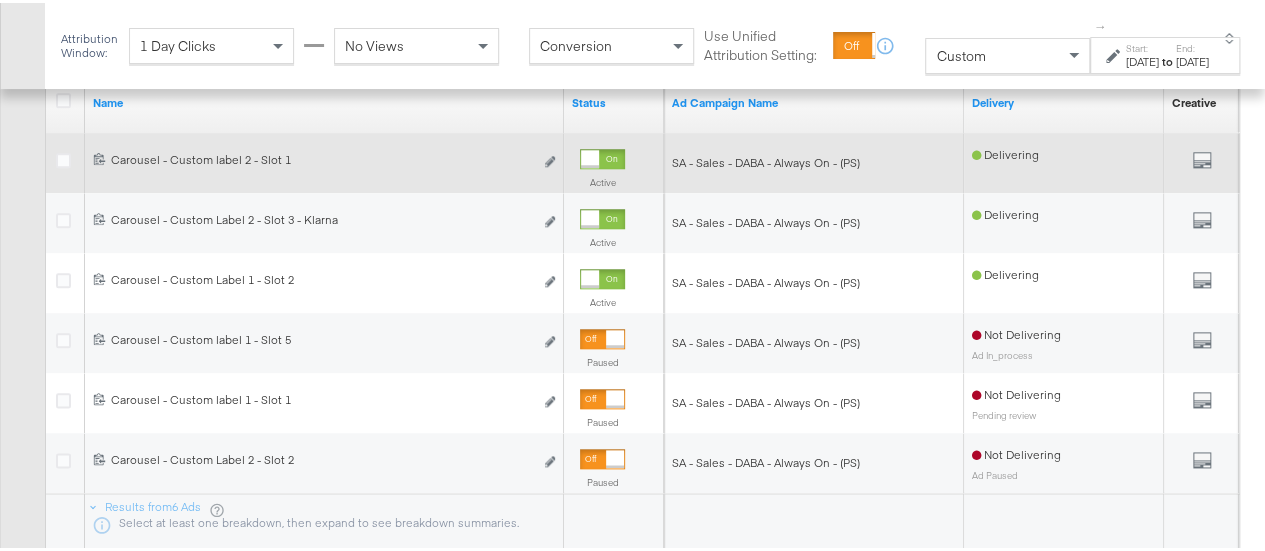 scroll, scrollTop: 1046, scrollLeft: 0, axis: vertical 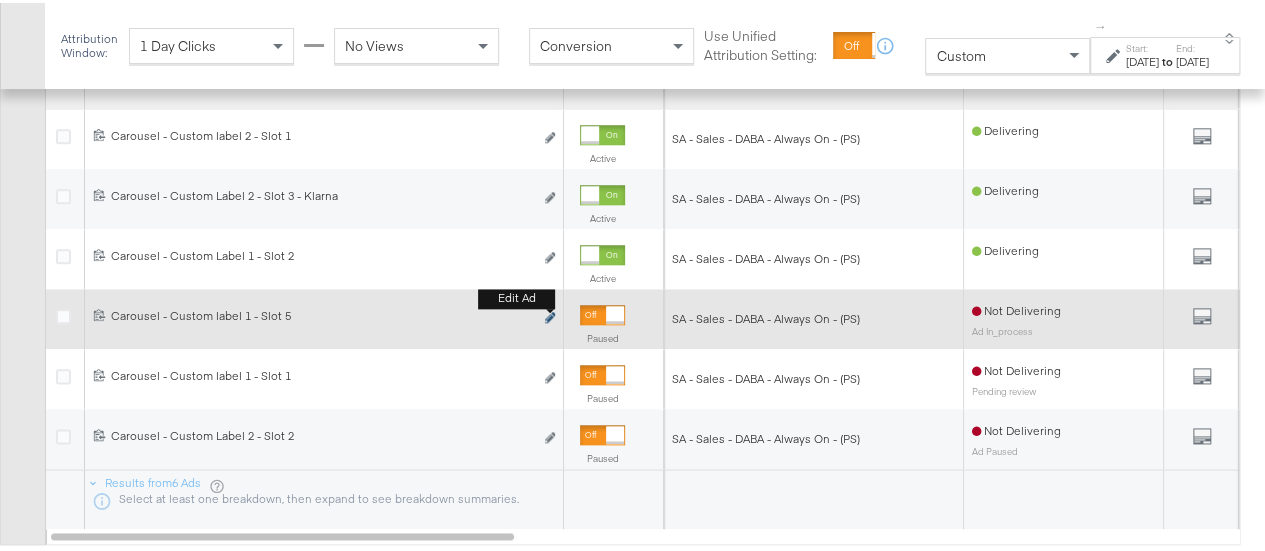 click at bounding box center [550, 314] 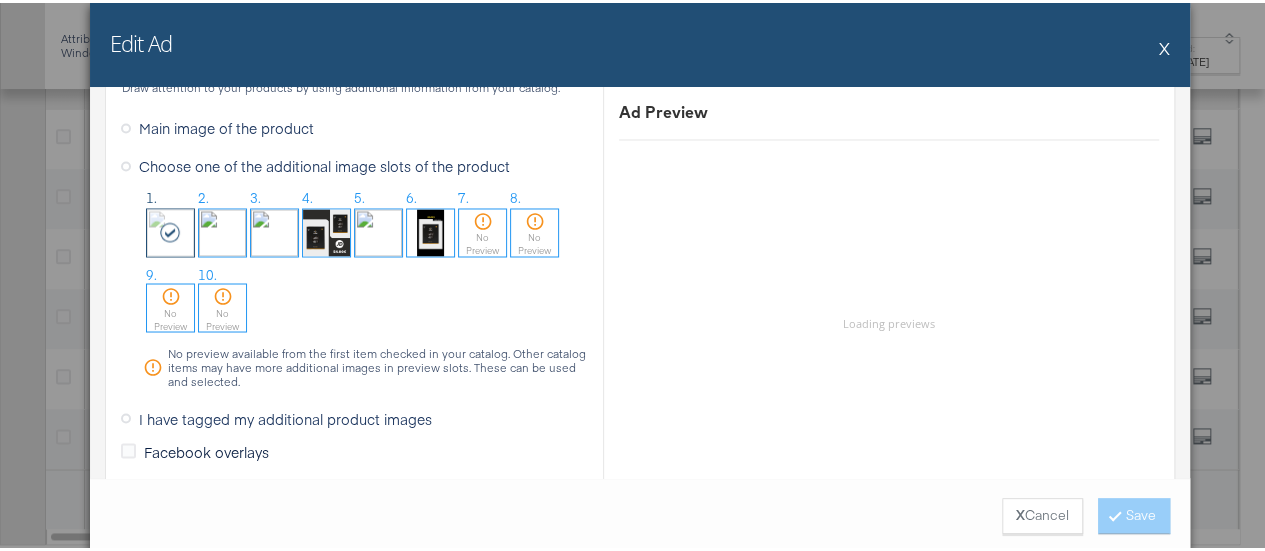 scroll, scrollTop: 1743, scrollLeft: 0, axis: vertical 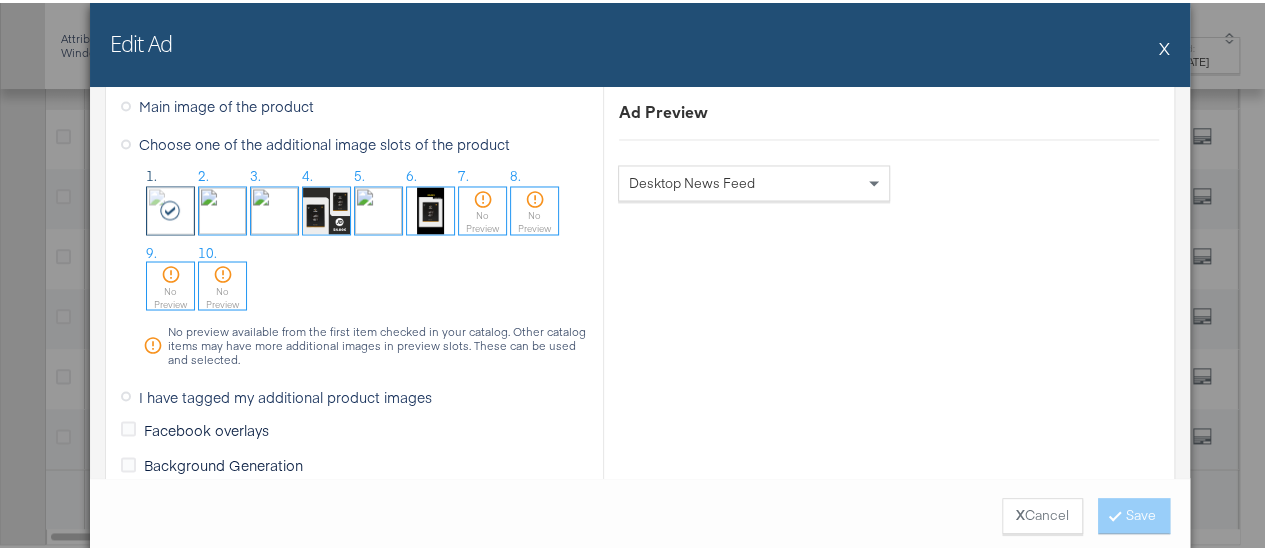 click at bounding box center (378, 207) 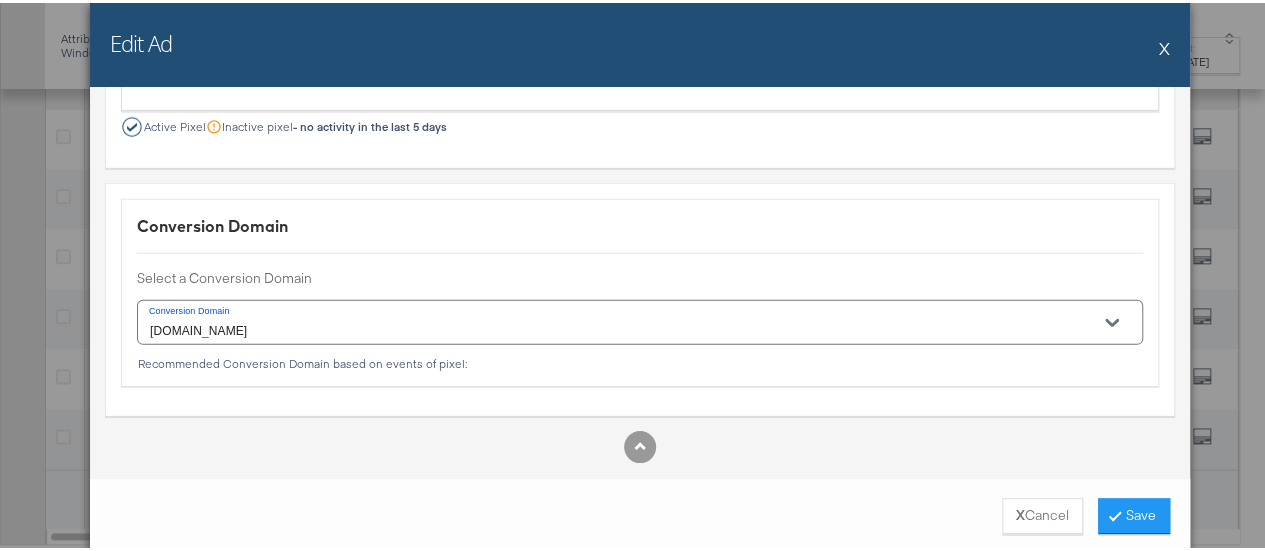scroll, scrollTop: 3011, scrollLeft: 0, axis: vertical 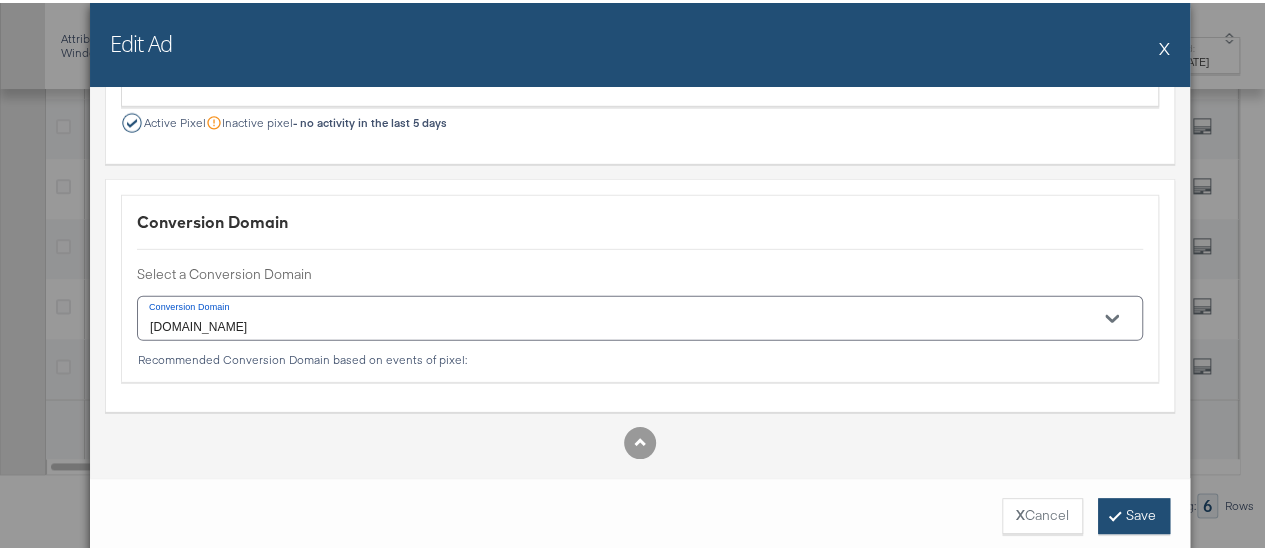 click on "Save" at bounding box center [1134, 513] 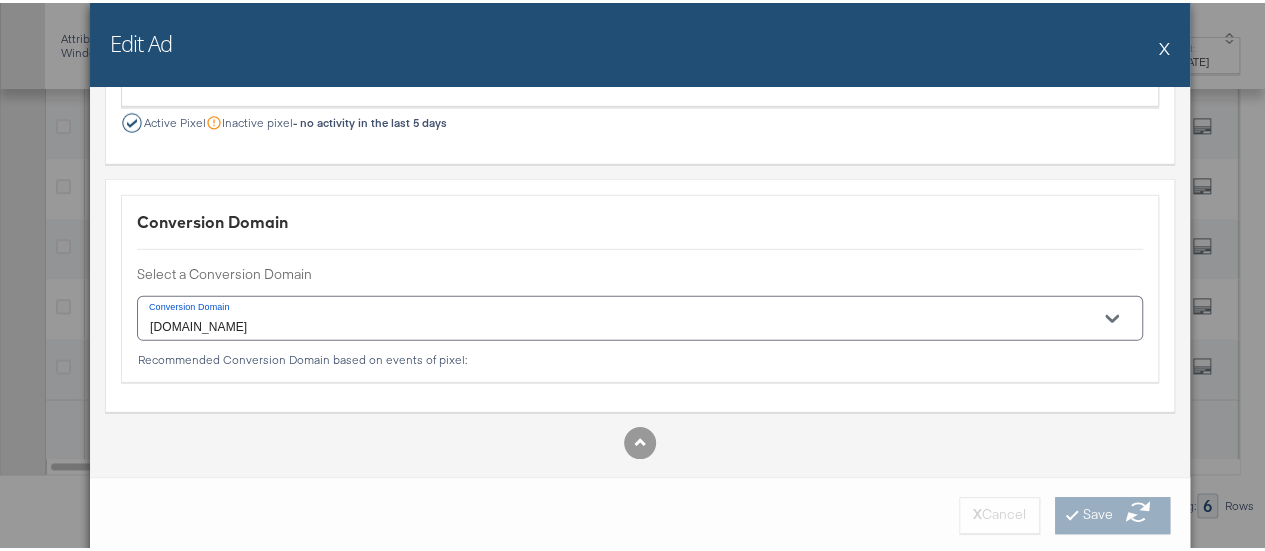 scroll, scrollTop: 1976, scrollLeft: 0, axis: vertical 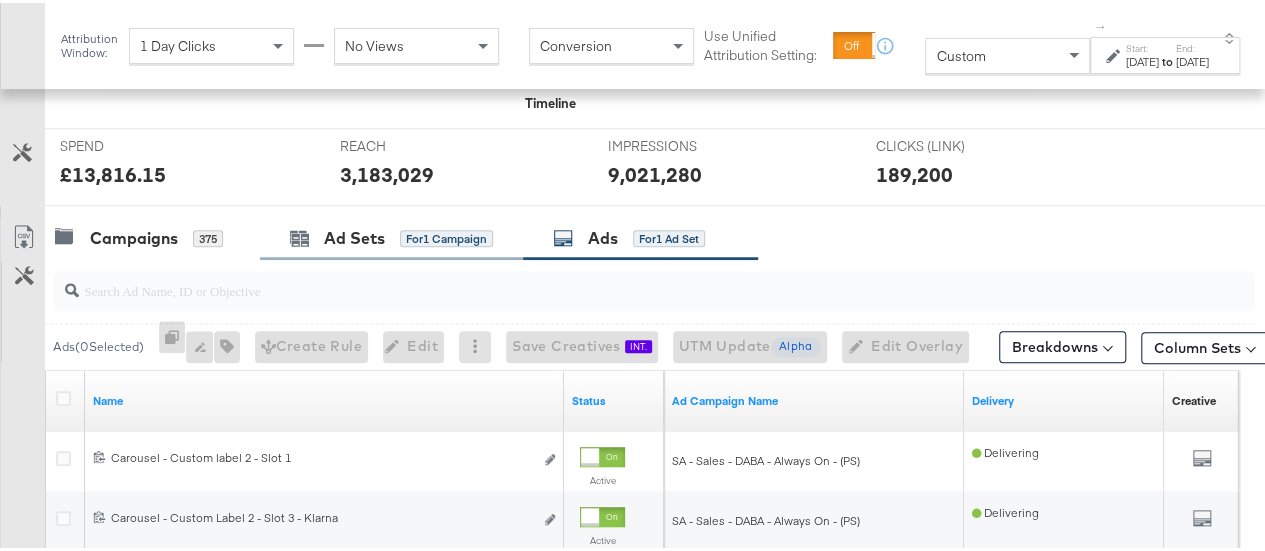 click on "Ad Sets for  1   Campaign" at bounding box center [391, 235] 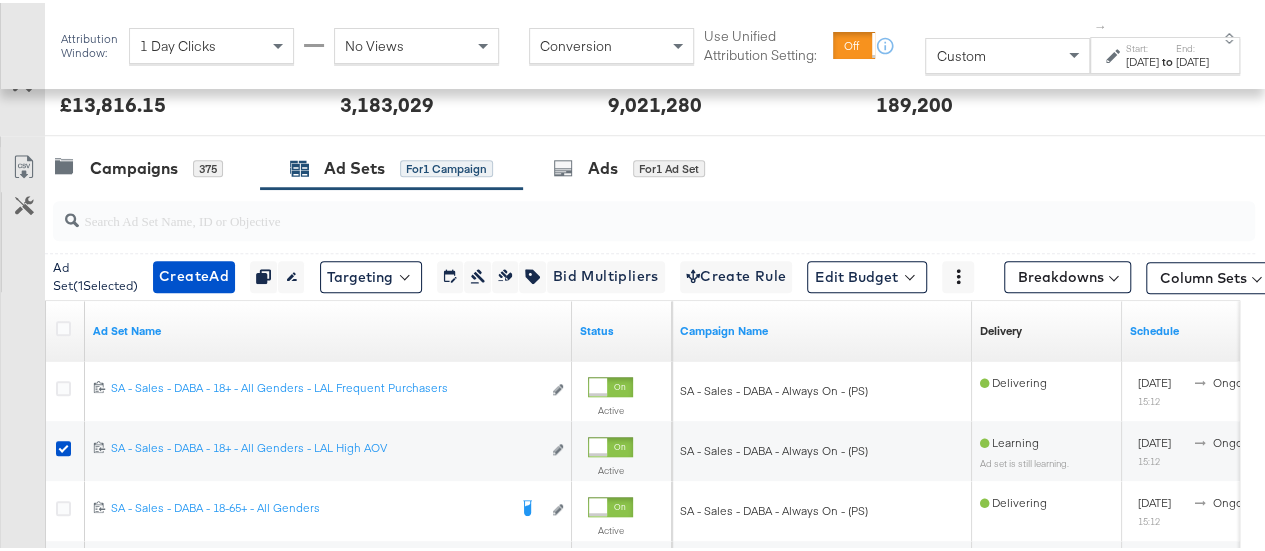 scroll, scrollTop: 794, scrollLeft: 0, axis: vertical 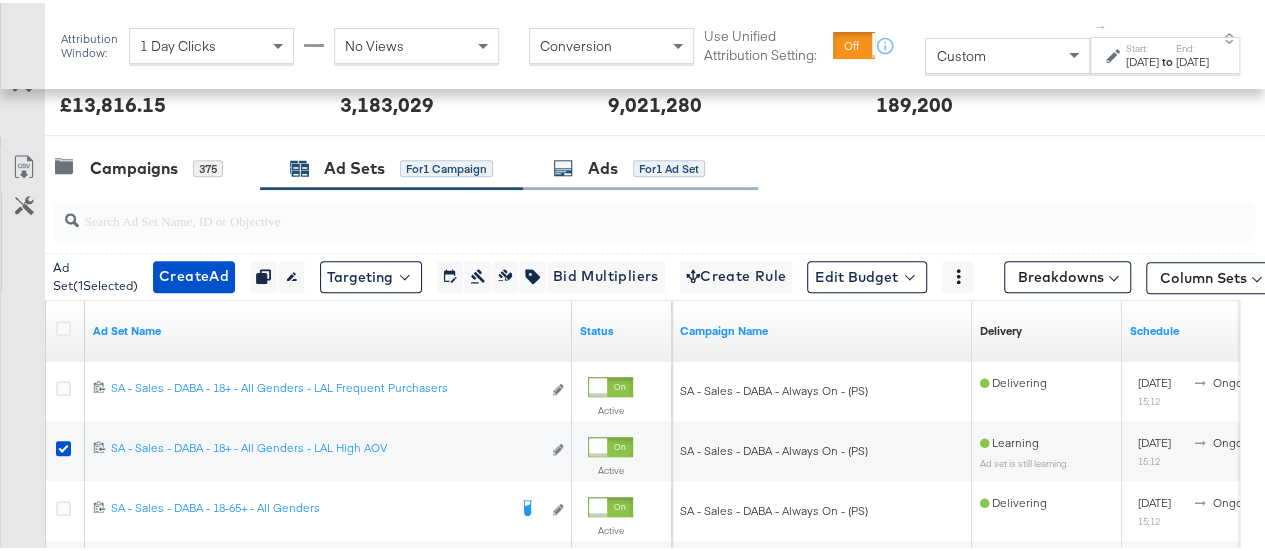 click on "Ads for  1   Ad Set" at bounding box center [629, 165] 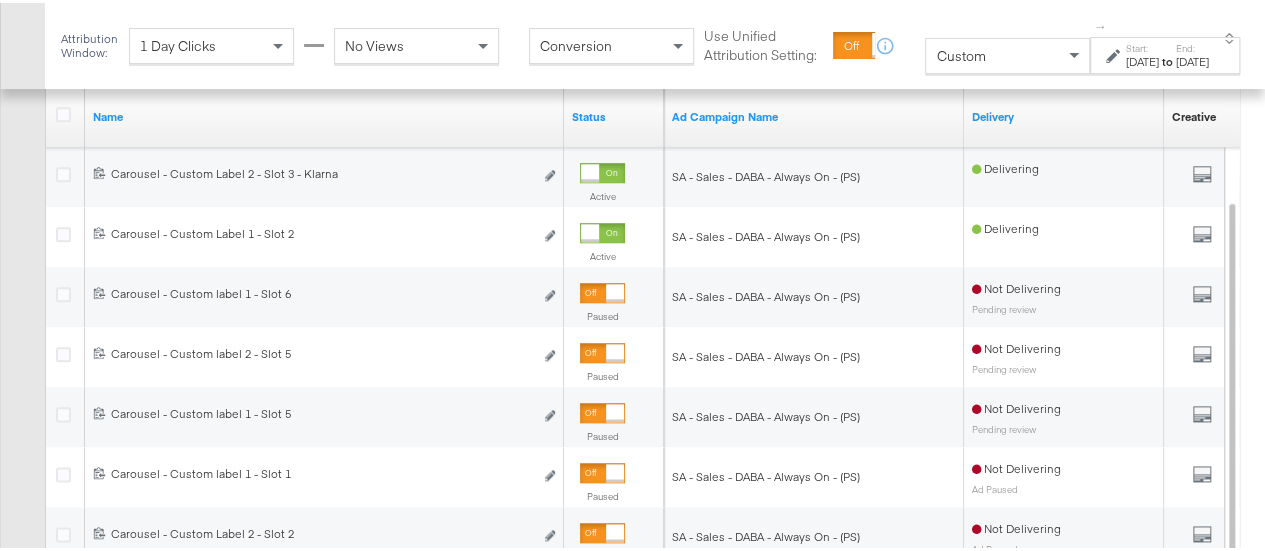 scroll, scrollTop: 1010, scrollLeft: 0, axis: vertical 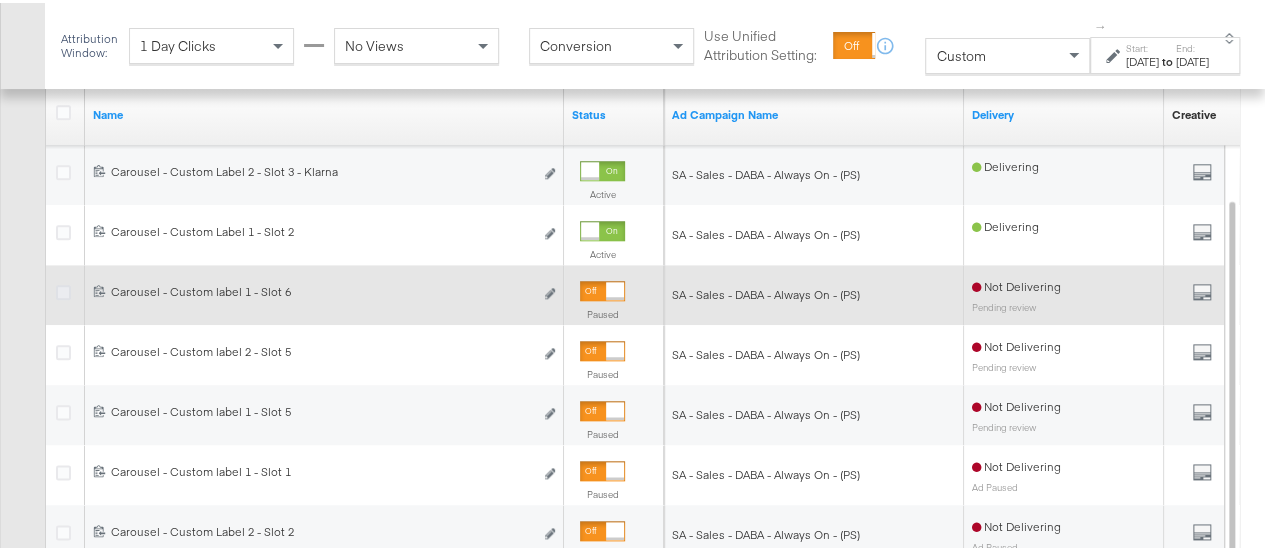 click at bounding box center (63, 289) 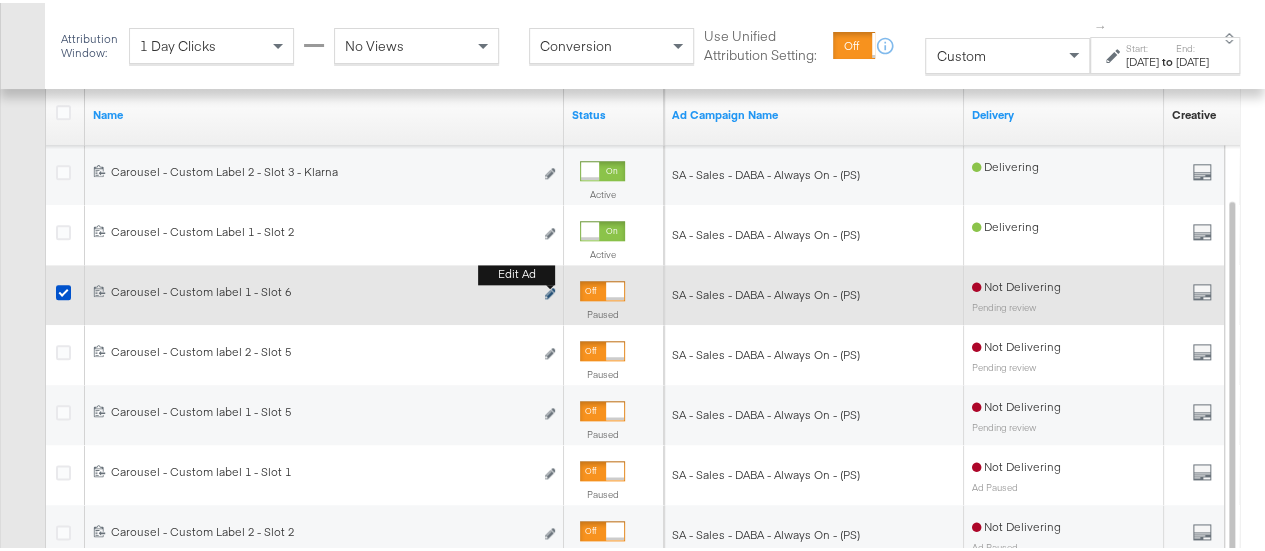 click at bounding box center (550, 290) 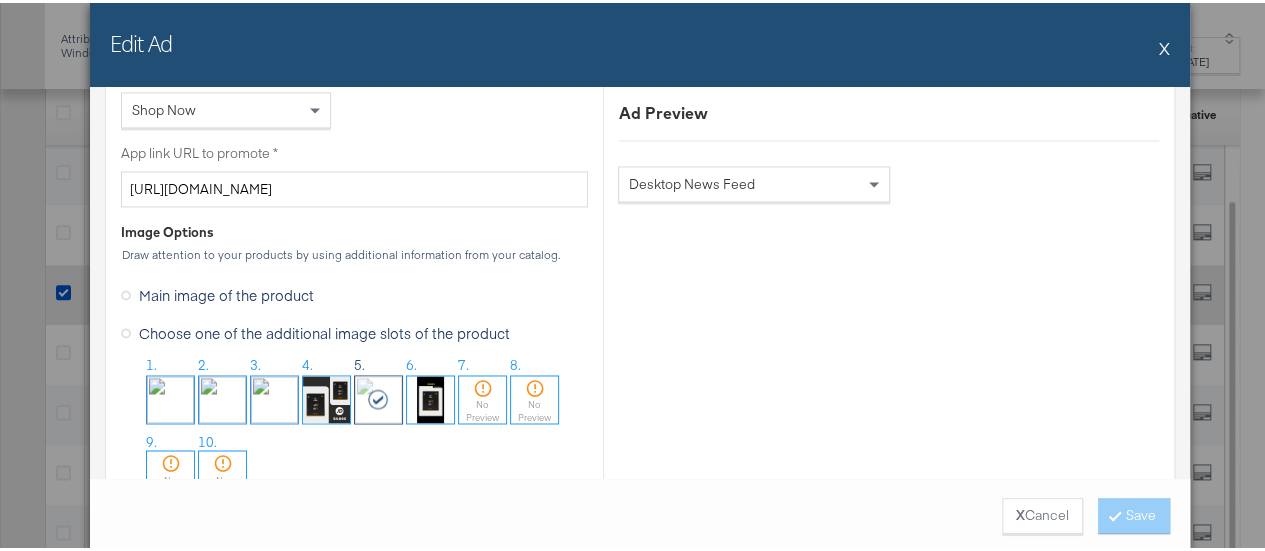 scroll, scrollTop: 1566, scrollLeft: 0, axis: vertical 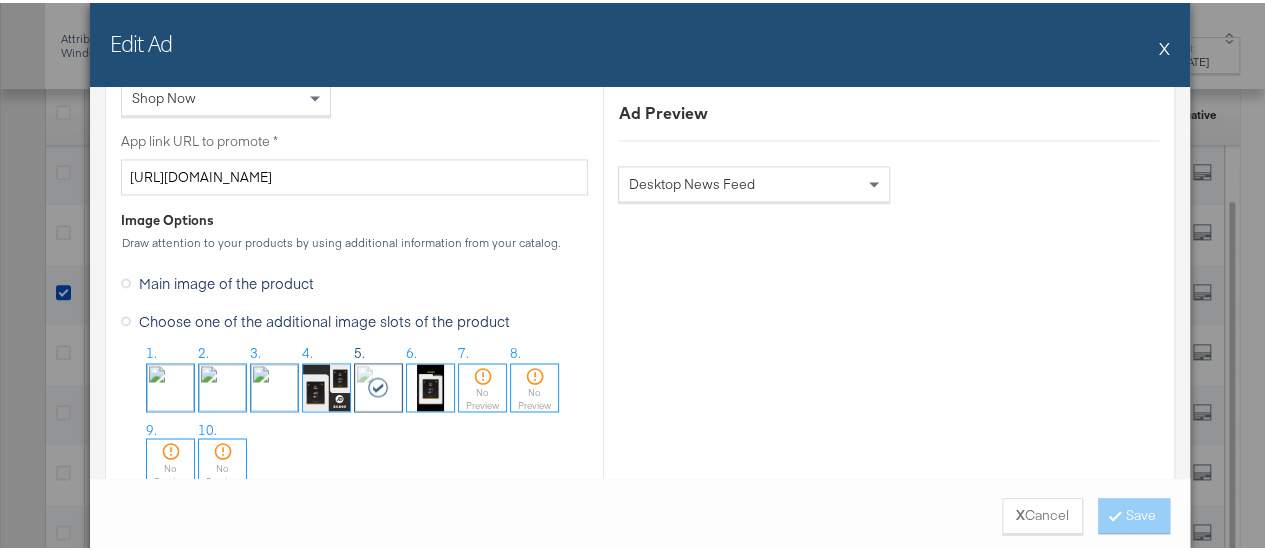 click at bounding box center (430, 384) 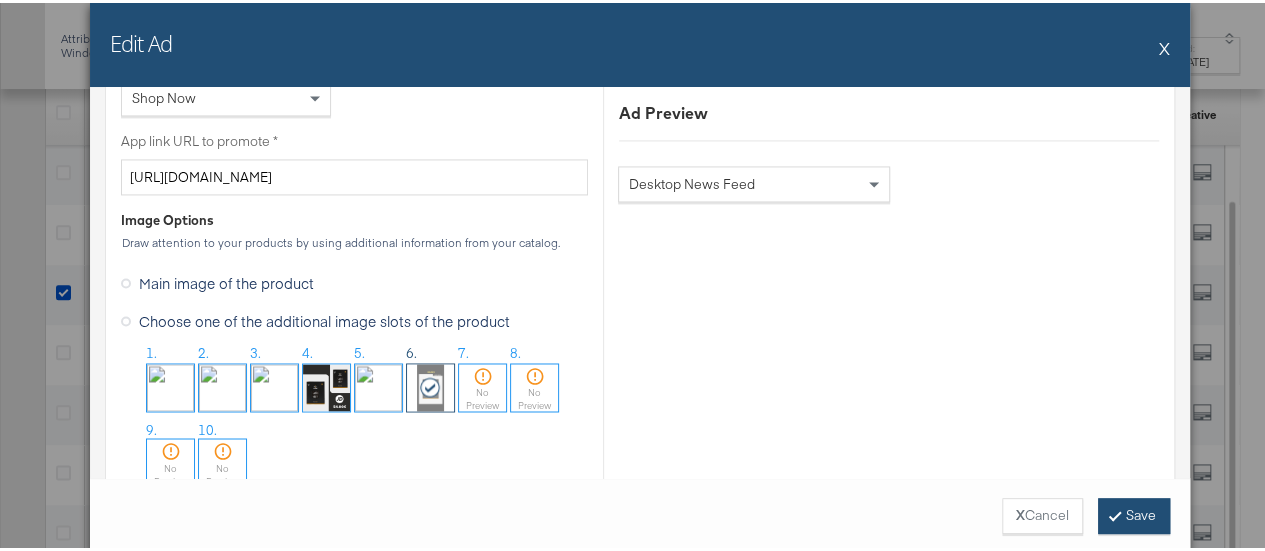 click on "Save" at bounding box center (1134, 513) 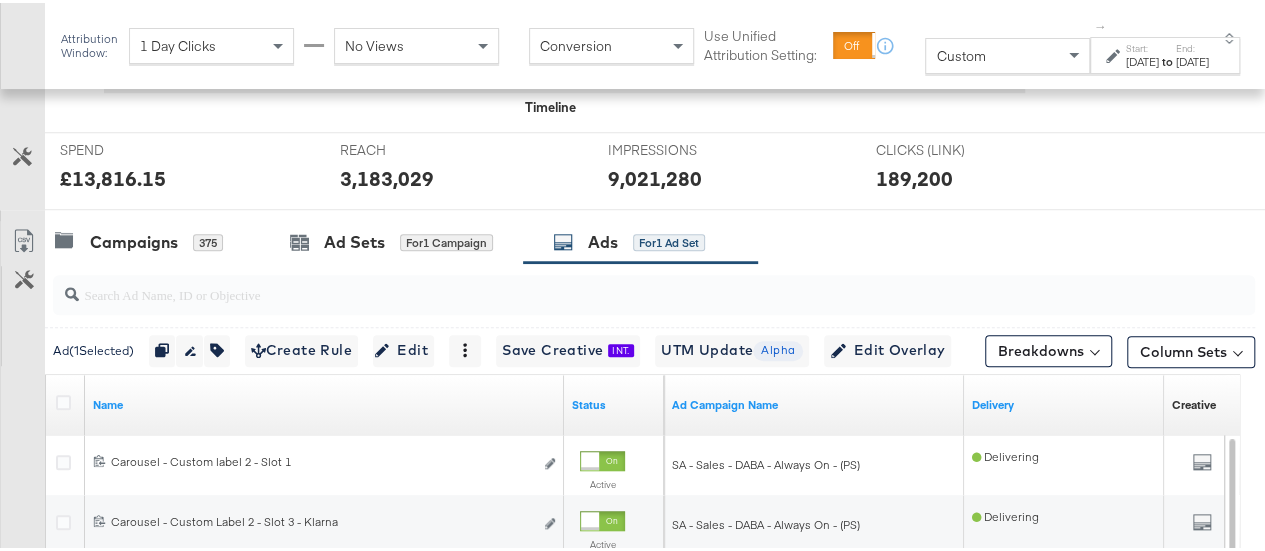 scroll, scrollTop: 881, scrollLeft: 0, axis: vertical 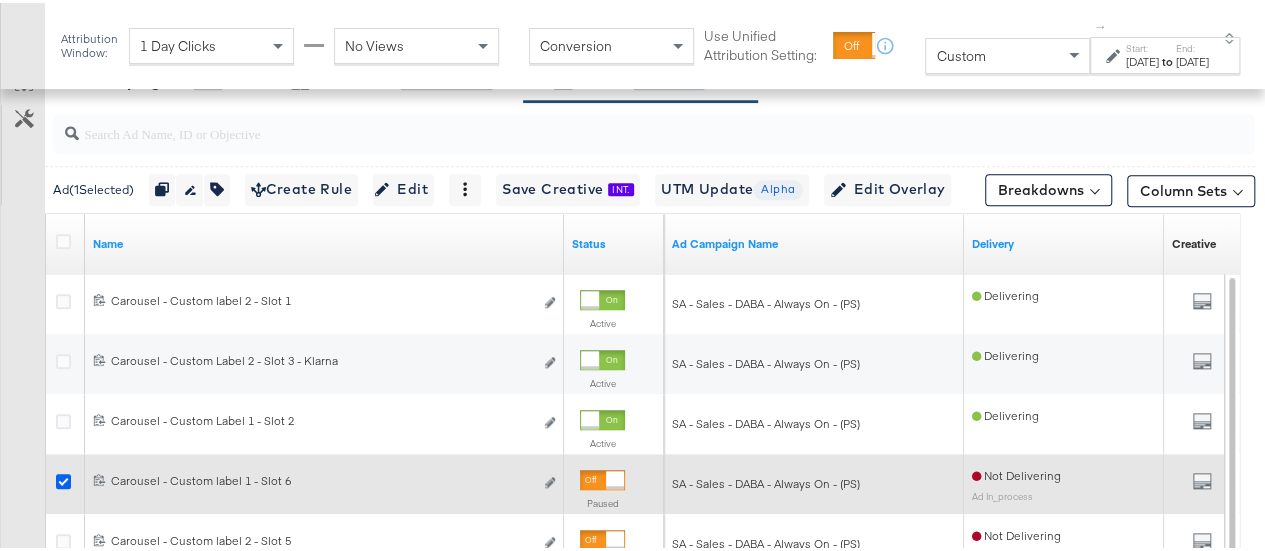 click at bounding box center (63, 478) 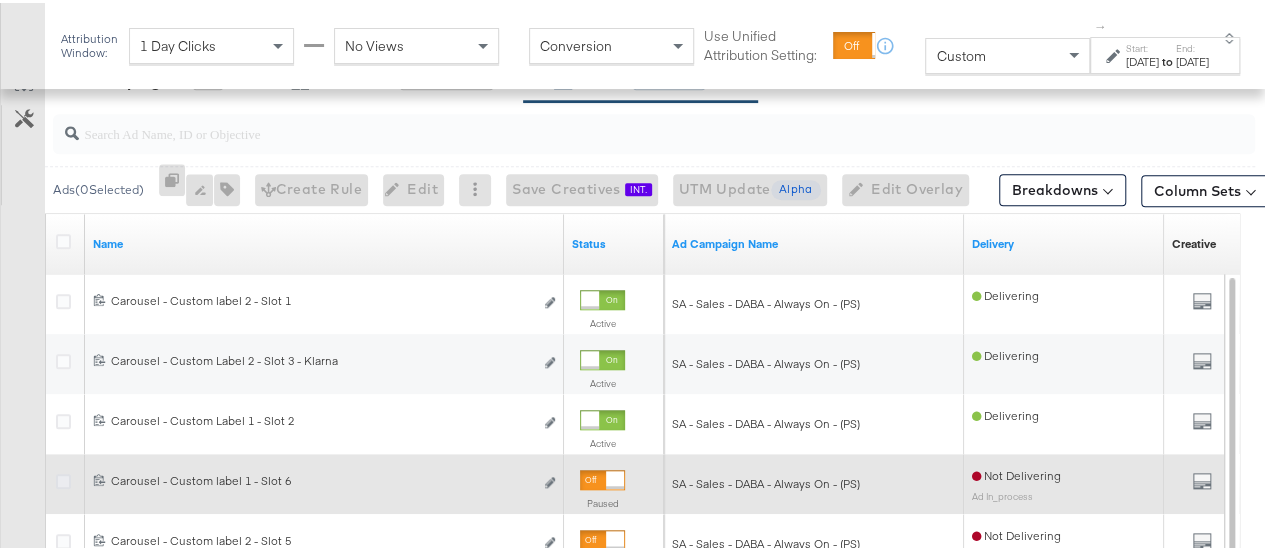 scroll, scrollTop: 661, scrollLeft: 0, axis: vertical 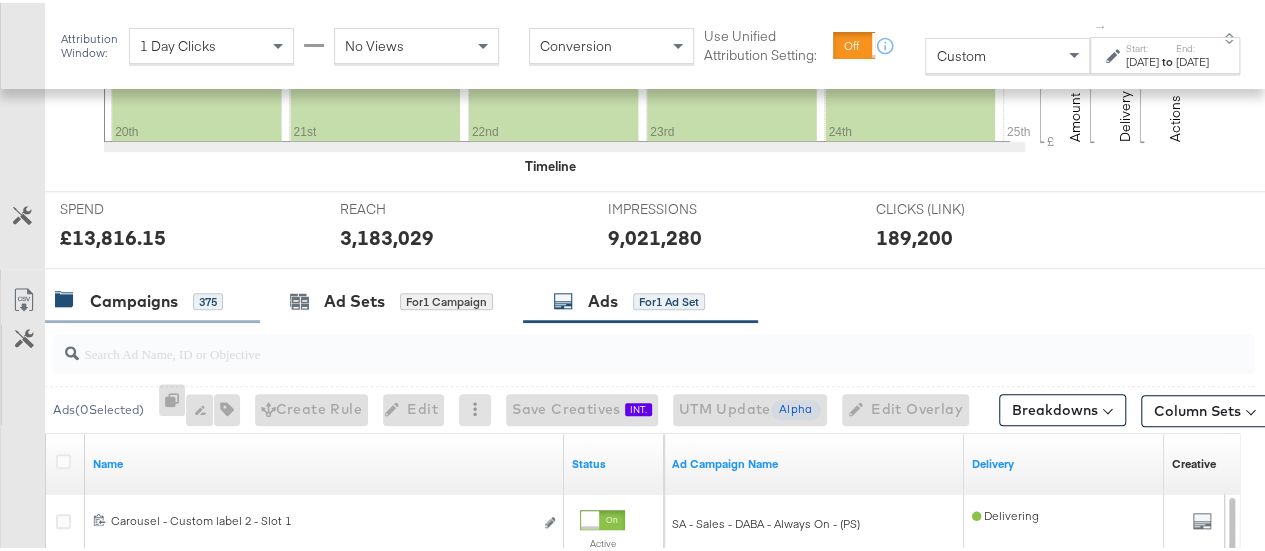 click on "Campaigns" at bounding box center [134, 298] 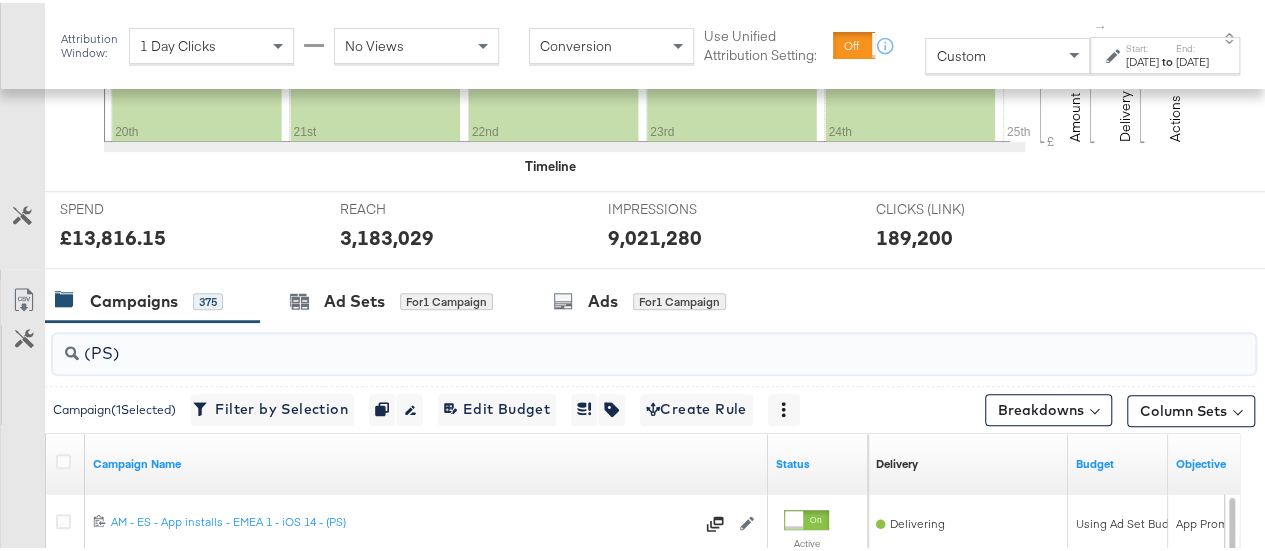 click on "(PS)" at bounding box center [614, 342] 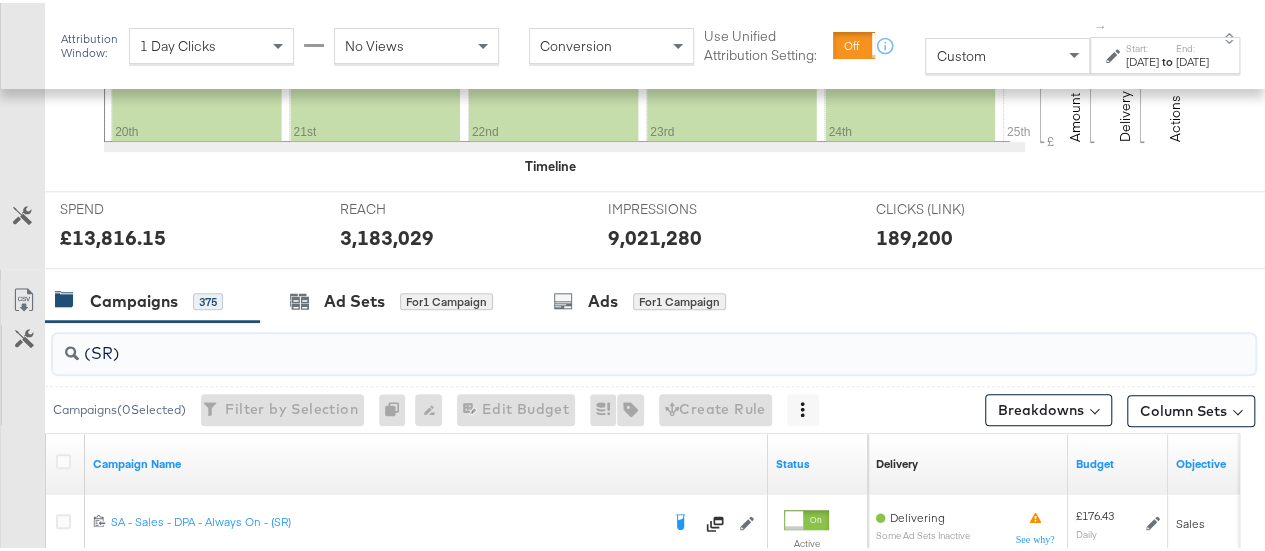 scroll, scrollTop: 860, scrollLeft: 0, axis: vertical 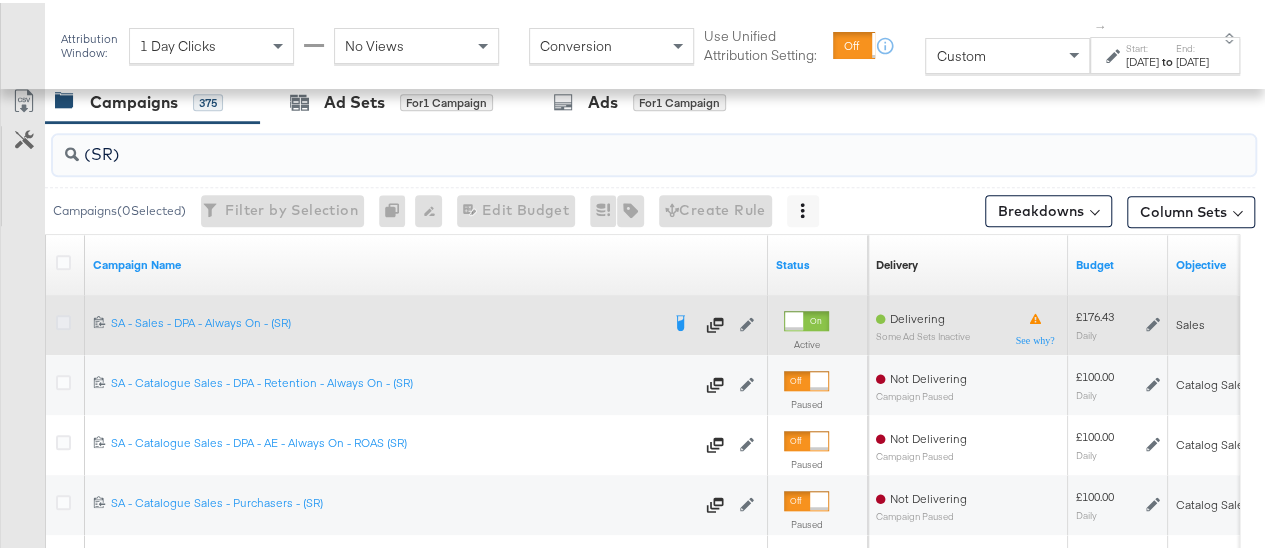 type on "(SR)" 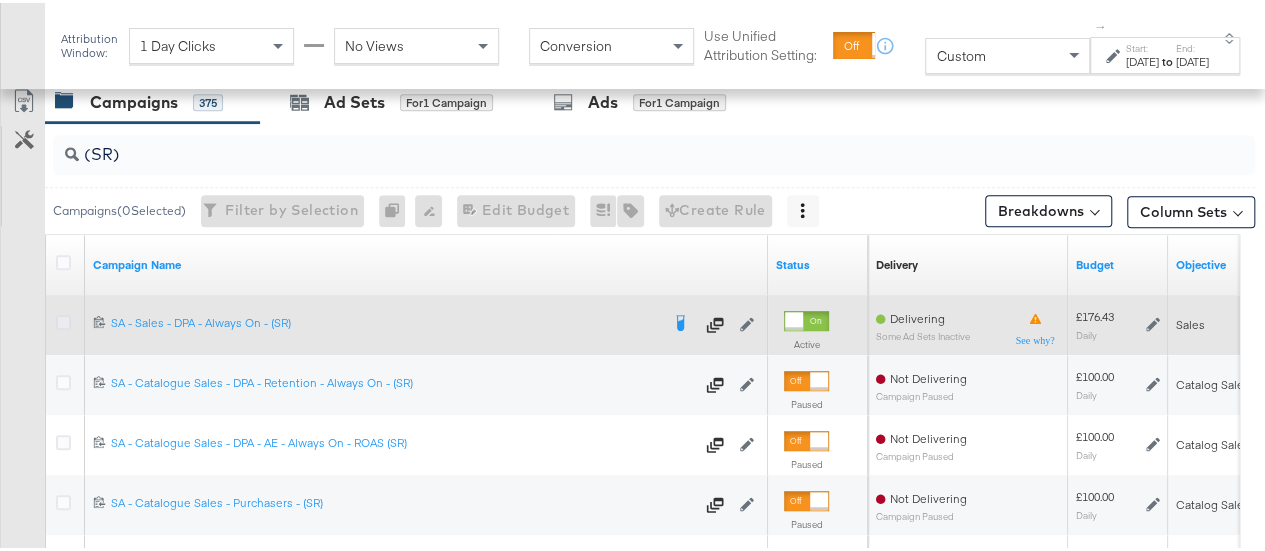 click at bounding box center (63, 319) 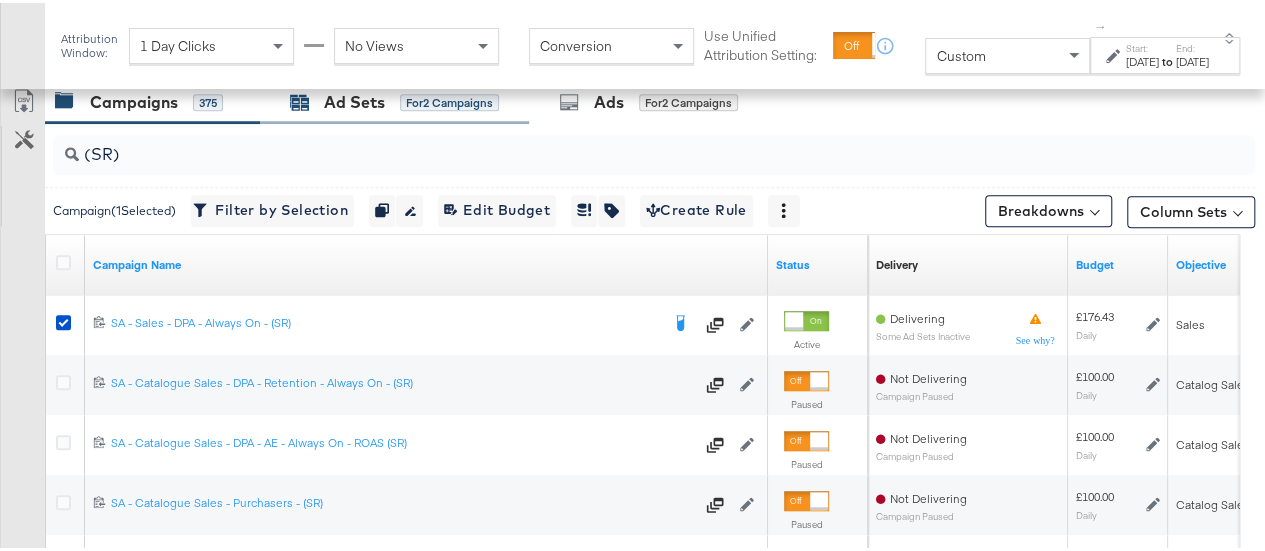 click on "Ad Sets" at bounding box center [354, 99] 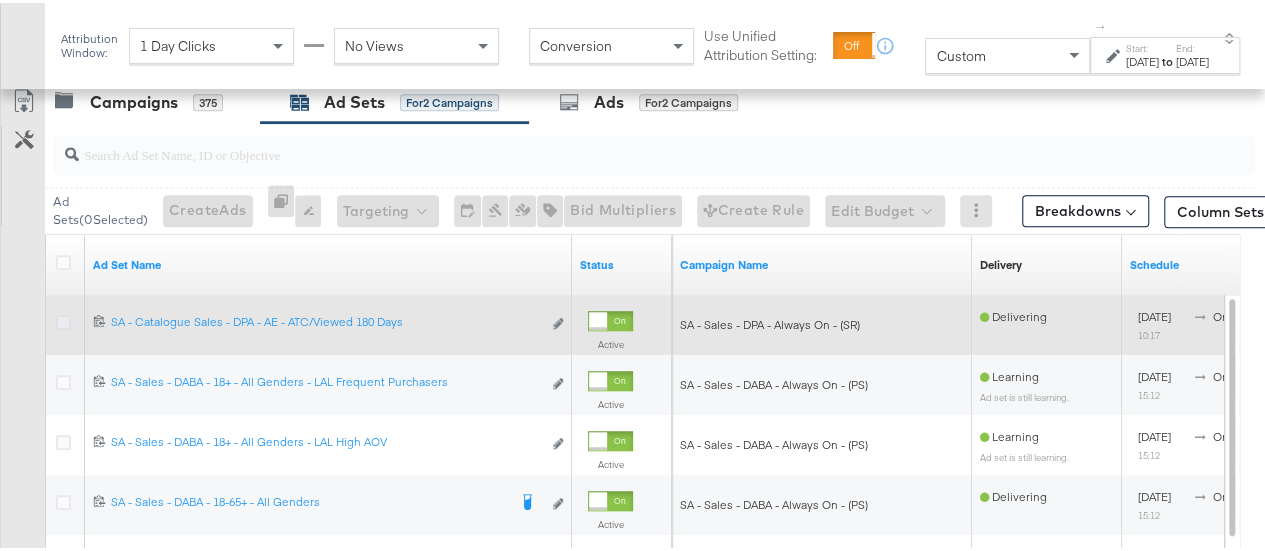 click at bounding box center (63, 319) 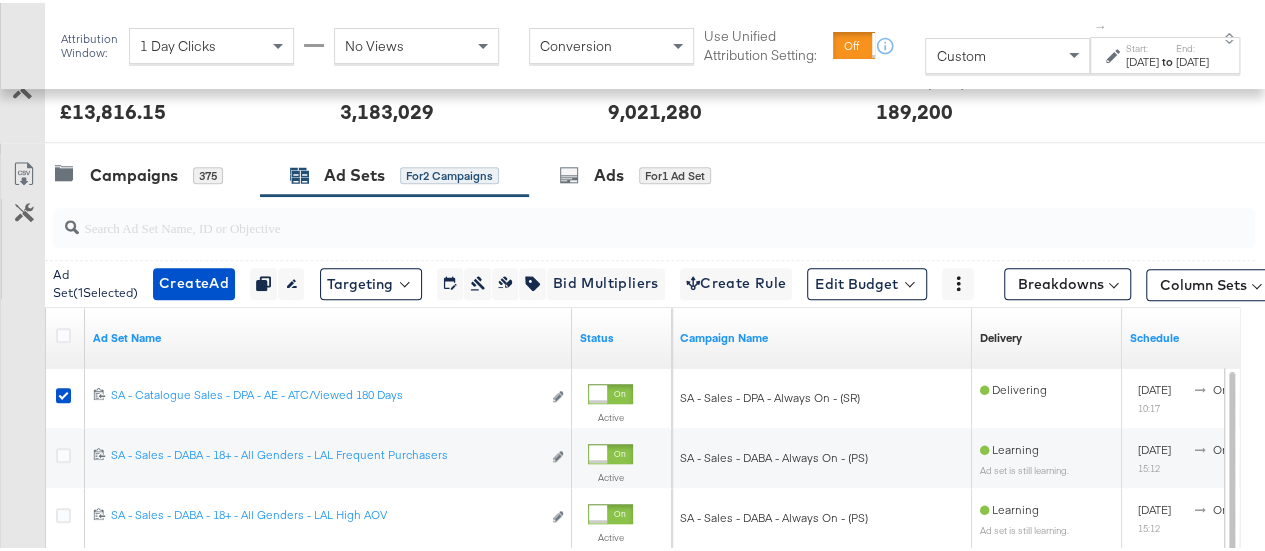 scroll, scrollTop: 786, scrollLeft: 0, axis: vertical 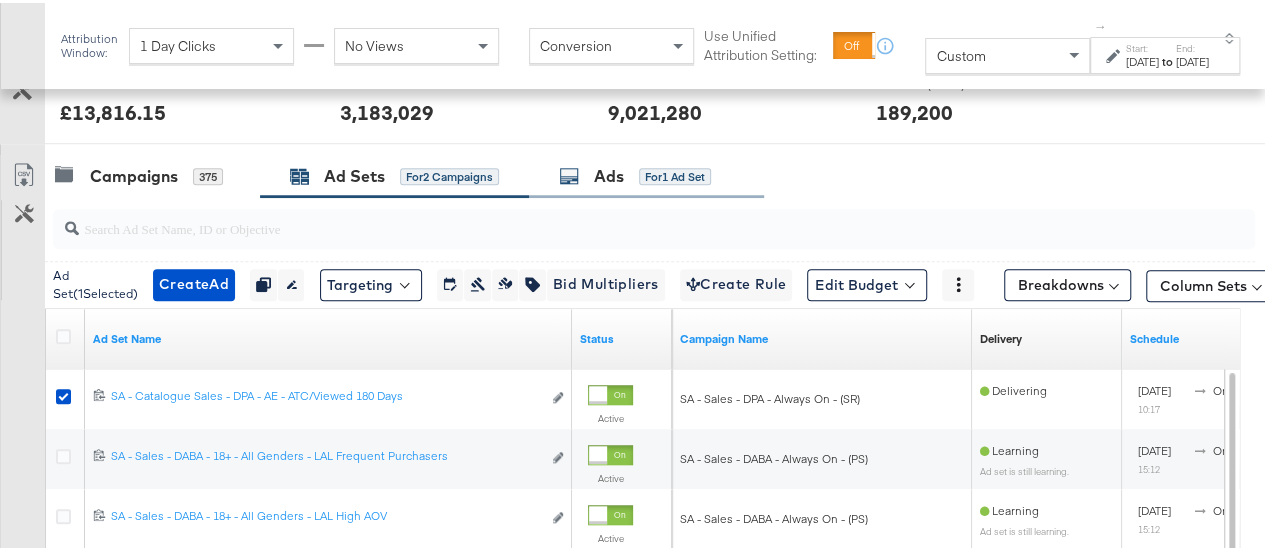 click on "Ads for  1   Ad Set" at bounding box center (635, 173) 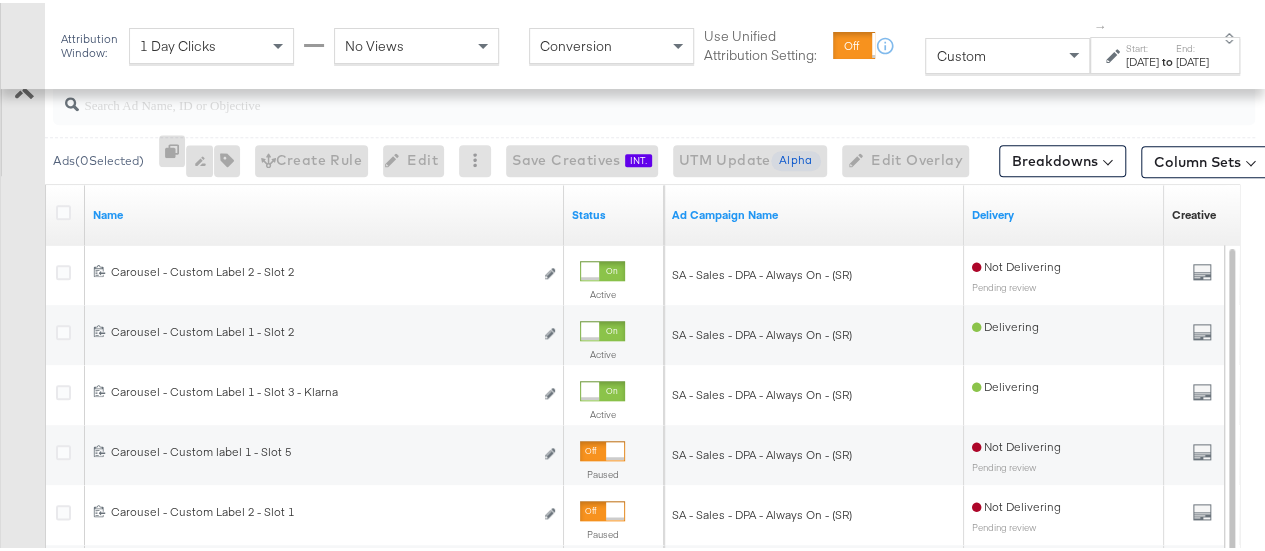 scroll, scrollTop: 970, scrollLeft: 0, axis: vertical 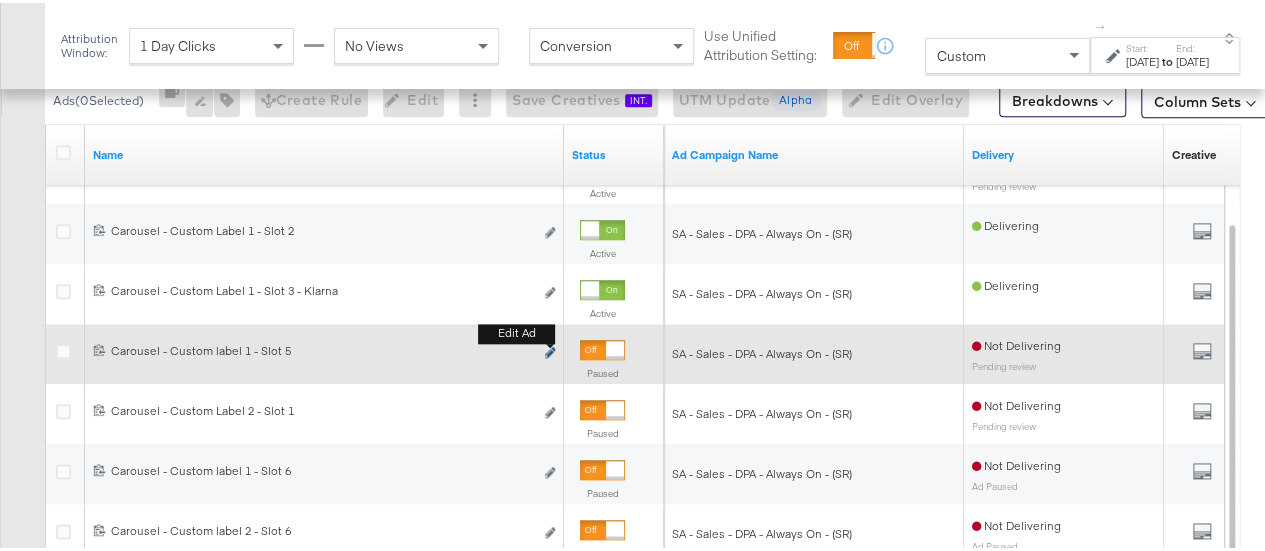 click at bounding box center [550, 349] 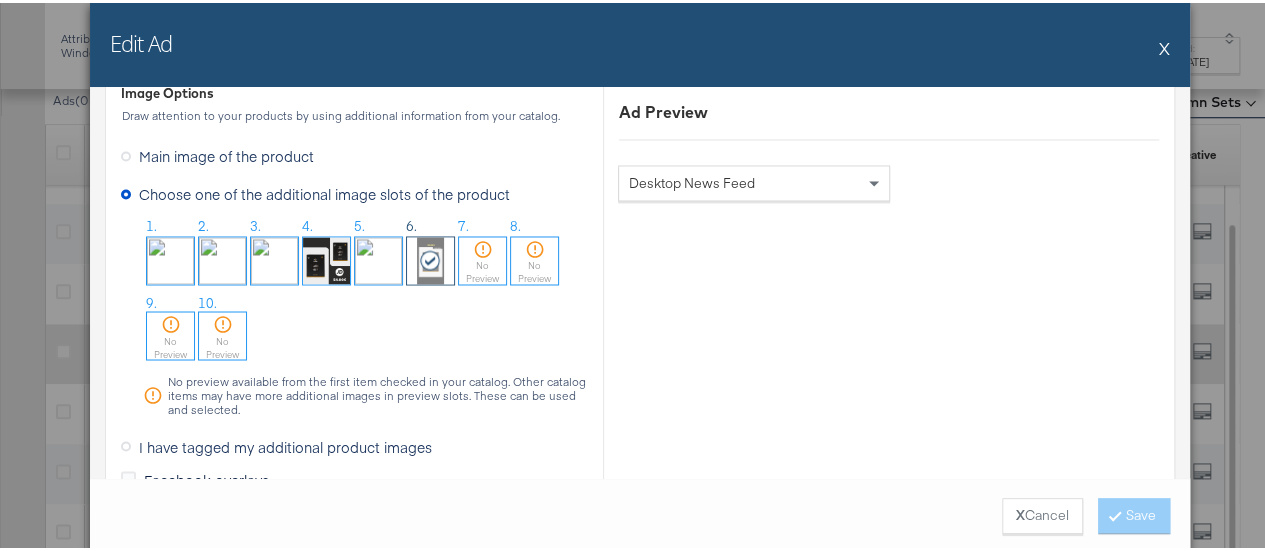scroll, scrollTop: 1573, scrollLeft: 0, axis: vertical 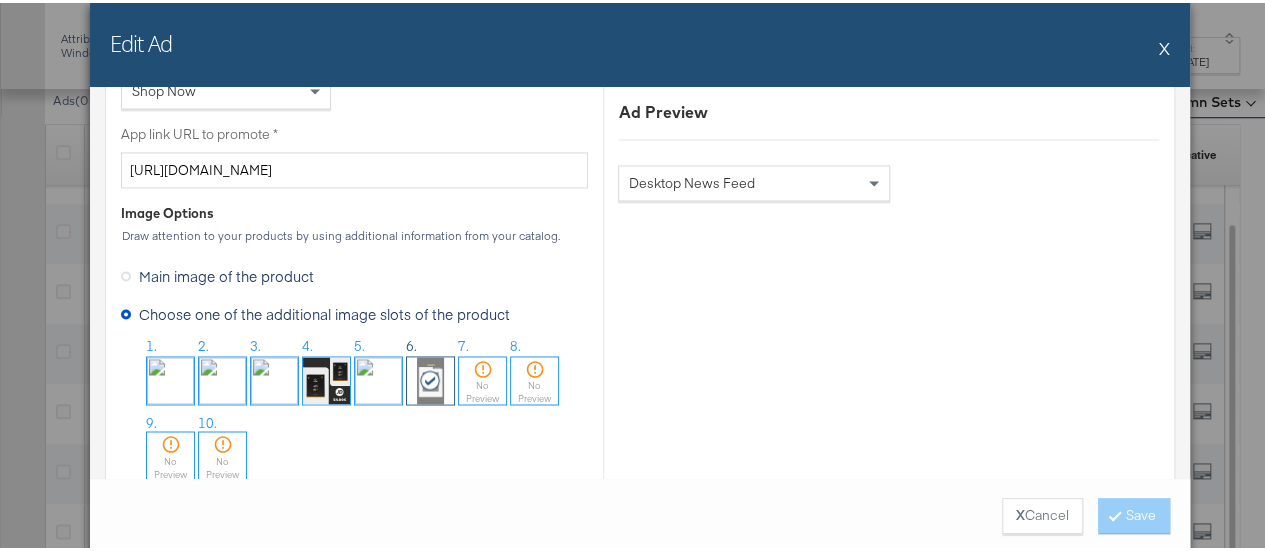 click at bounding box center (378, 377) 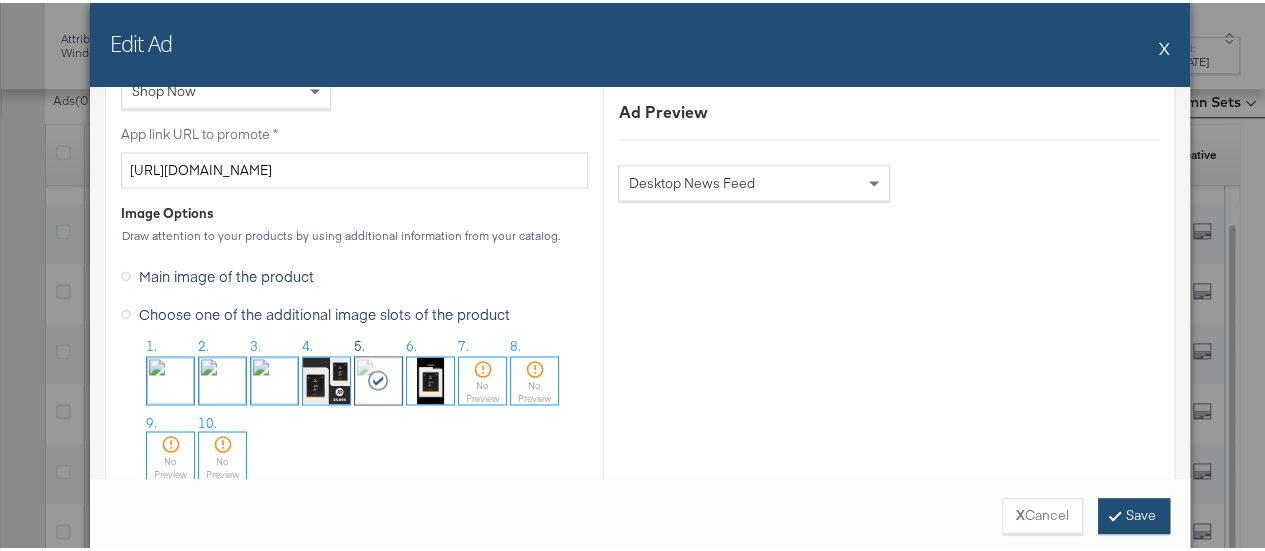 click on "Save" at bounding box center [1134, 513] 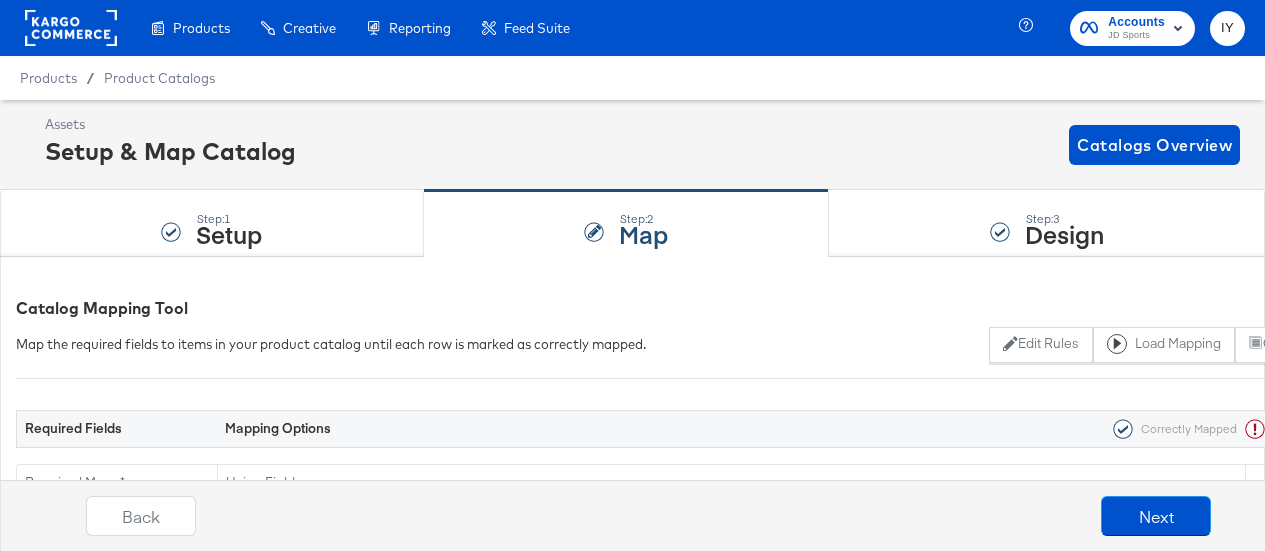 scroll, scrollTop: 2093, scrollLeft: 0, axis: vertical 